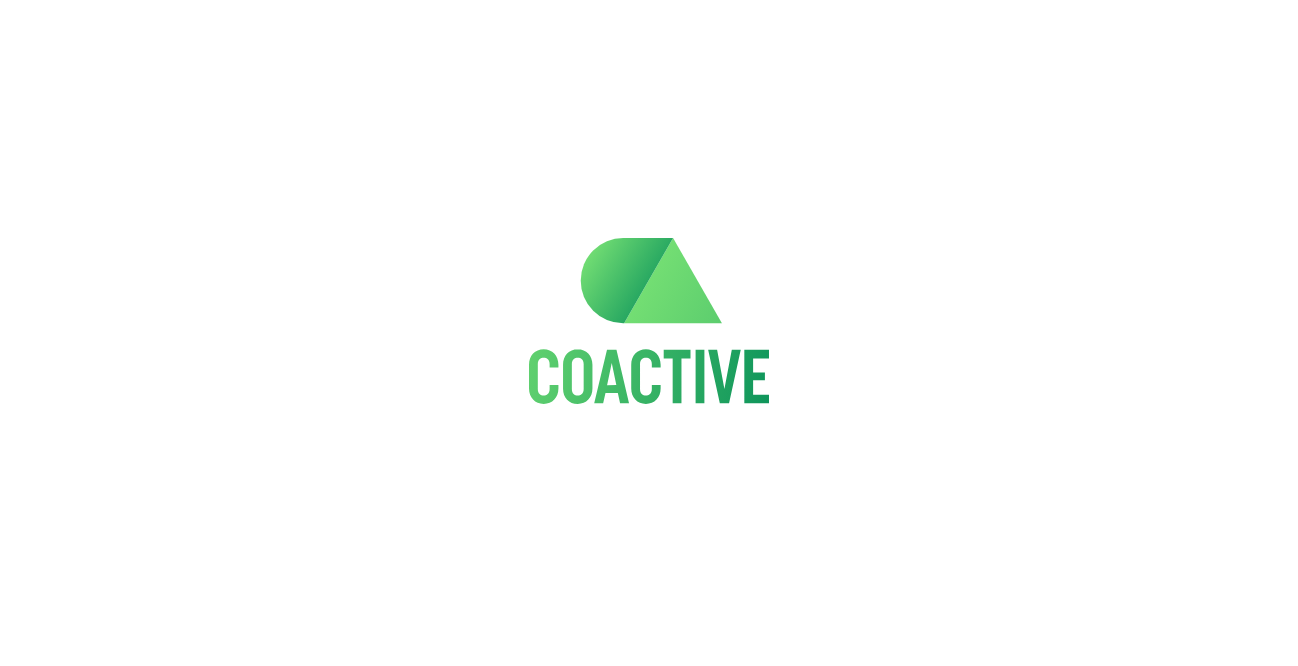 scroll, scrollTop: 0, scrollLeft: 0, axis: both 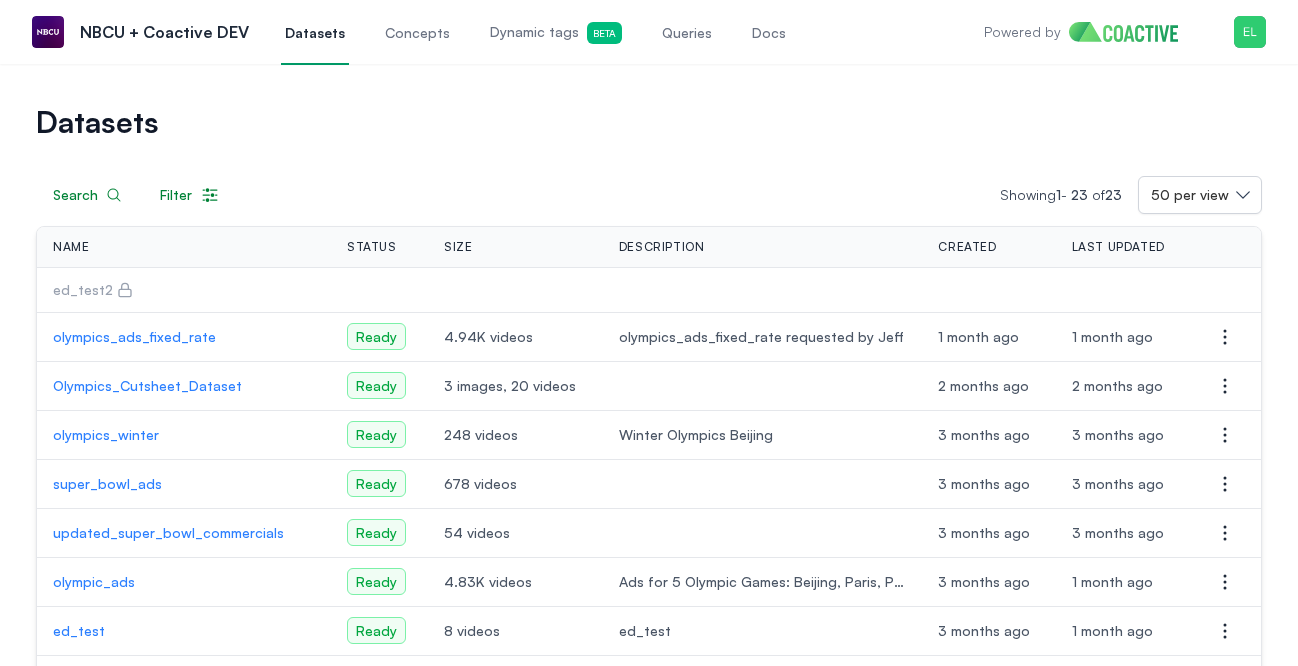 click on "Dynamic tags Beta" at bounding box center (556, 33) 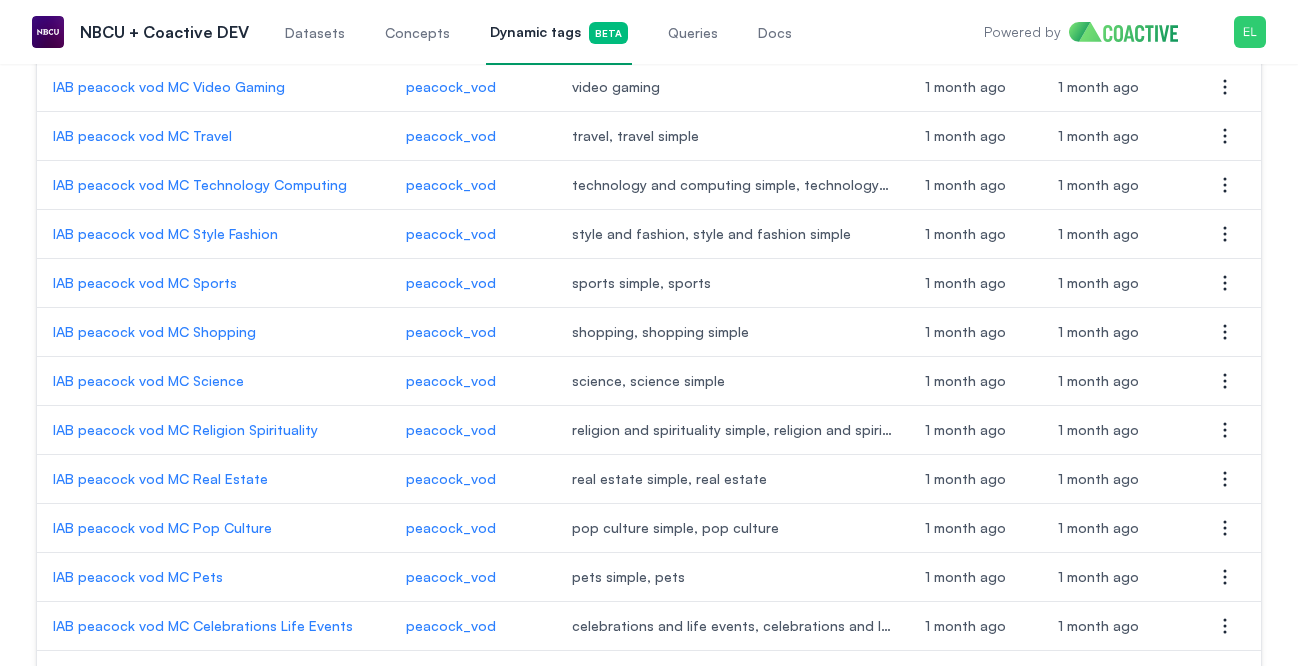 scroll, scrollTop: 2226, scrollLeft: 0, axis: vertical 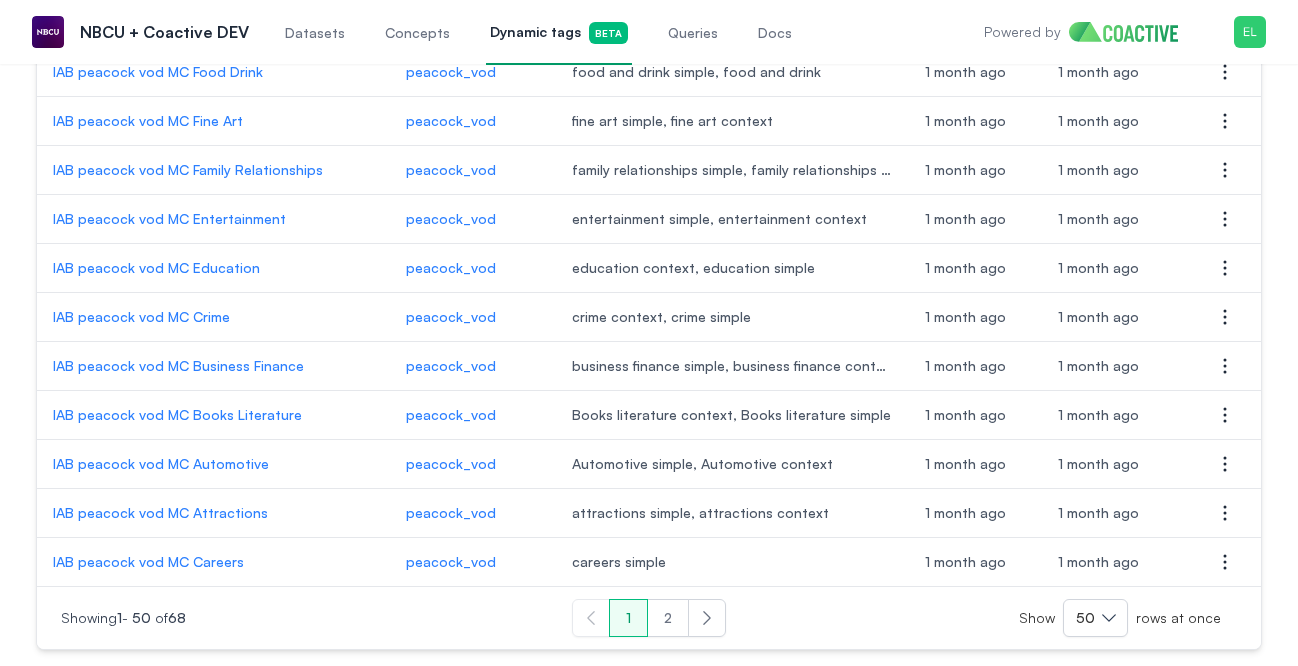 click on "2" at bounding box center (668, 618) 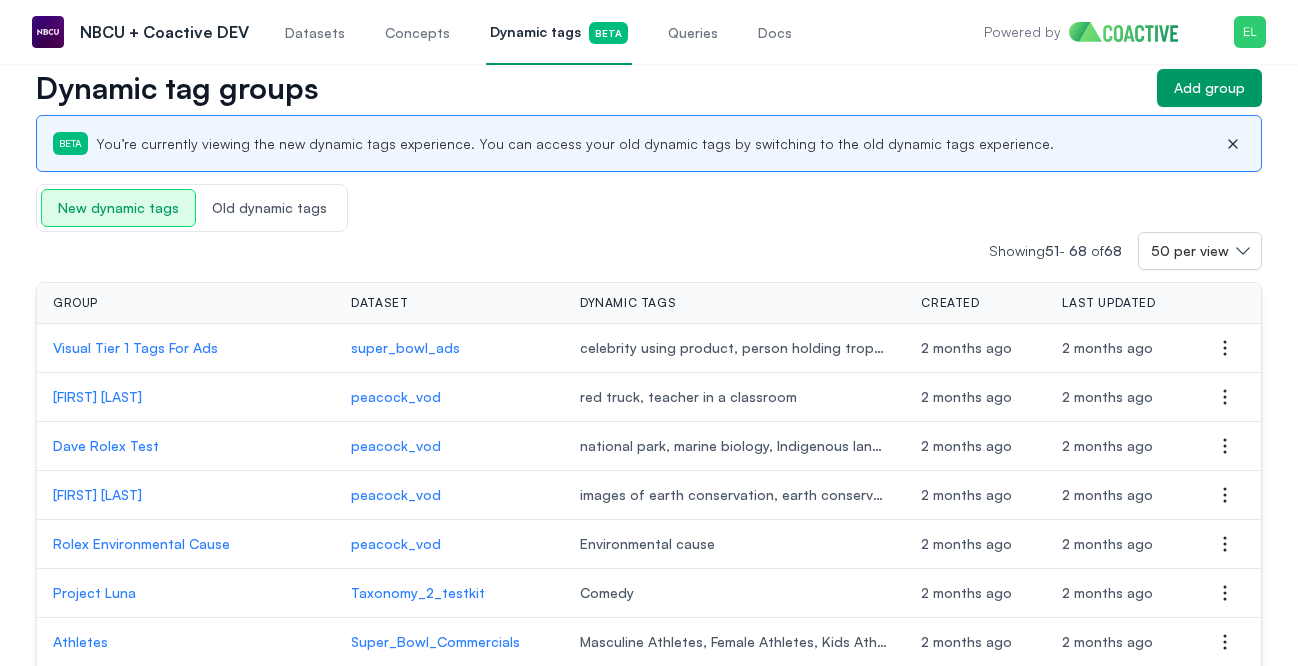 scroll, scrollTop: 59, scrollLeft: 0, axis: vertical 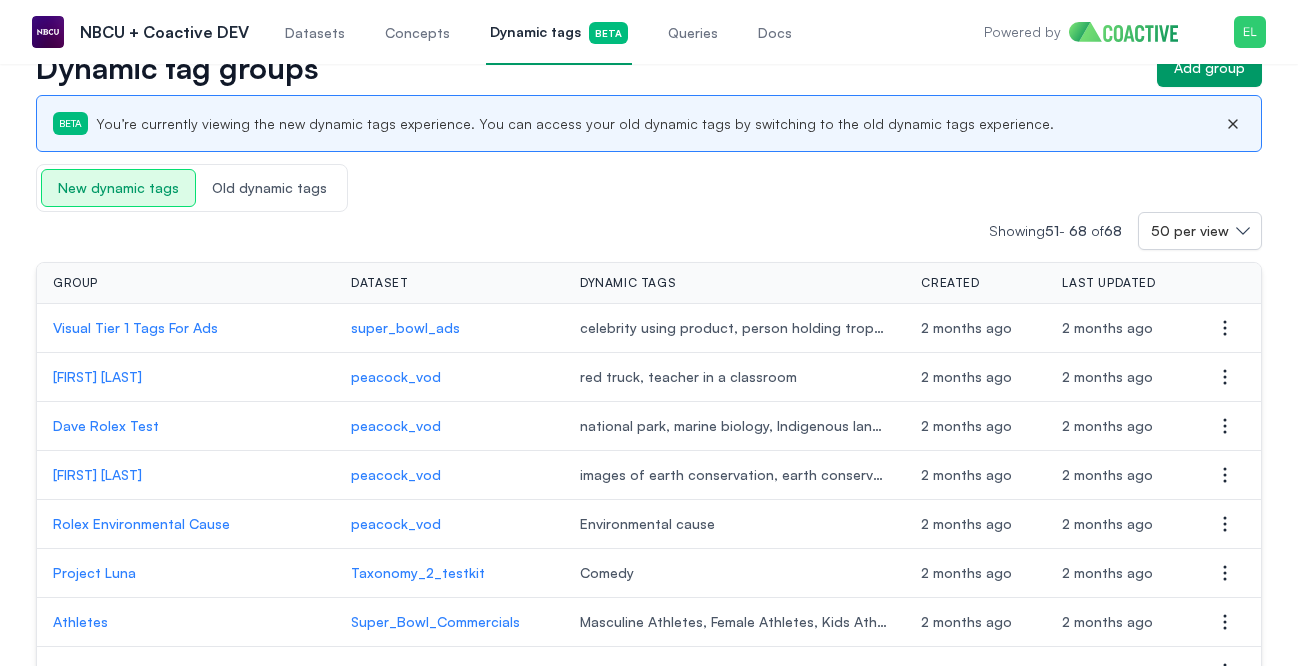 click on "[FIRST] [LAST]" at bounding box center [186, 475] 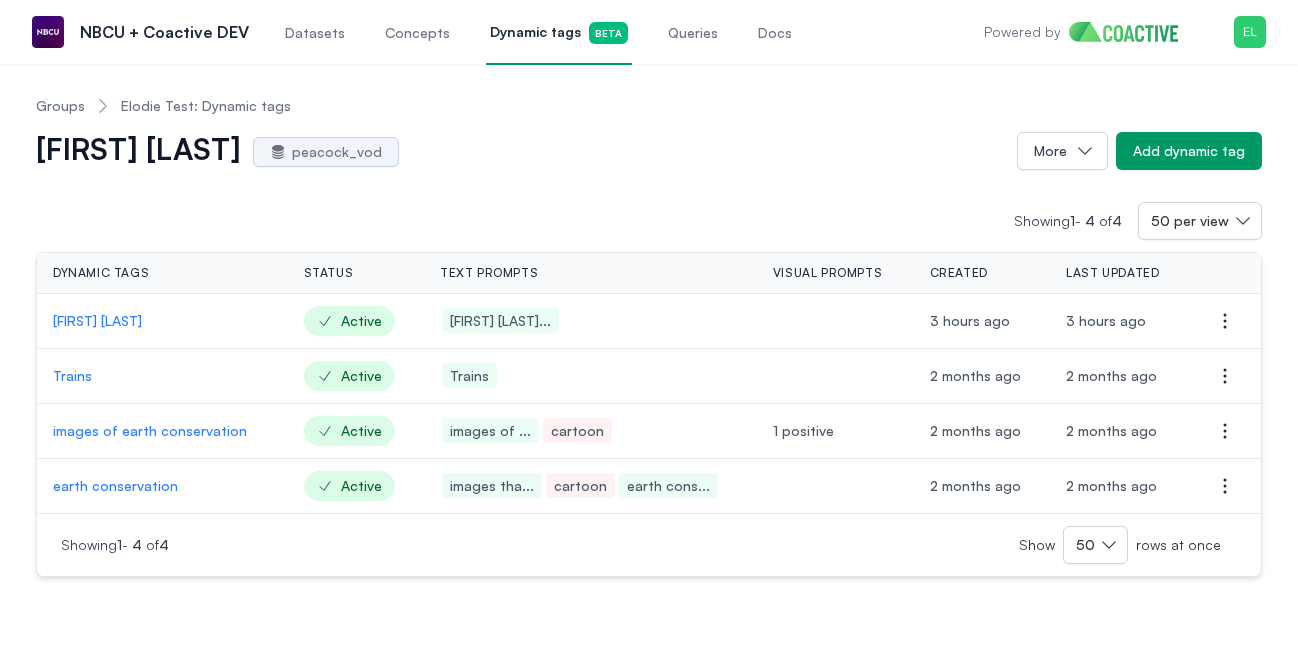 click on "[FIRST] [LAST]" at bounding box center [162, 321] 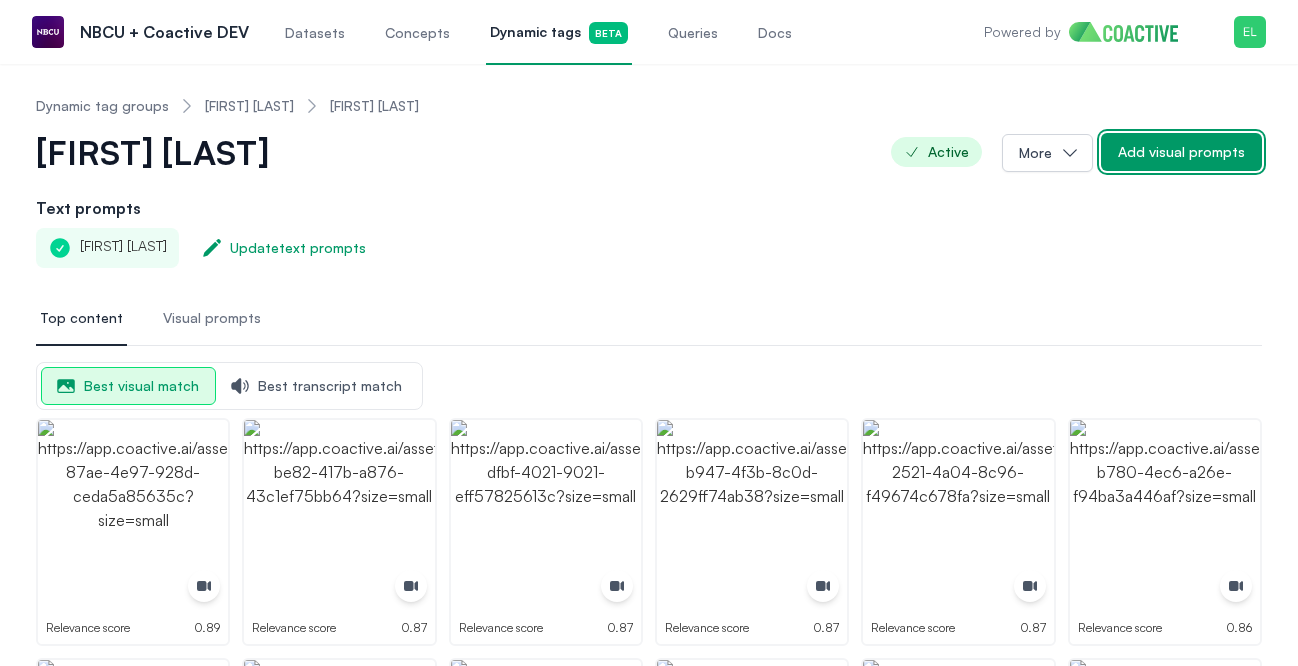 click on "Add visual prompts" at bounding box center (1181, 152) 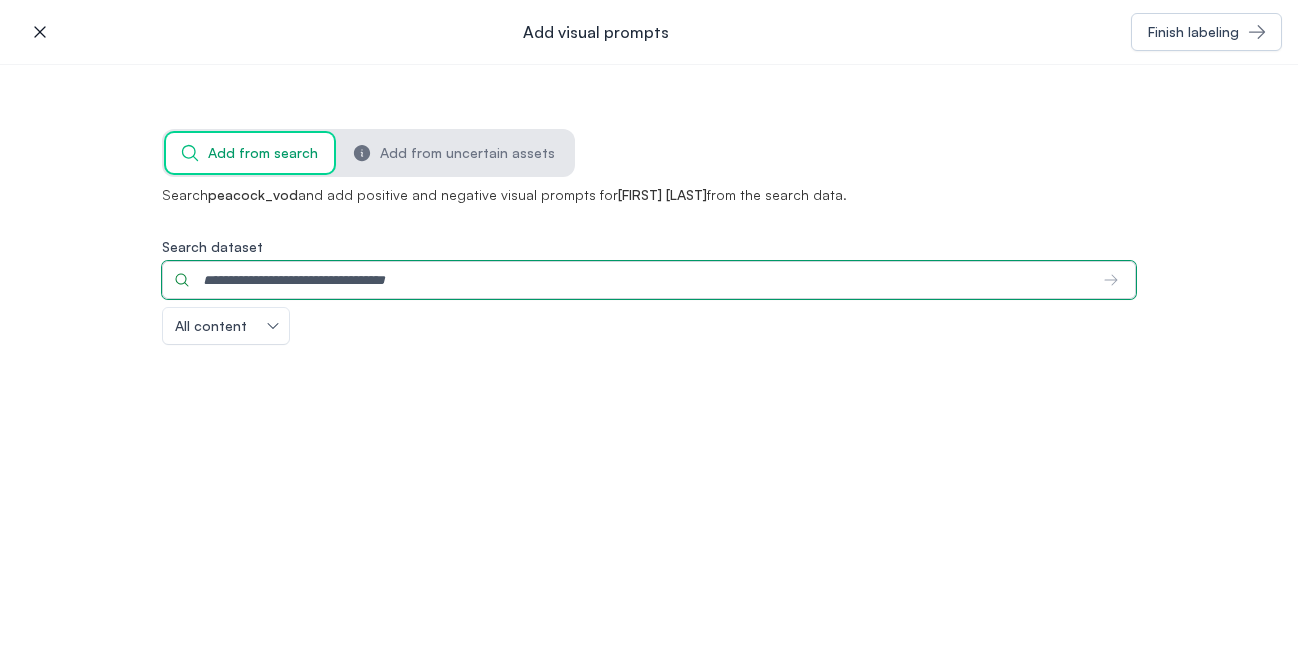 click on "Search dataset" at bounding box center (625, 280) 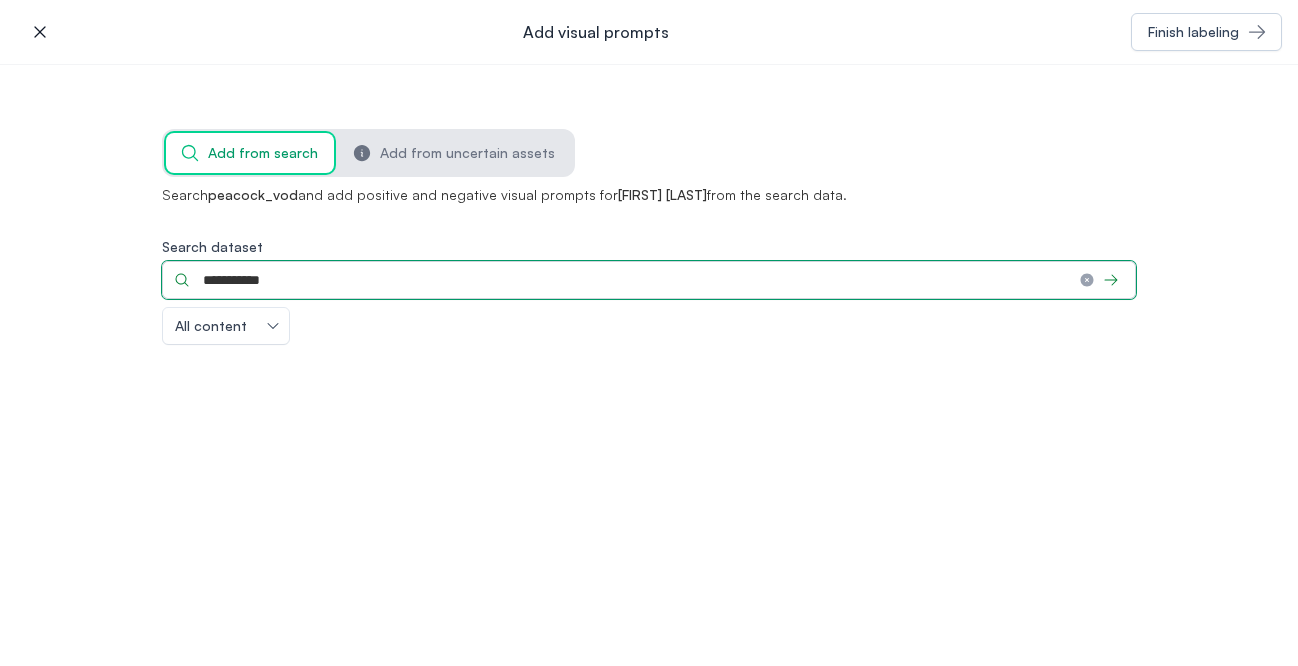 type on "**********" 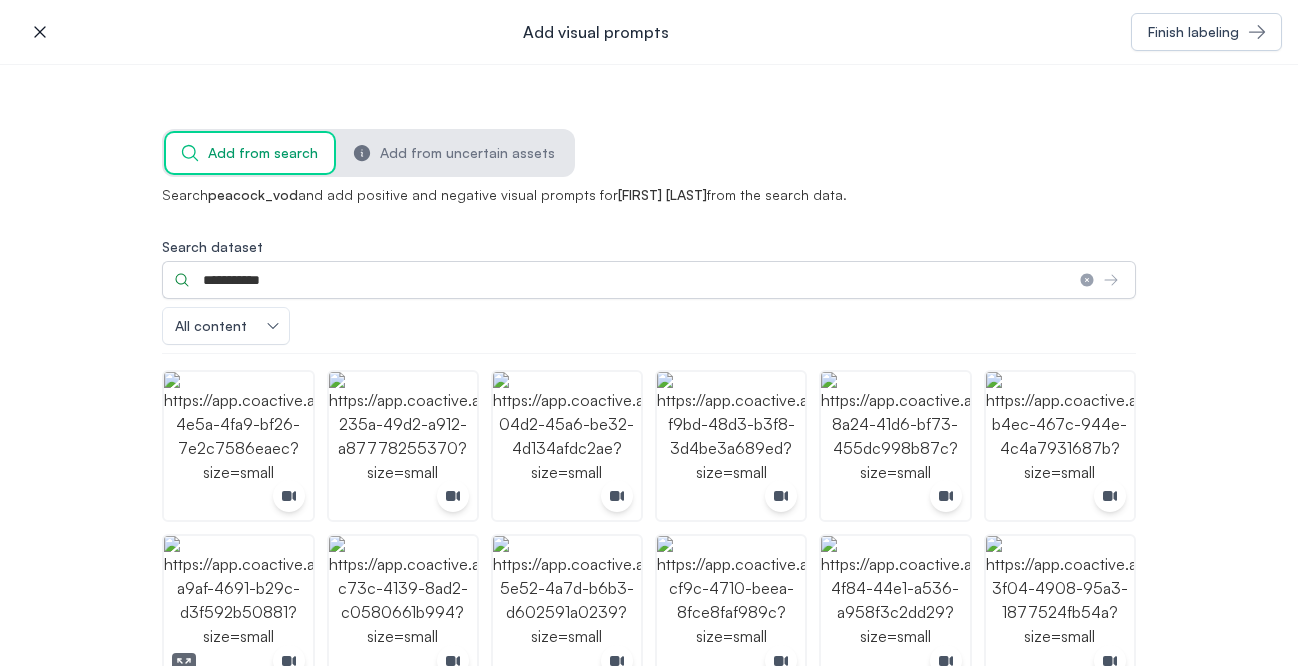 click at bounding box center (238, 610) 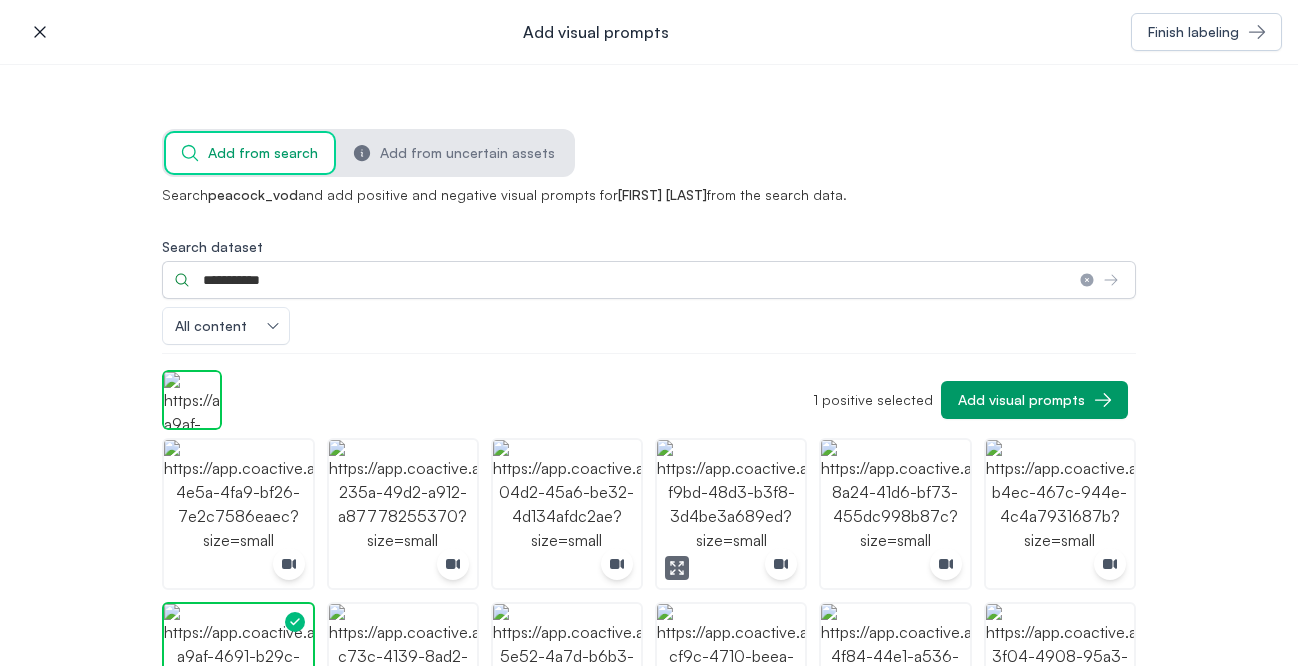 click at bounding box center [731, 514] 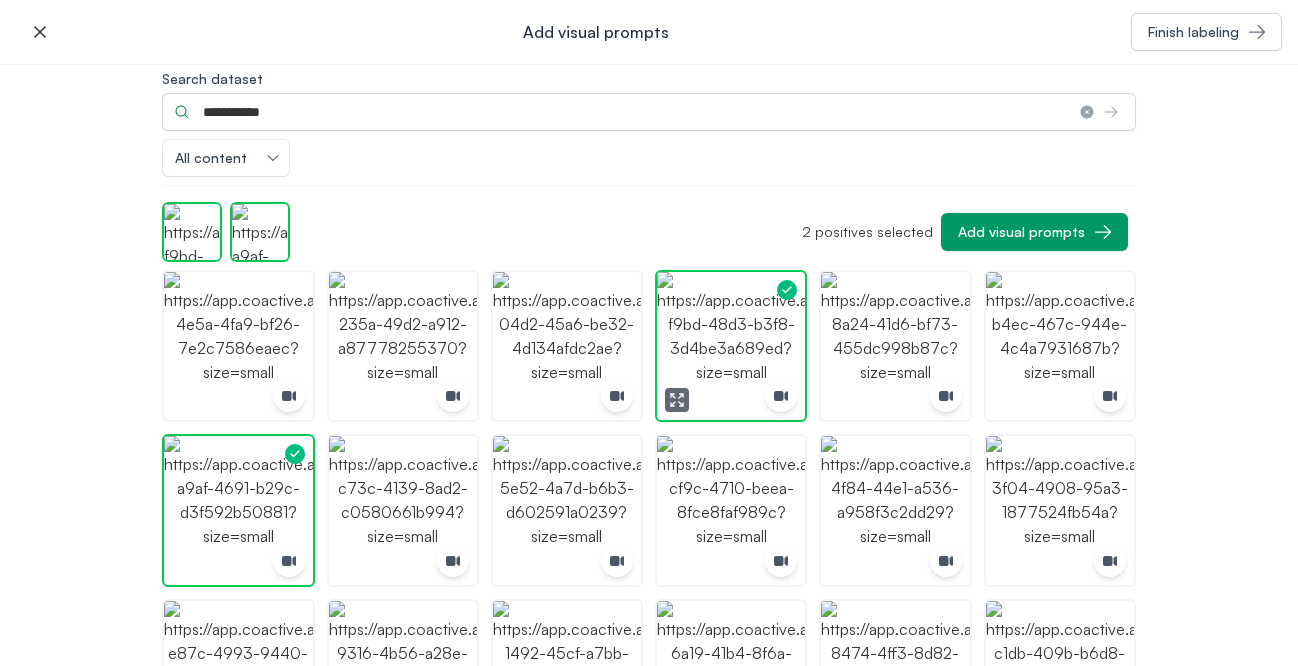 scroll, scrollTop: 194, scrollLeft: 0, axis: vertical 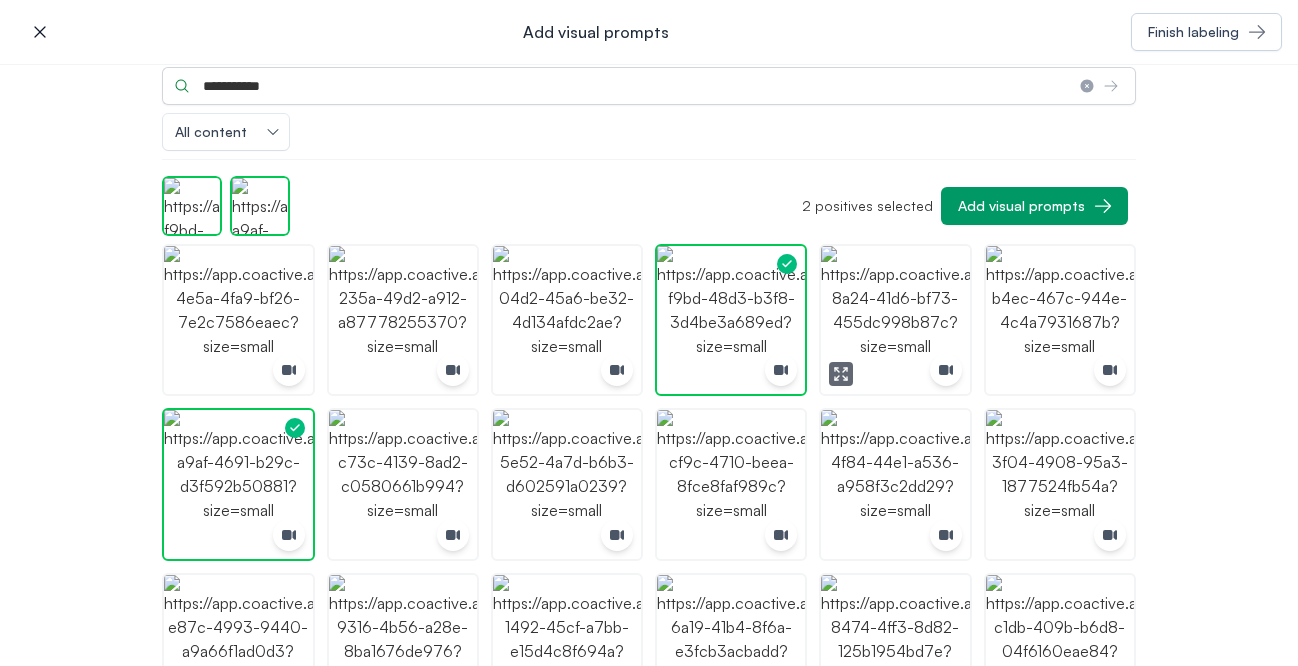 click at bounding box center [895, 320] 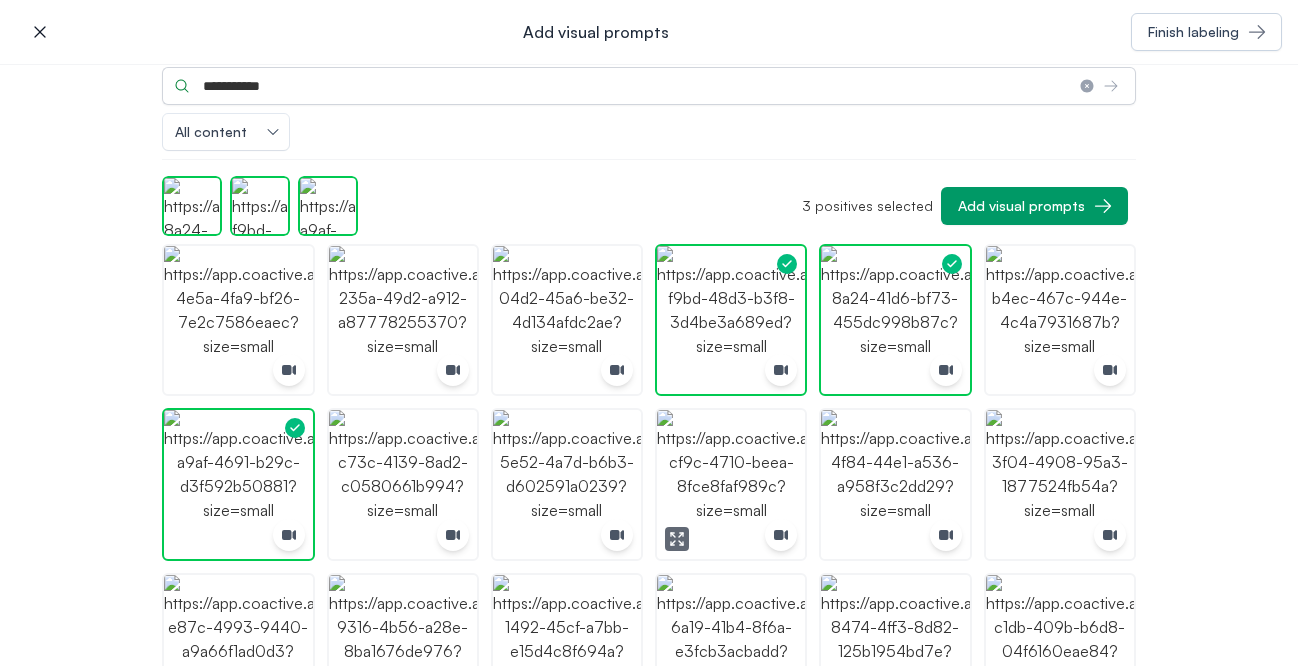 click at bounding box center [731, 484] 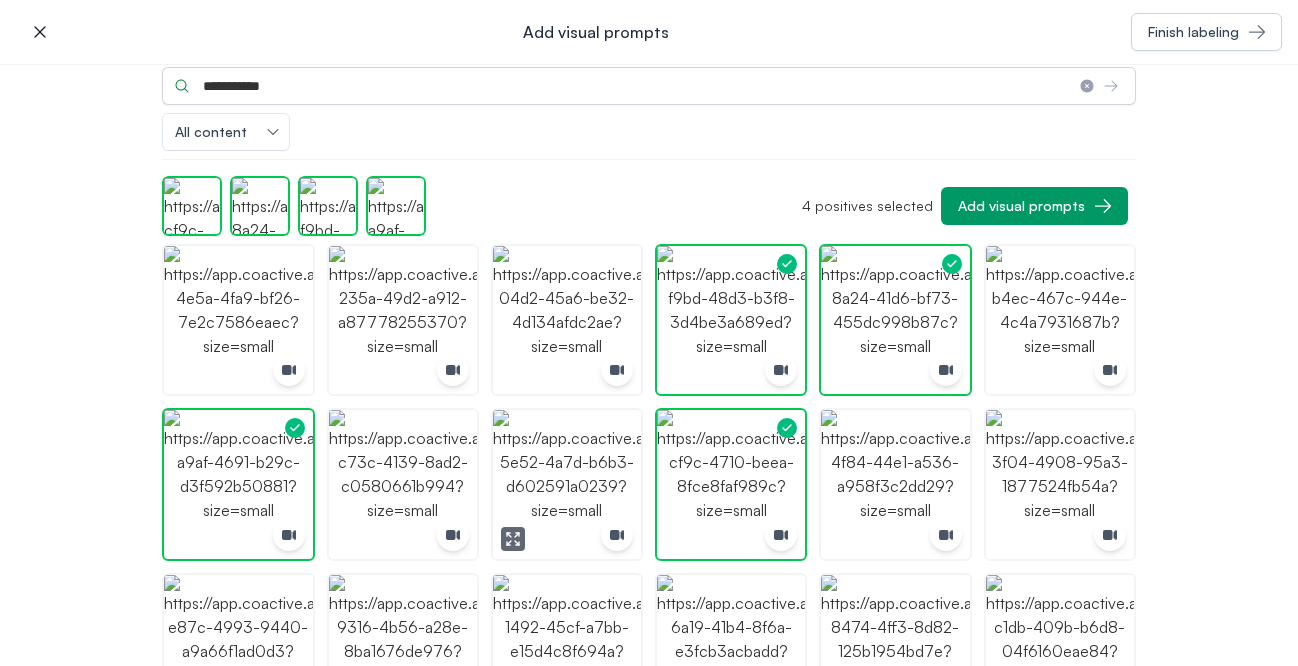 click at bounding box center (567, 484) 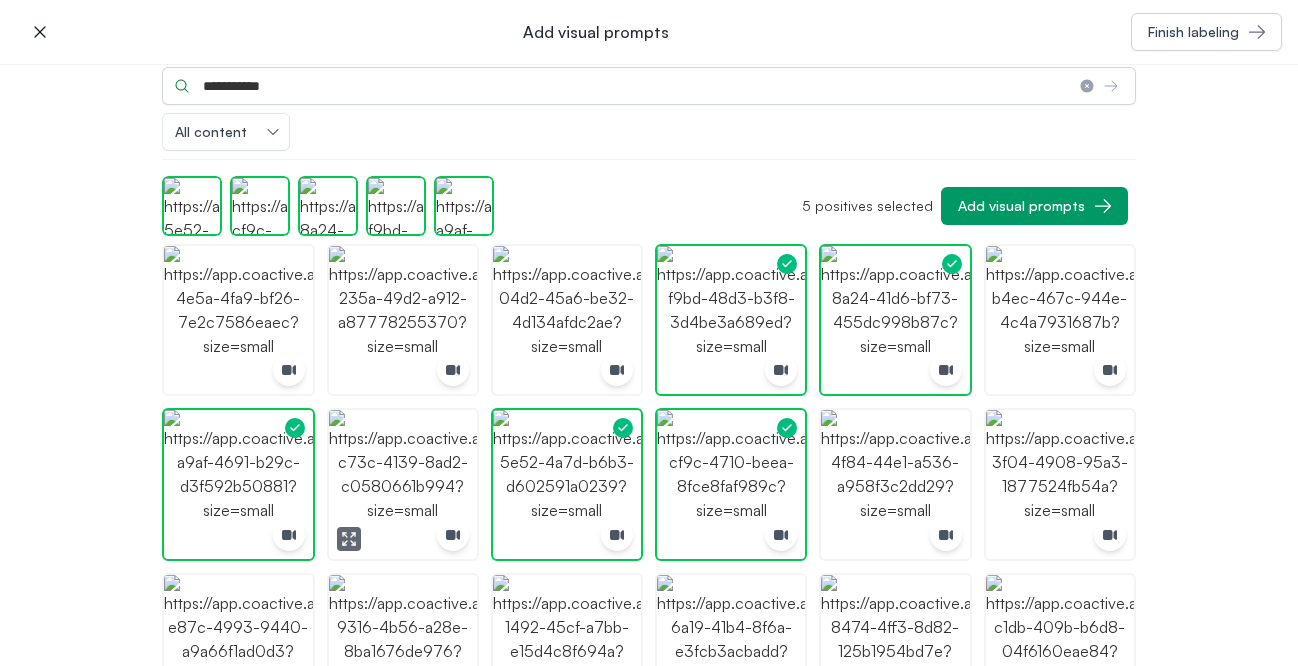 click at bounding box center [403, 484] 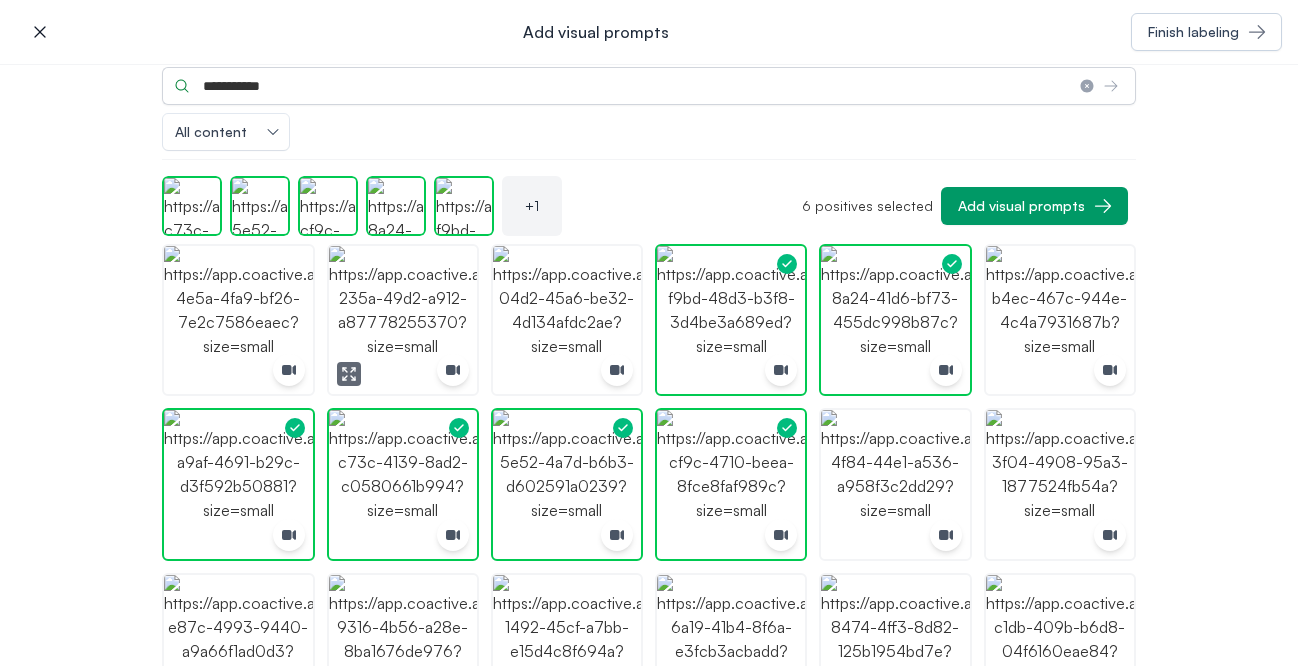 click at bounding box center [403, 320] 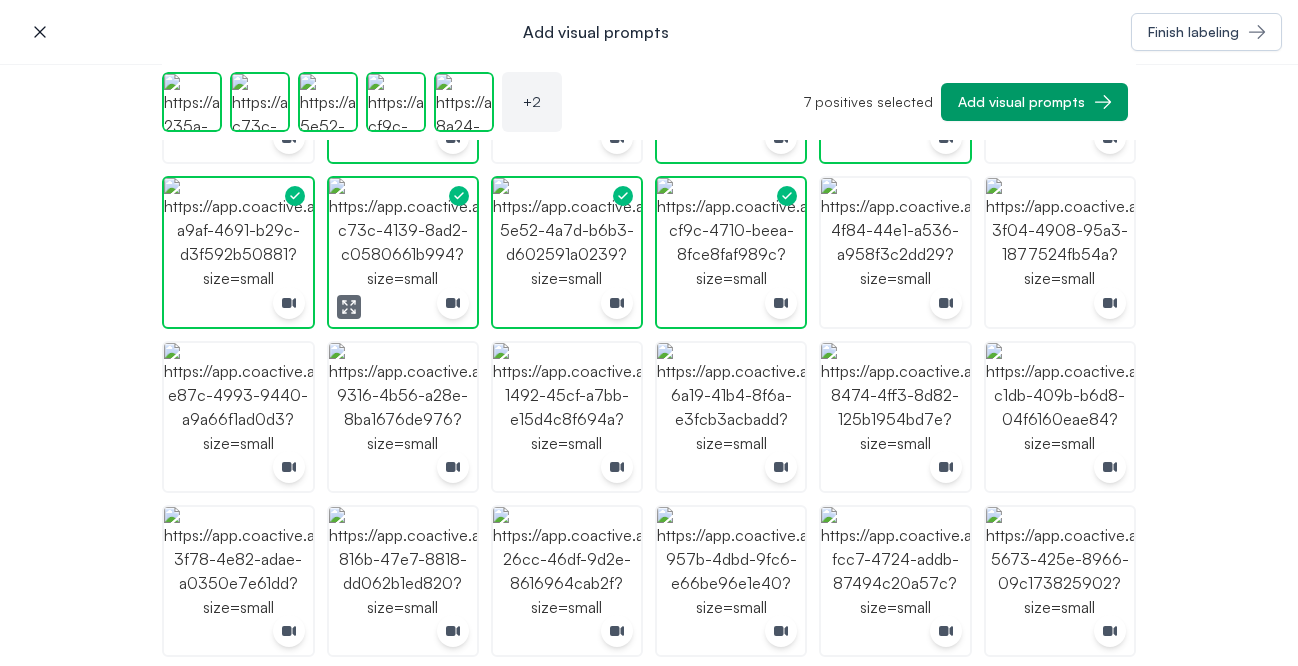scroll, scrollTop: 374, scrollLeft: 0, axis: vertical 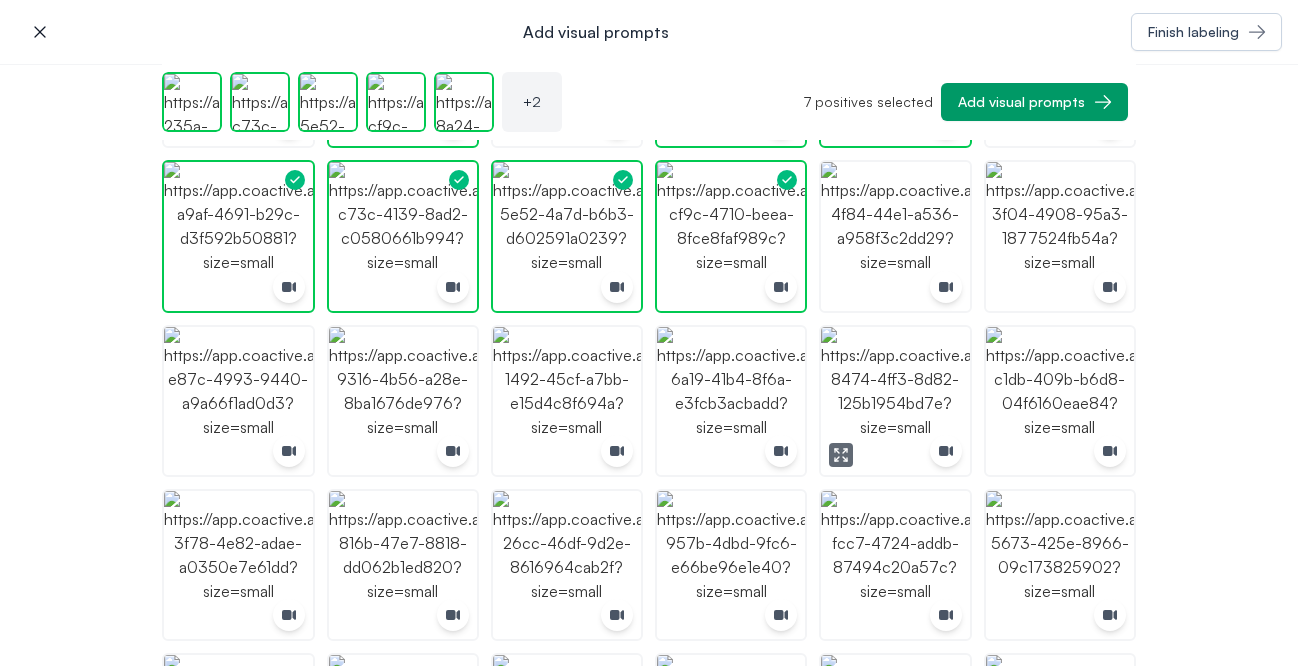 click at bounding box center (895, 401) 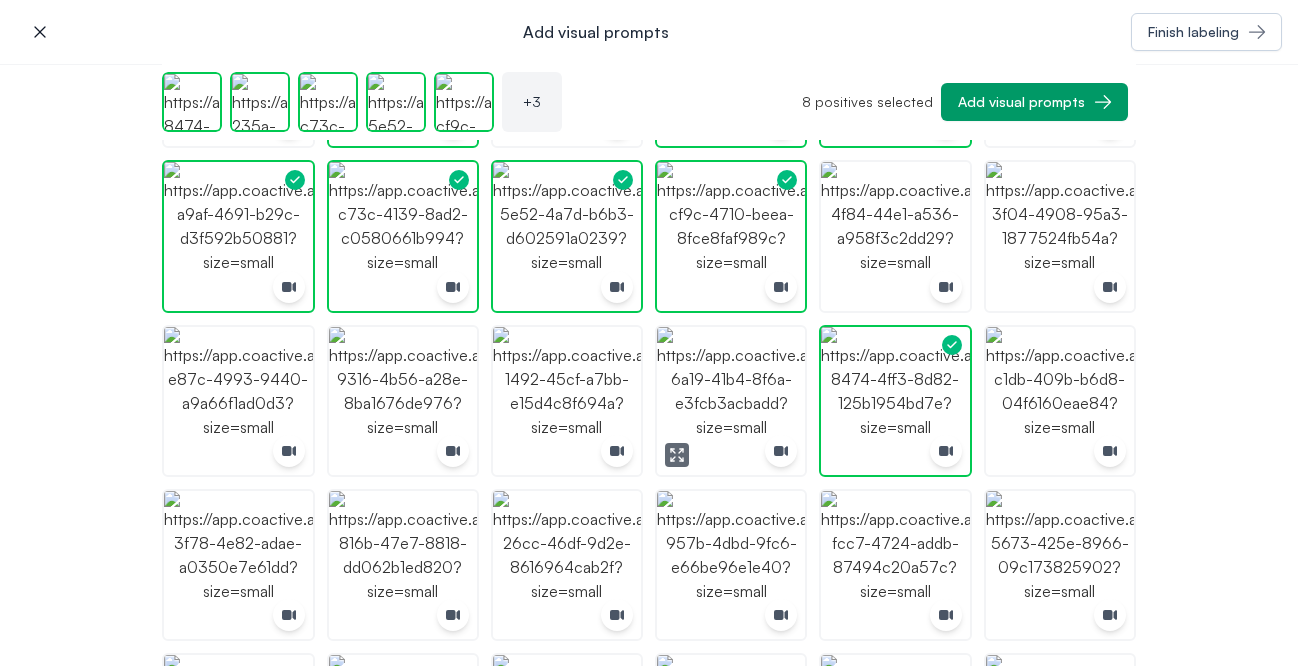 click at bounding box center [731, 401] 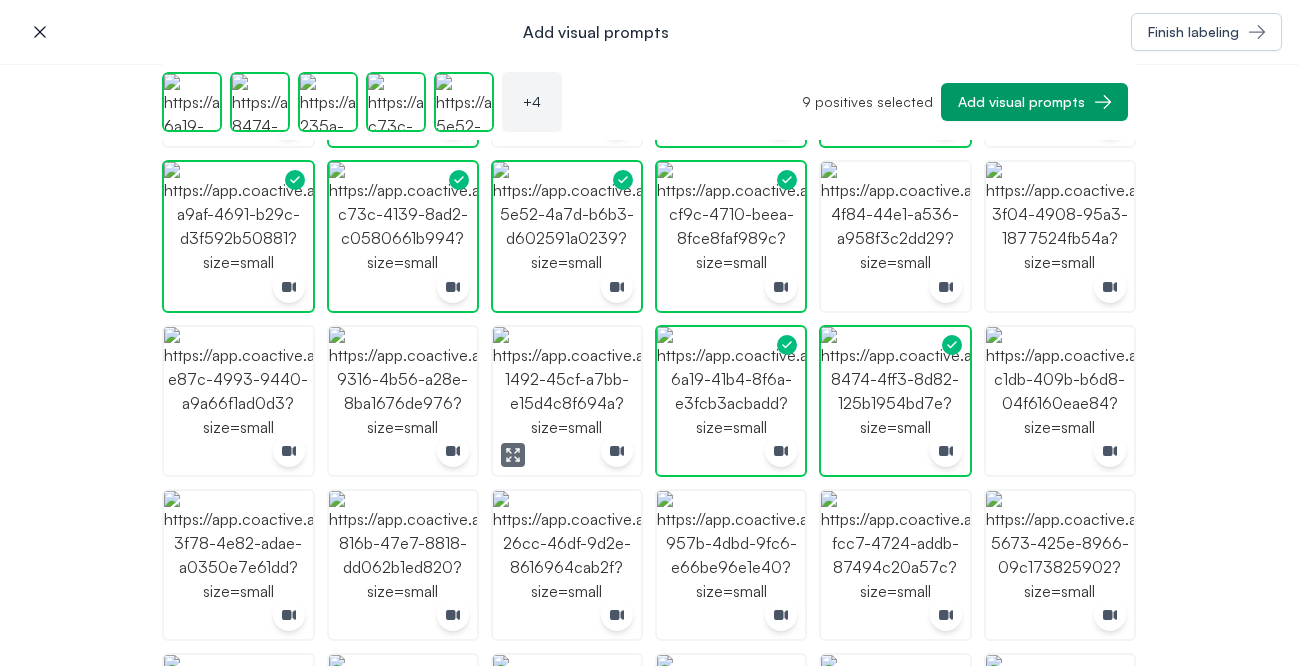 click at bounding box center (567, 401) 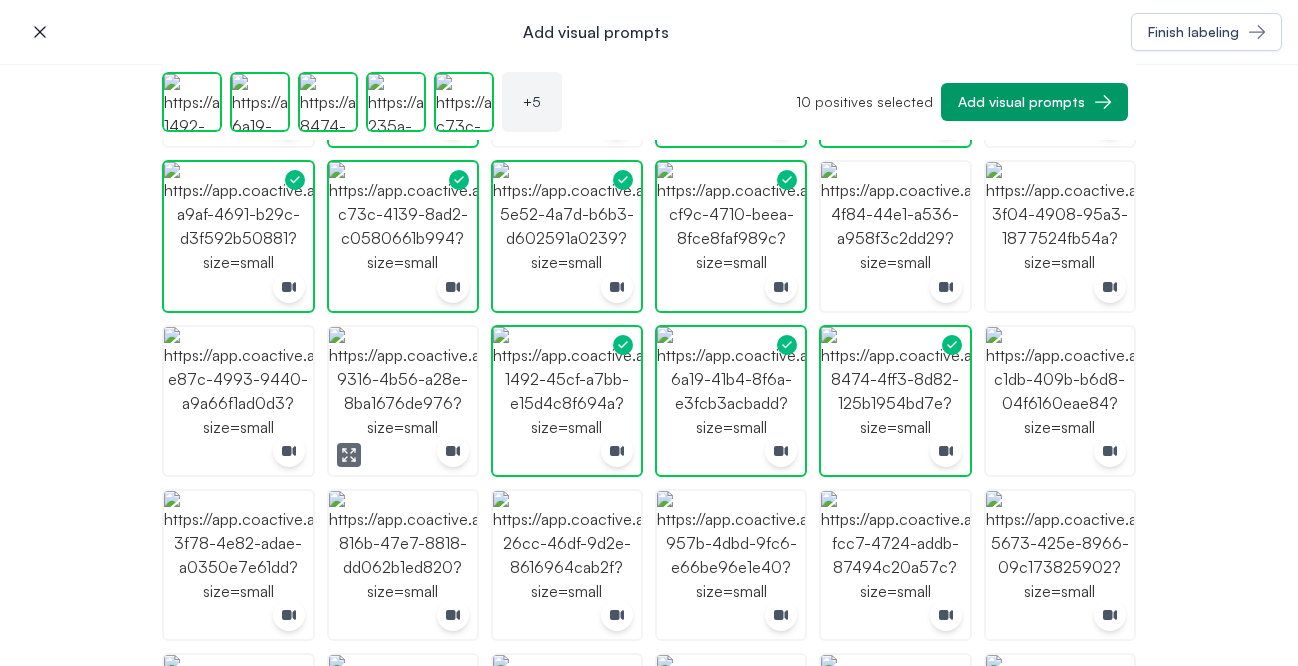 click at bounding box center (403, 401) 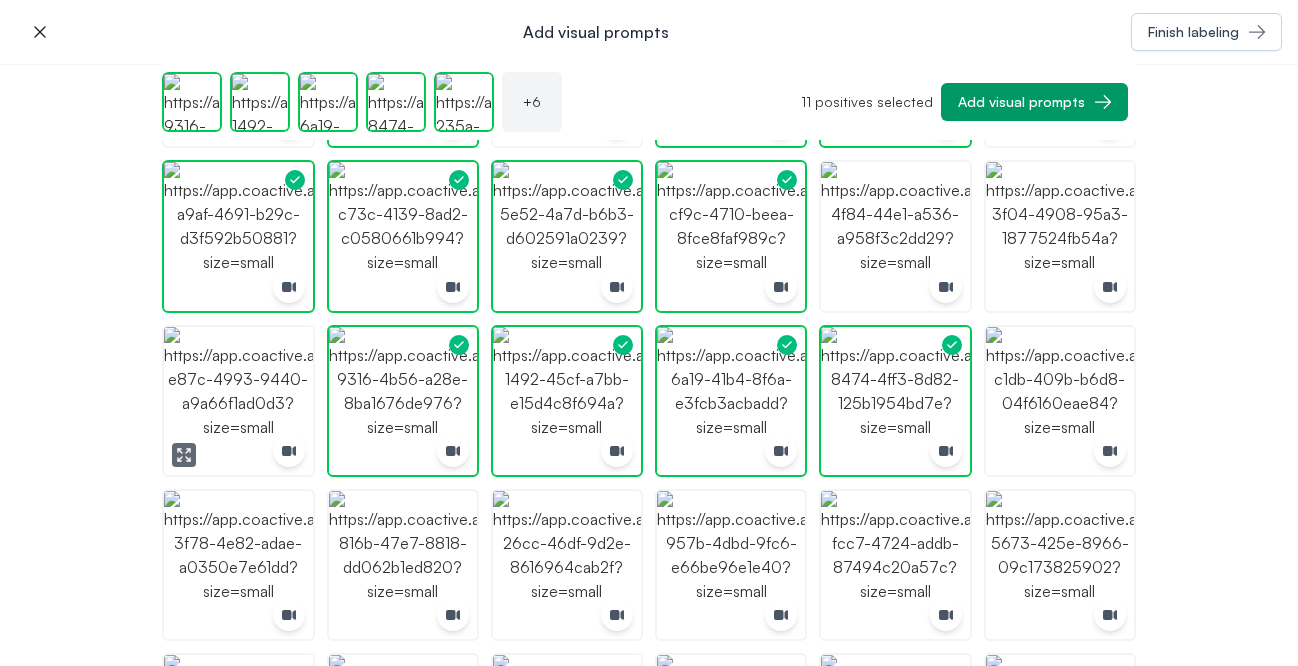 click at bounding box center (238, 401) 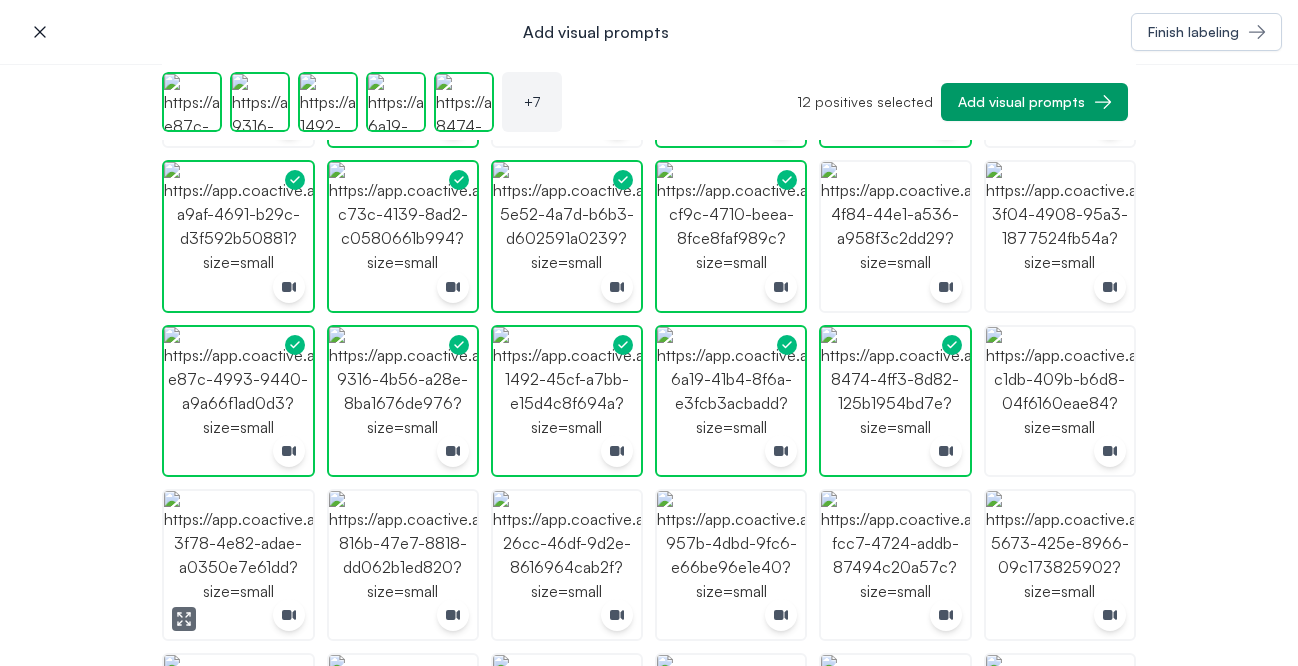 click at bounding box center (238, 565) 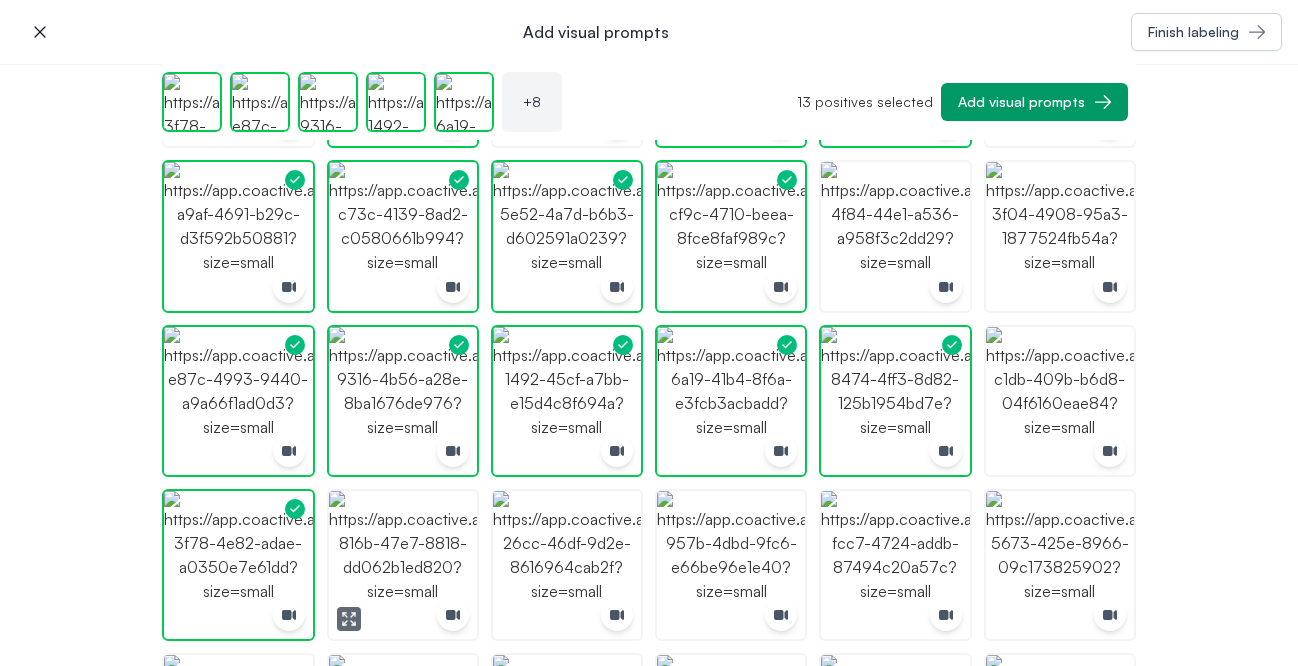click at bounding box center [403, 565] 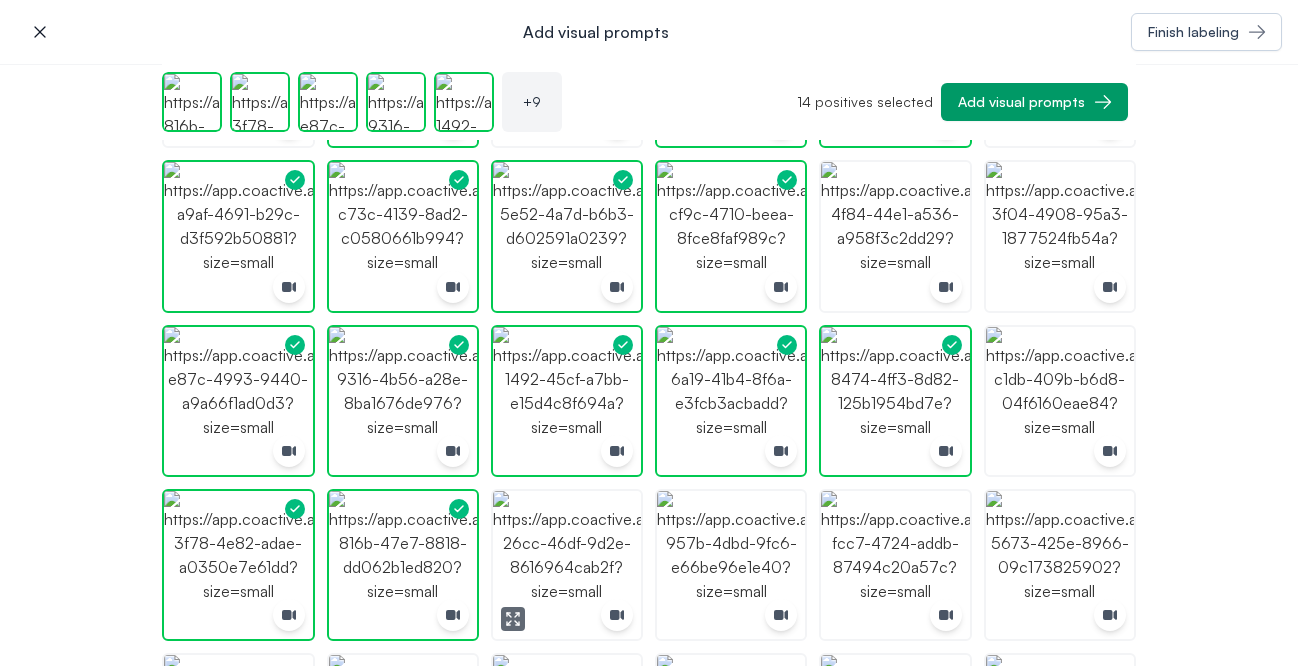 click at bounding box center [567, 565] 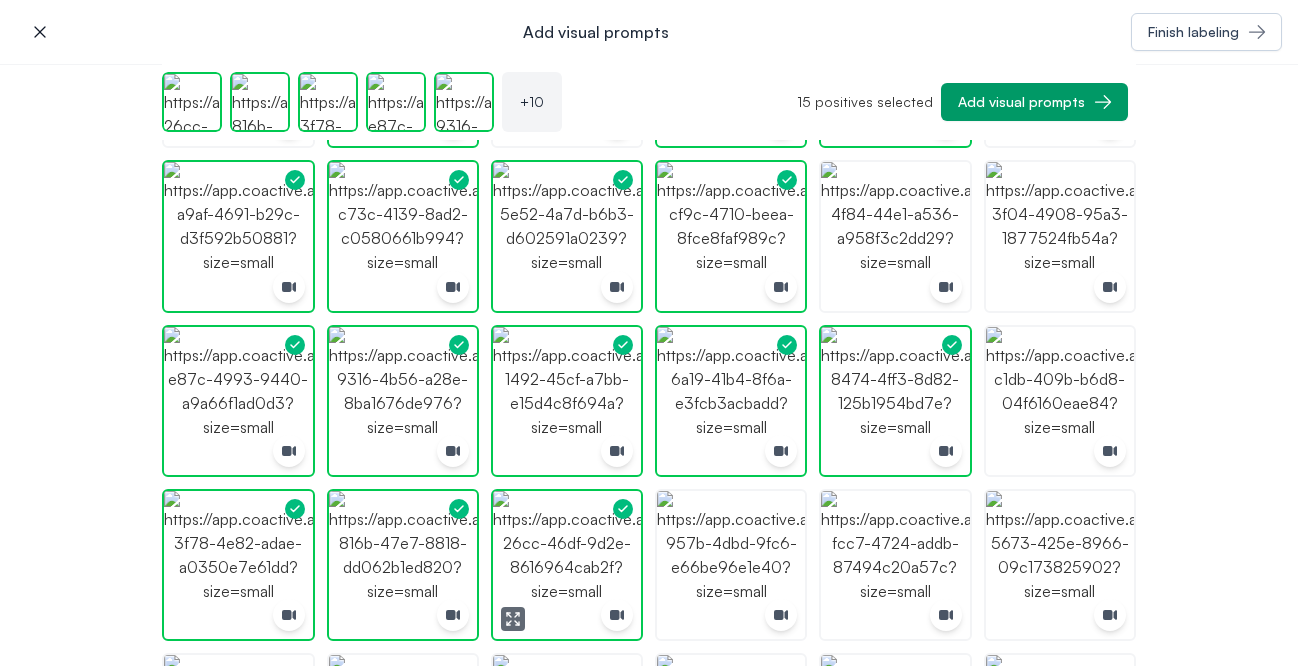 click at bounding box center [567, 565] 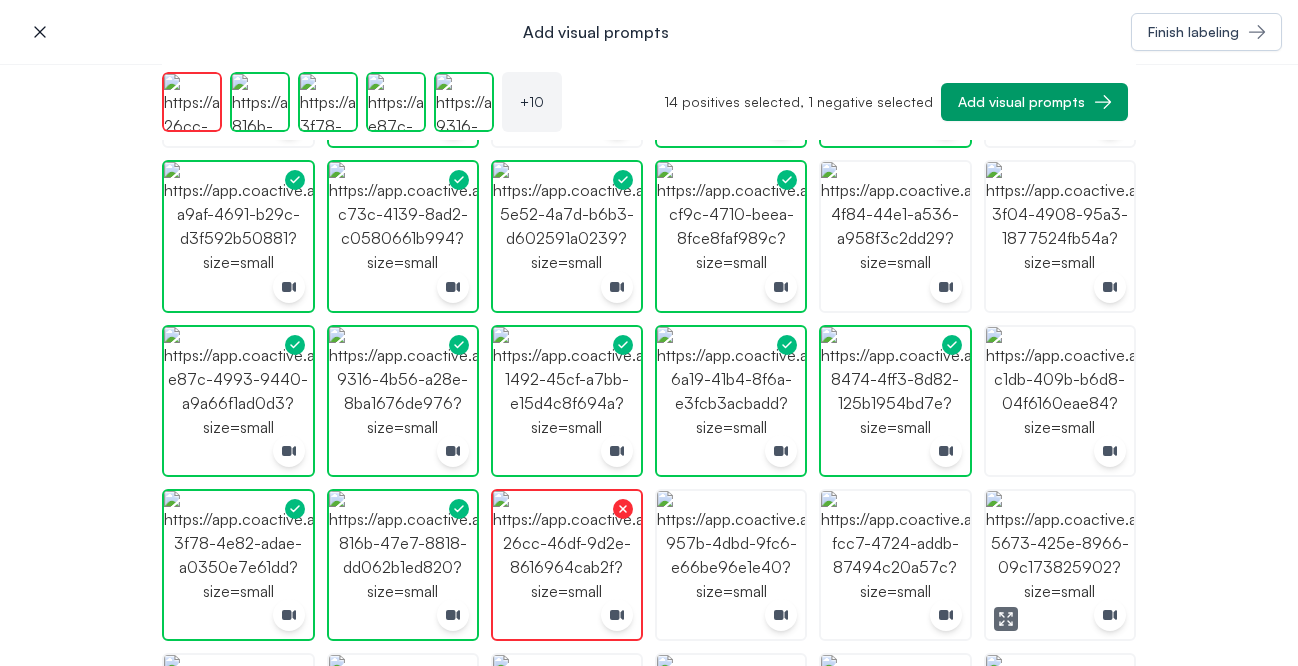 click at bounding box center (1060, 565) 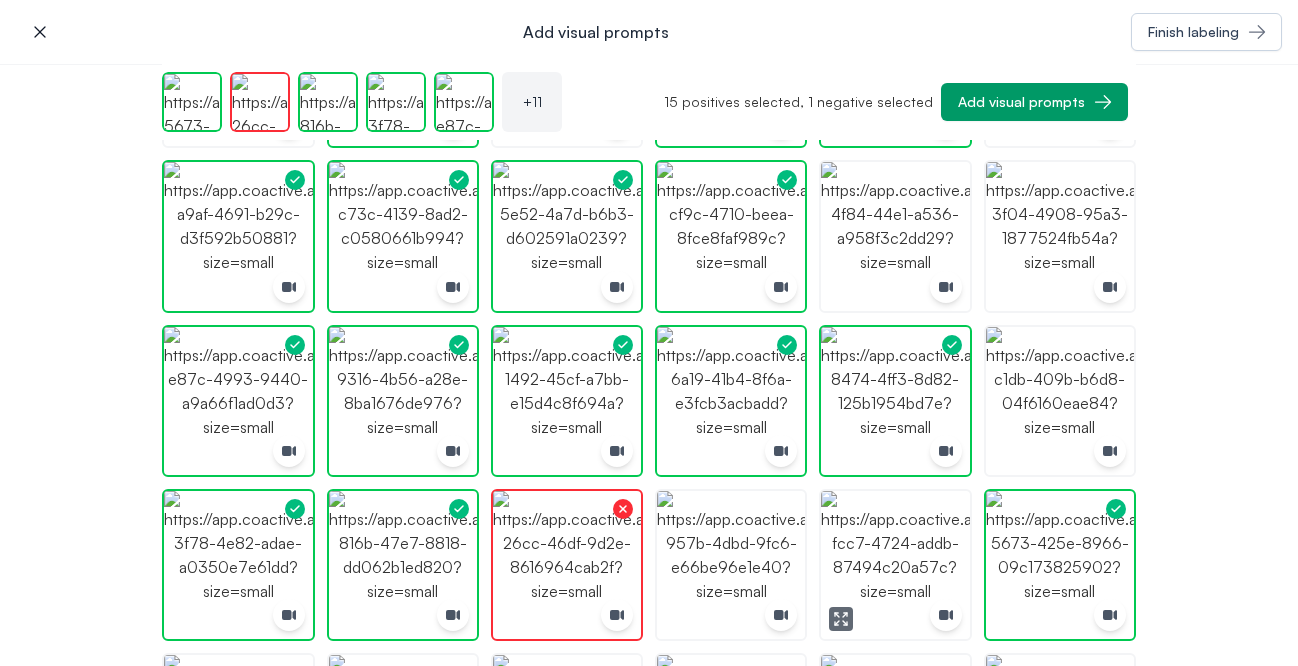 click at bounding box center (895, 565) 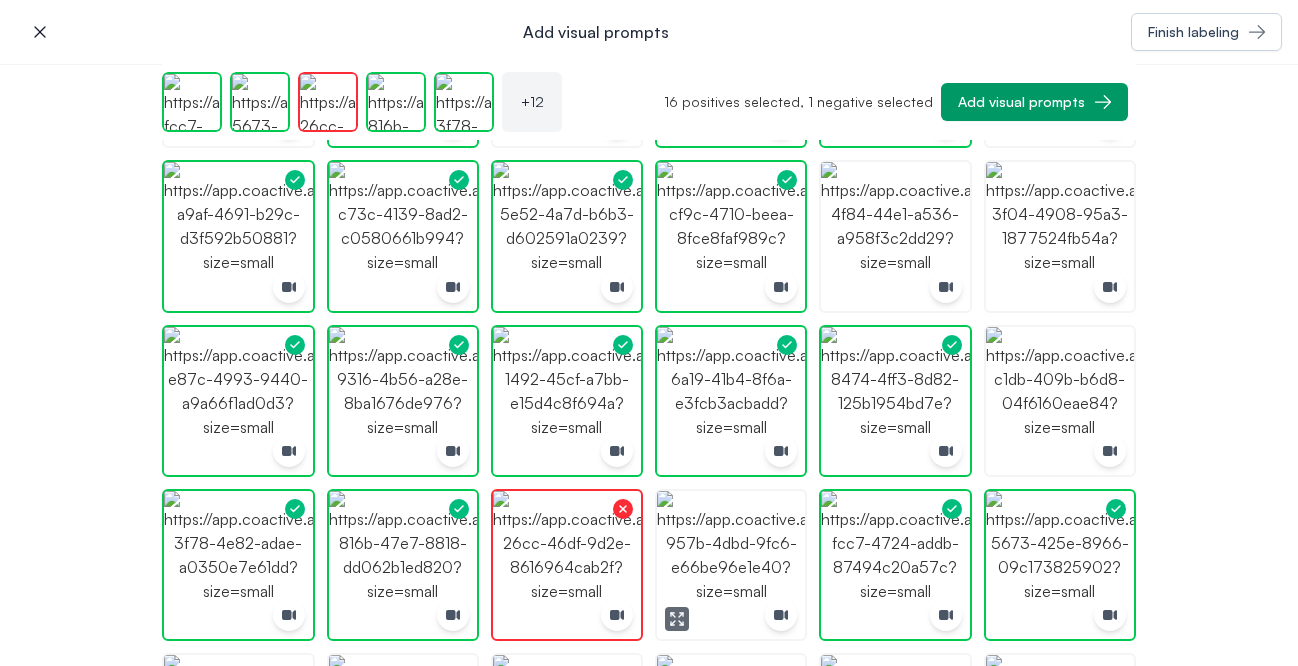 click at bounding box center [731, 565] 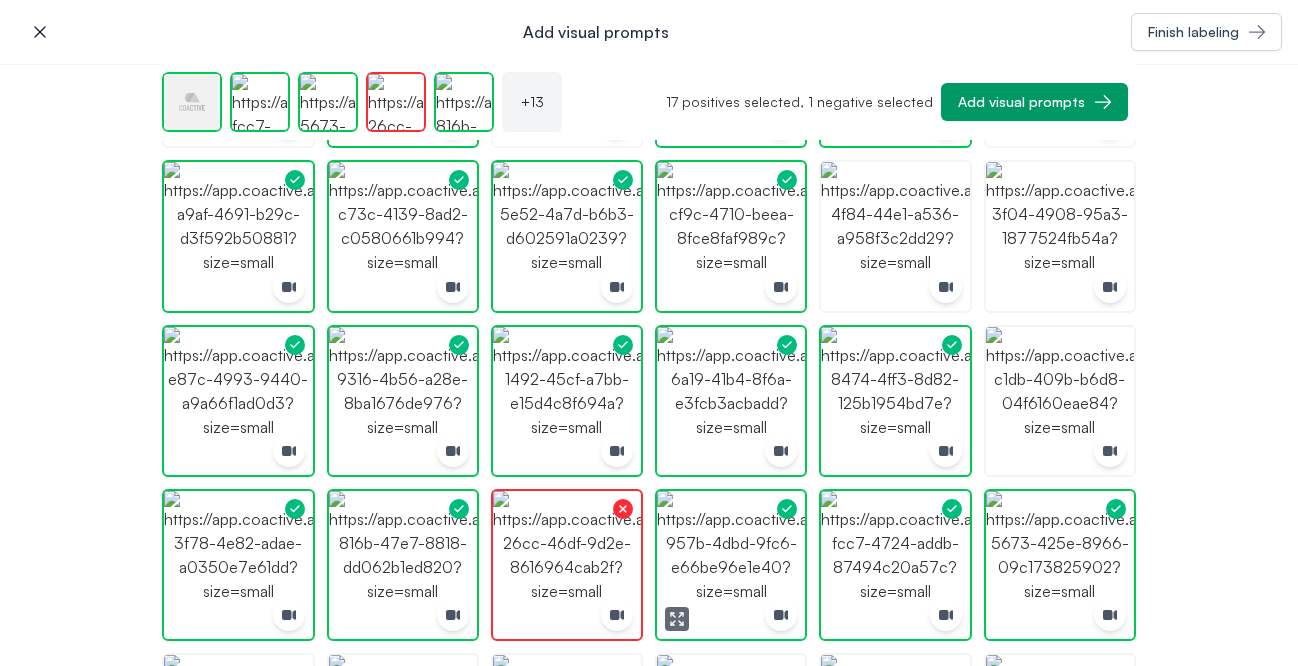 click at bounding box center [731, 565] 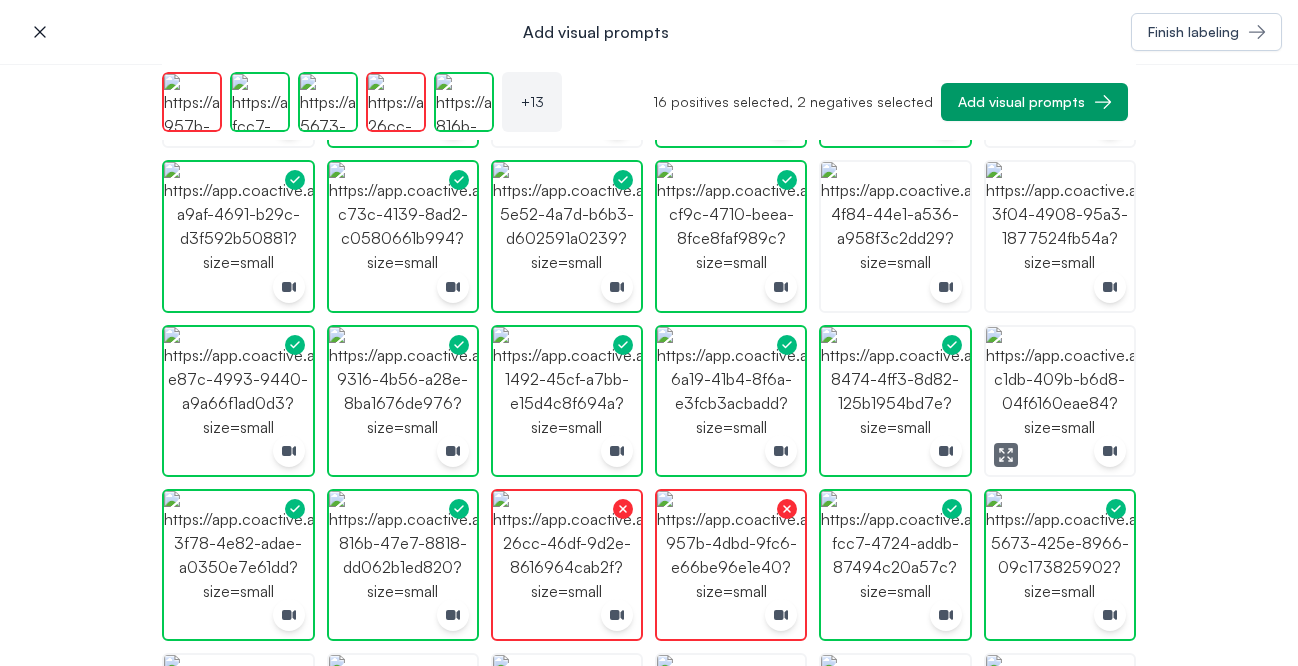 click at bounding box center (1060, 401) 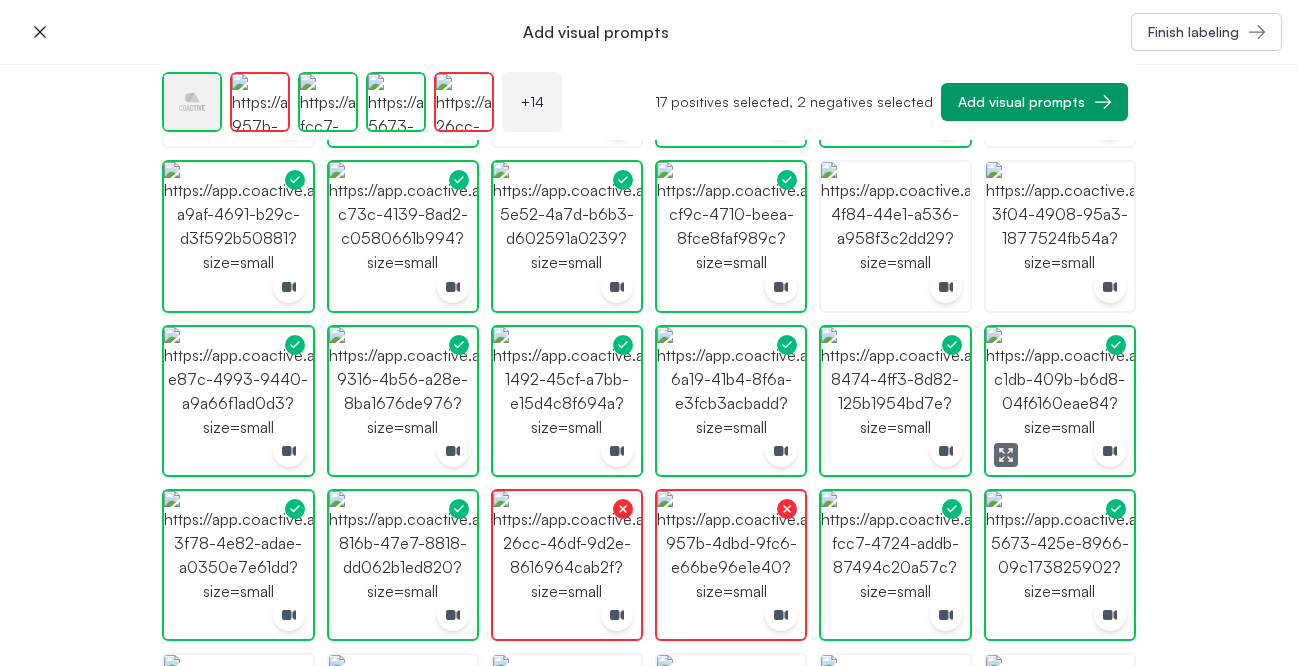 click at bounding box center (1060, 401) 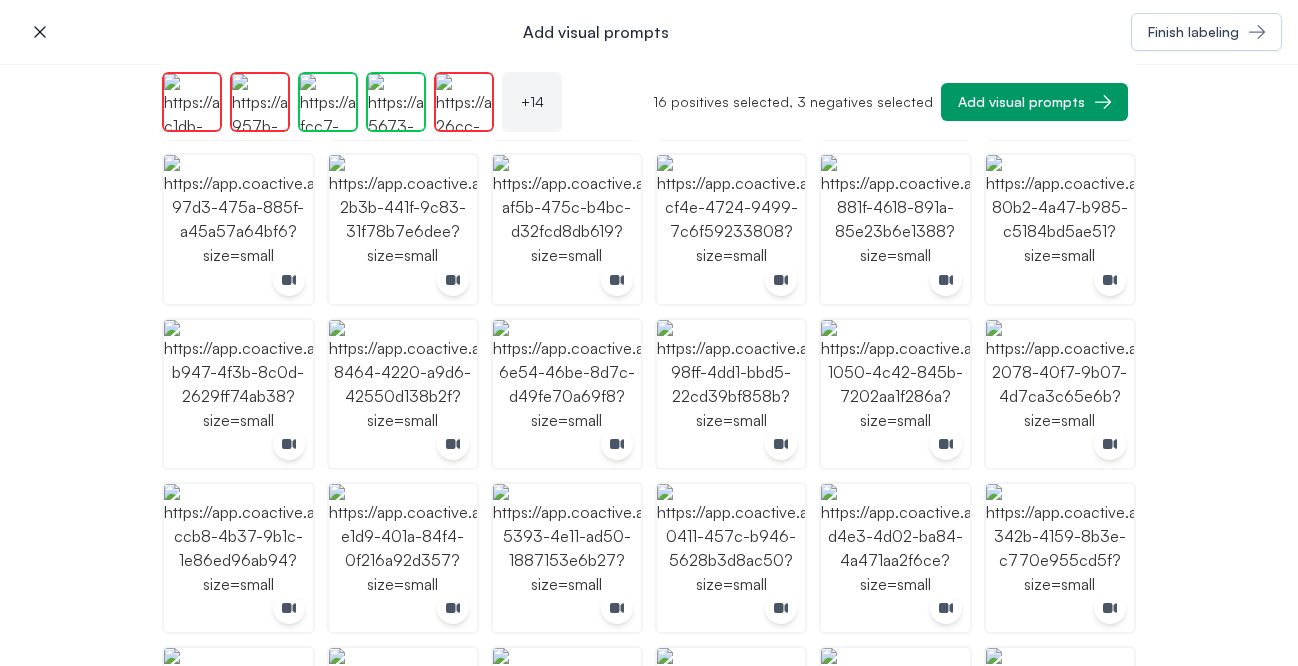 scroll, scrollTop: 1110, scrollLeft: 0, axis: vertical 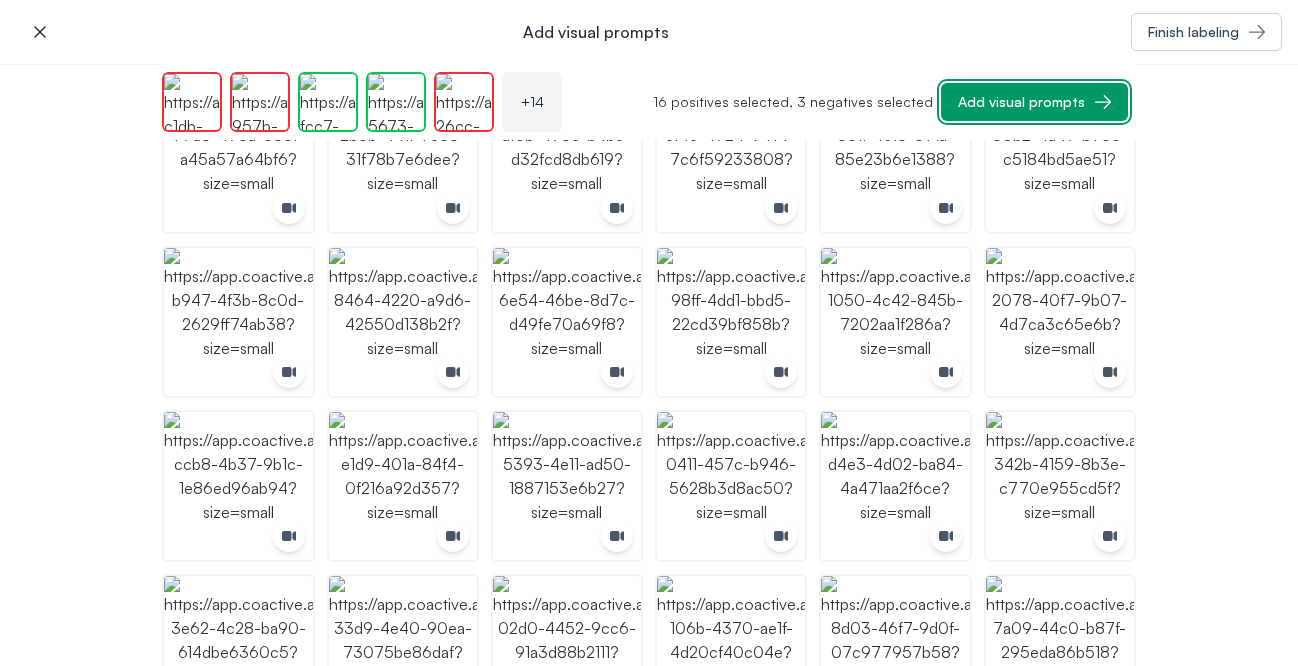 click on "Add visual prompts" at bounding box center (1021, 102) 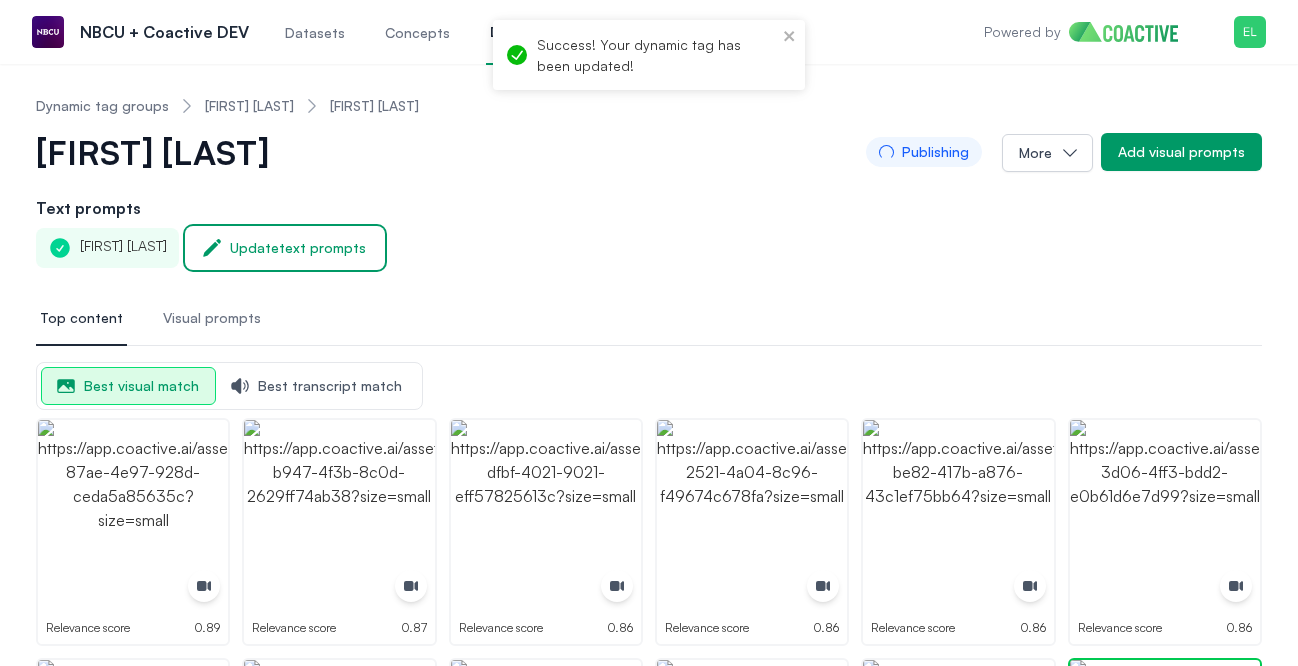 click on "Update  text prompts" at bounding box center [298, 248] 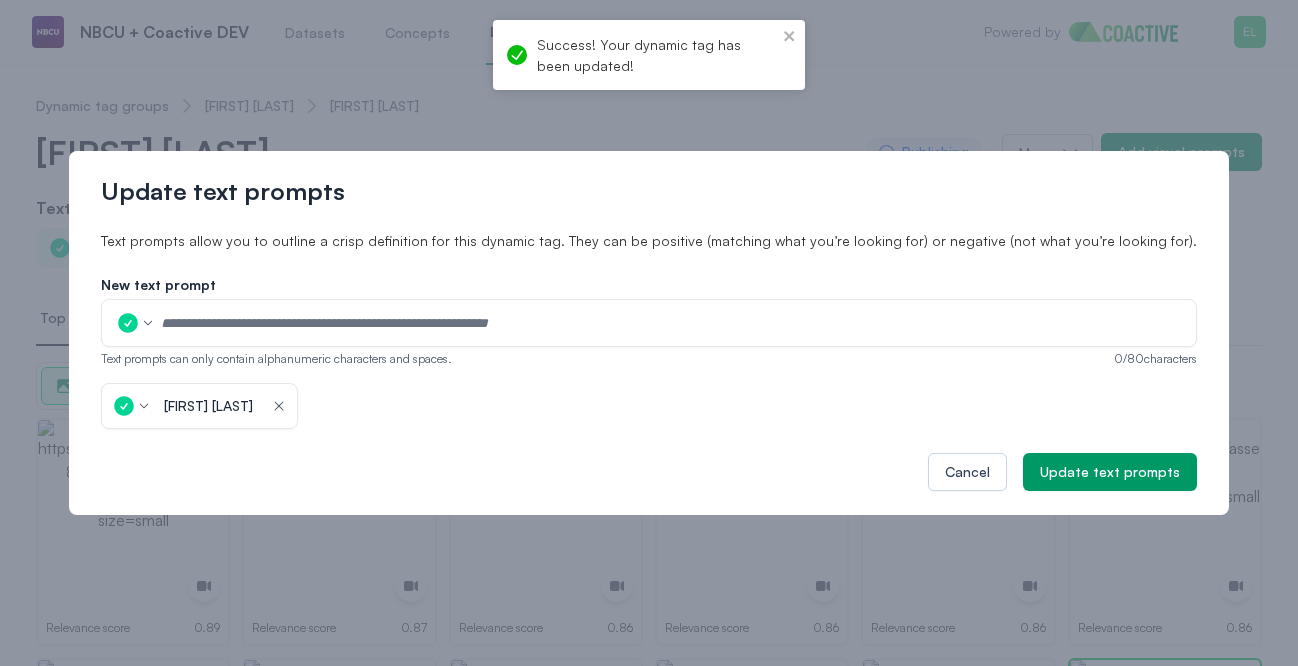 click 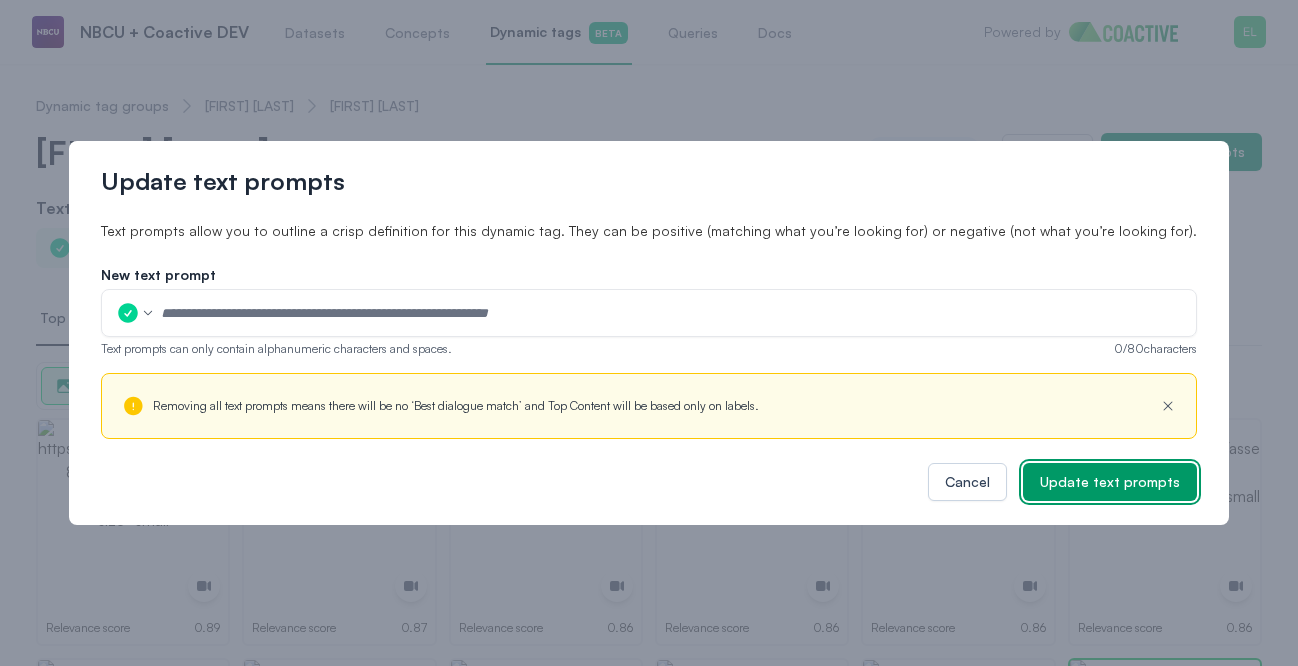 click on "Update text prompts" at bounding box center (1110, 482) 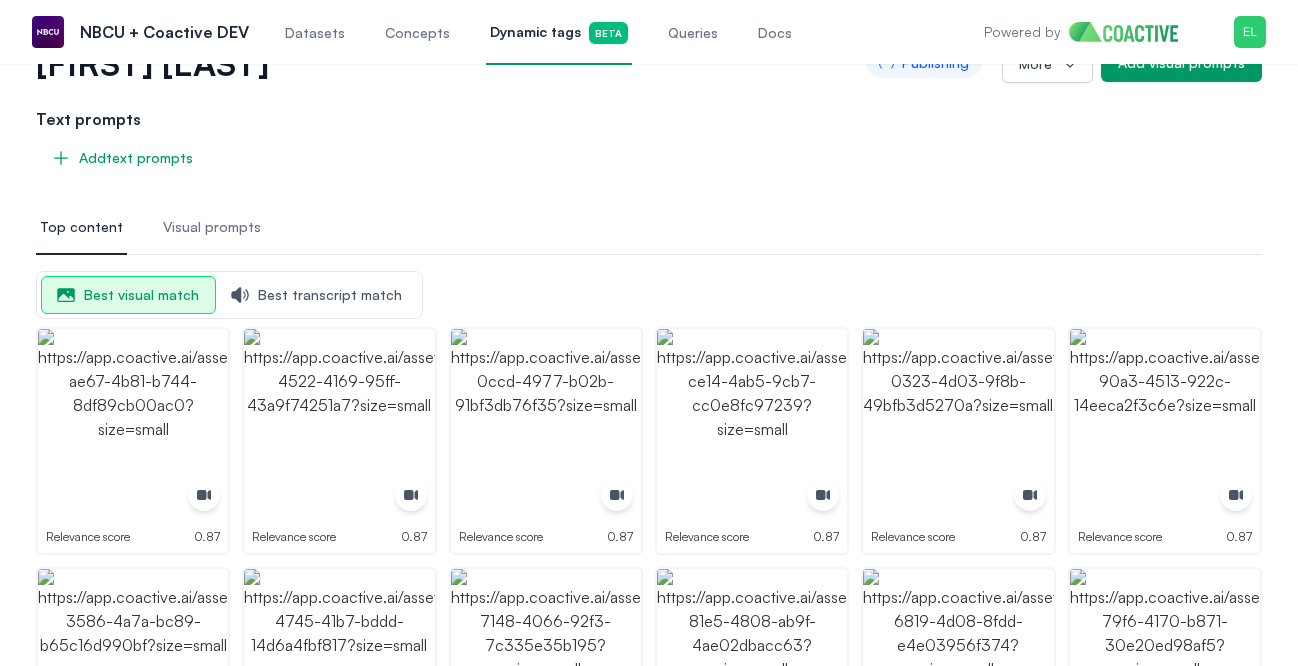 scroll, scrollTop: 9, scrollLeft: 0, axis: vertical 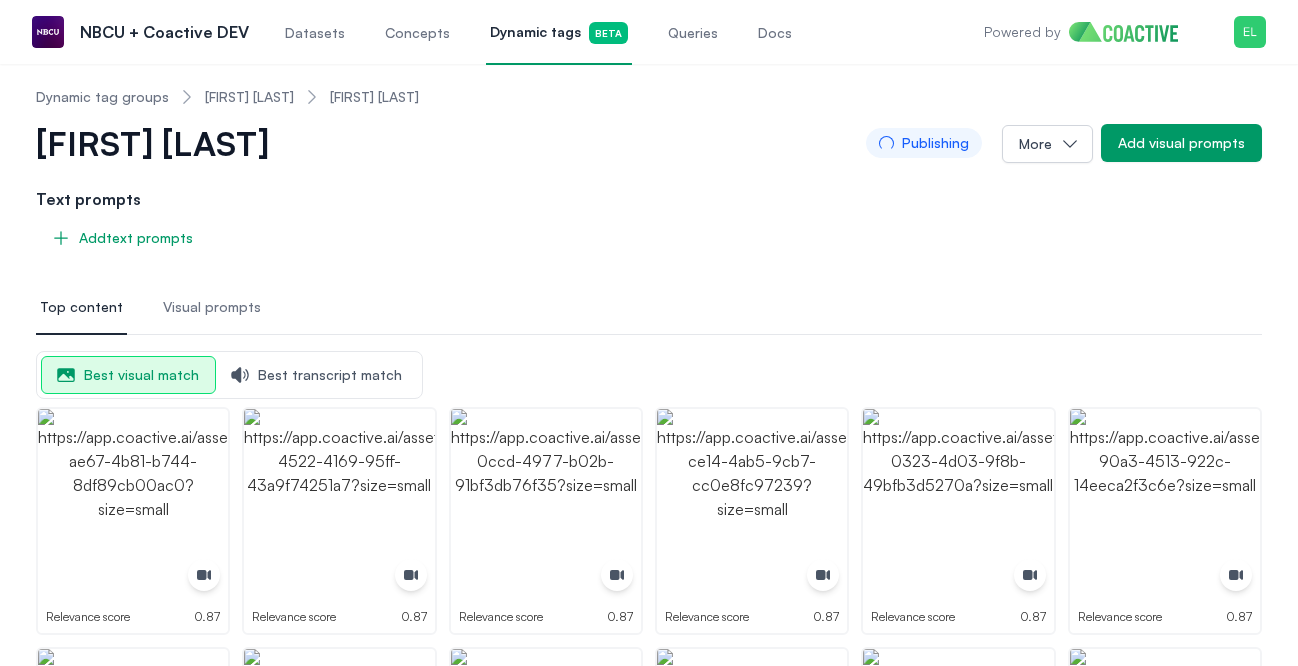 click on "Dynamic tag groups" at bounding box center [102, 97] 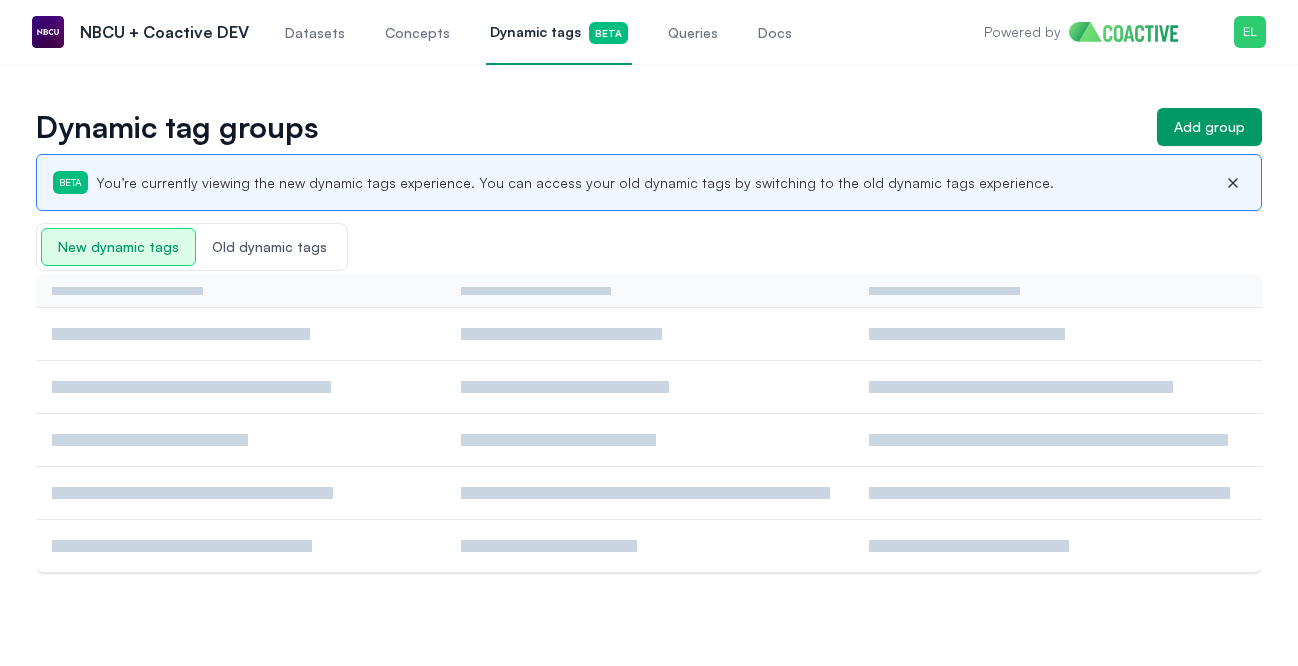 scroll, scrollTop: 0, scrollLeft: 0, axis: both 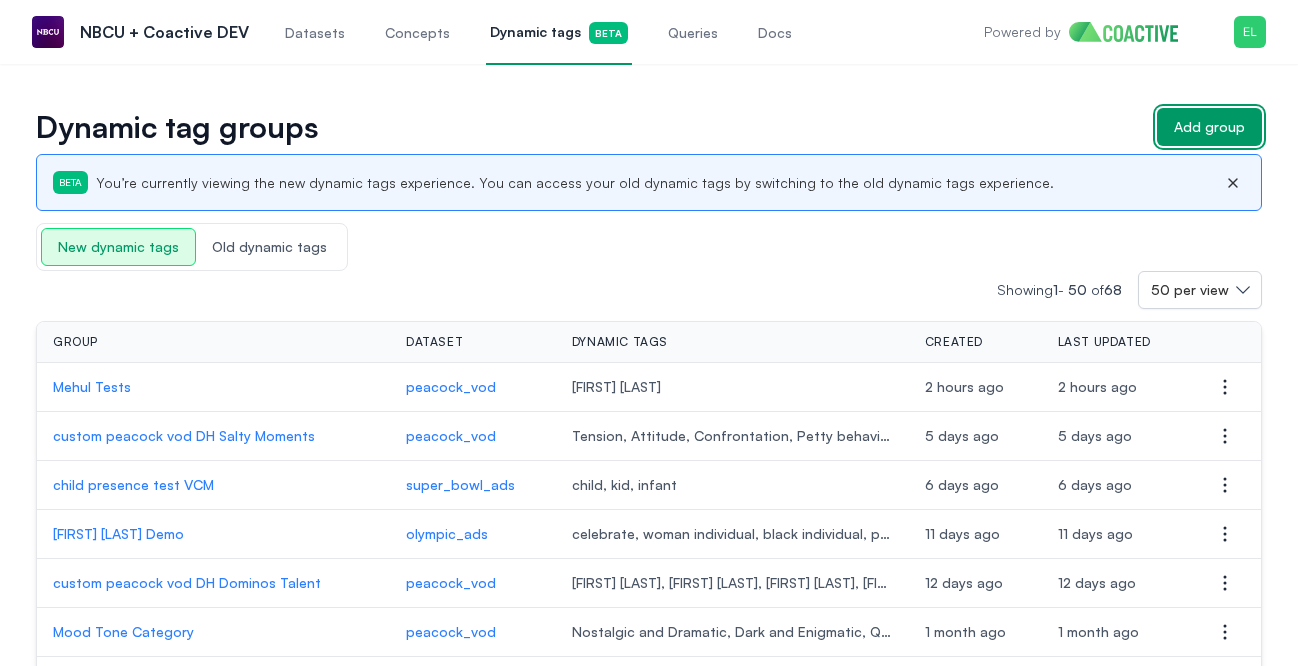 click on "Add group" at bounding box center [1209, 127] 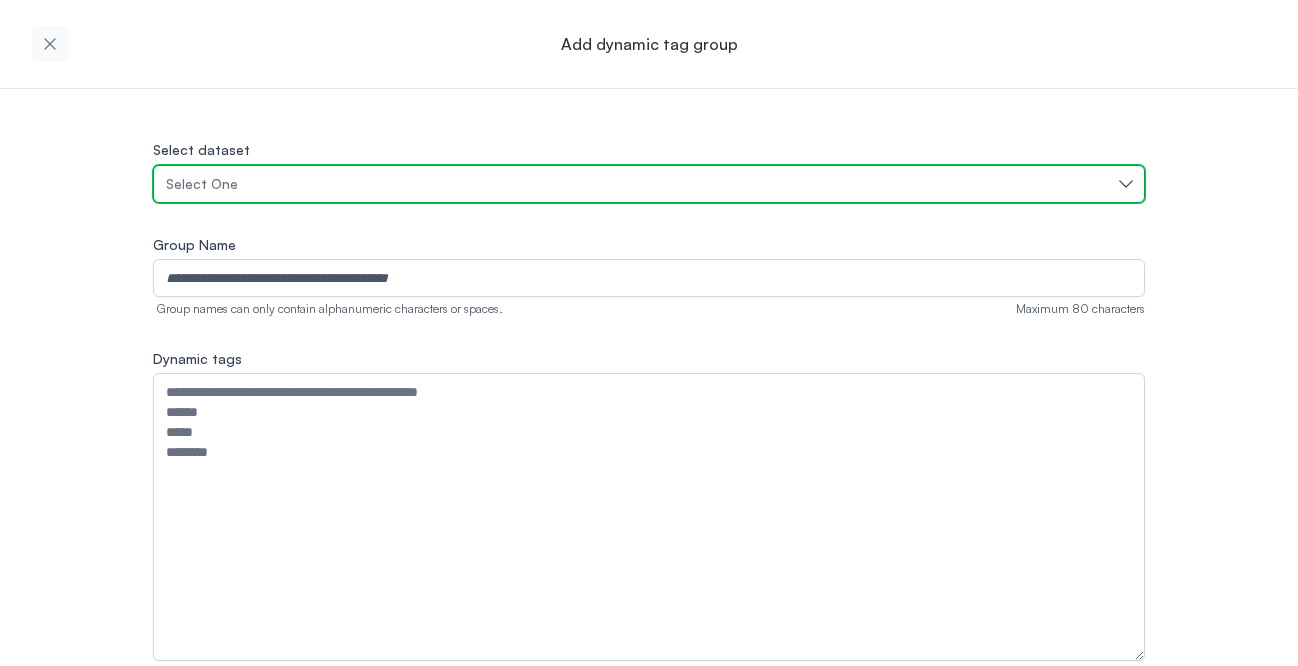 click on "Select One" at bounding box center [639, 184] 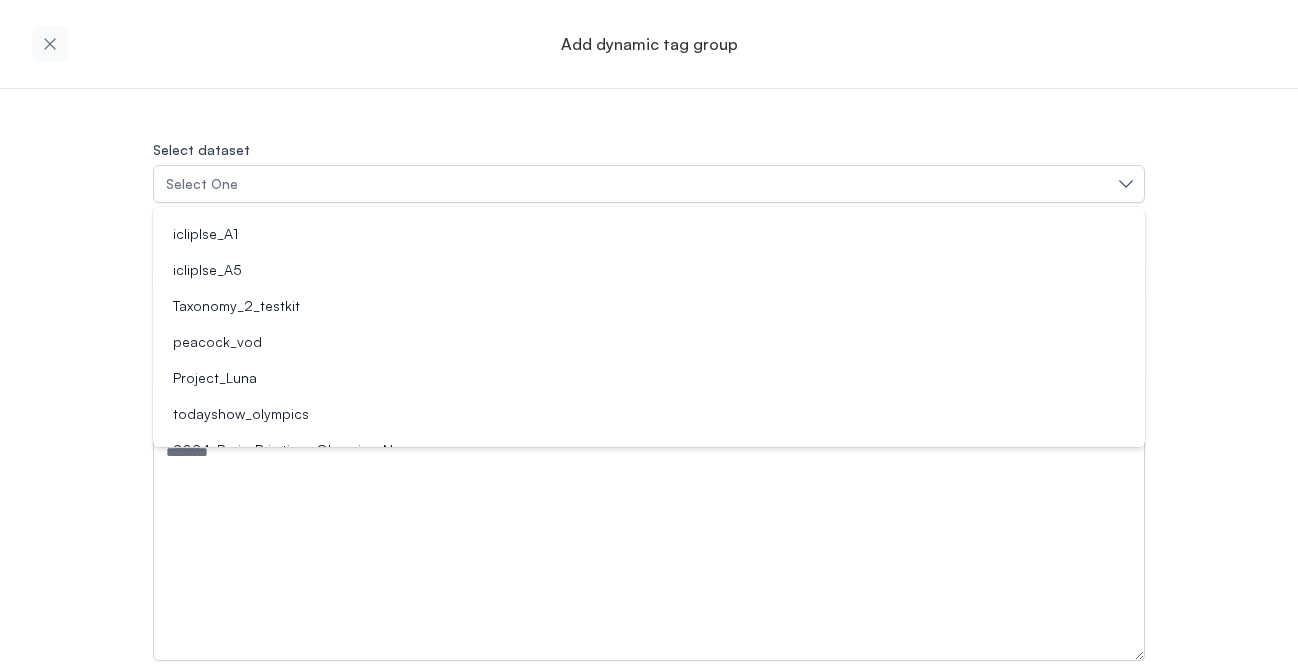 scroll, scrollTop: 281, scrollLeft: 0, axis: vertical 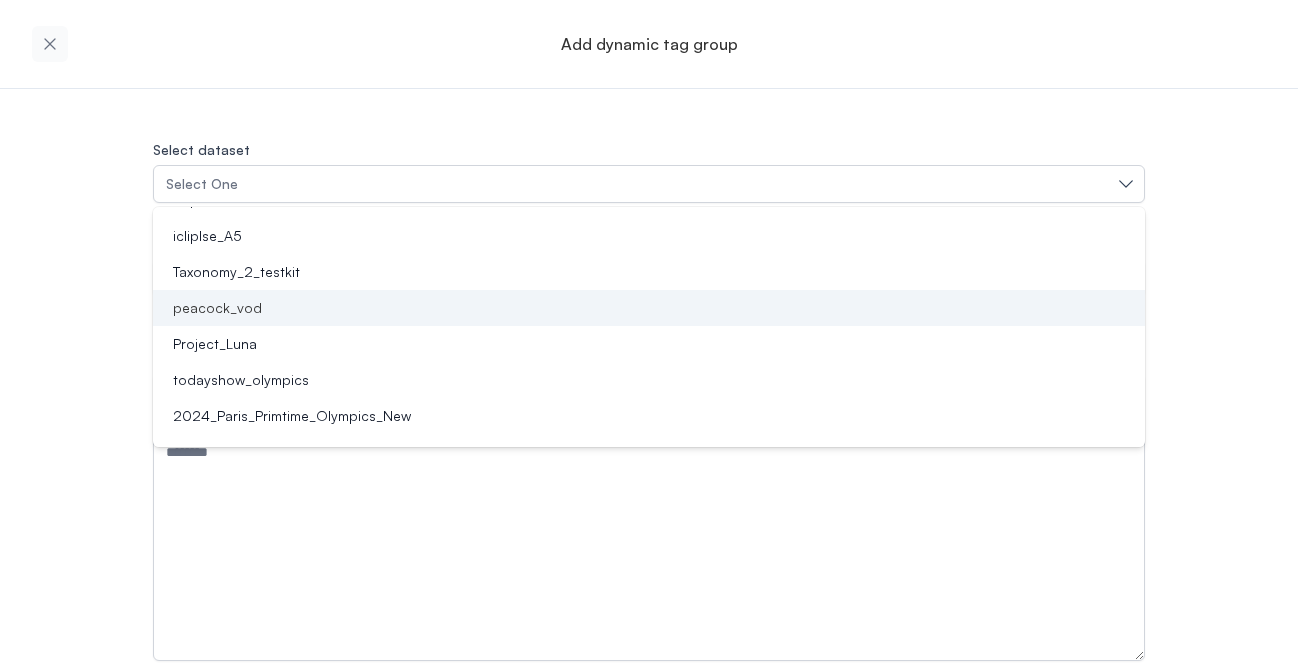 click on "peacock_vod" at bounding box center (637, 308) 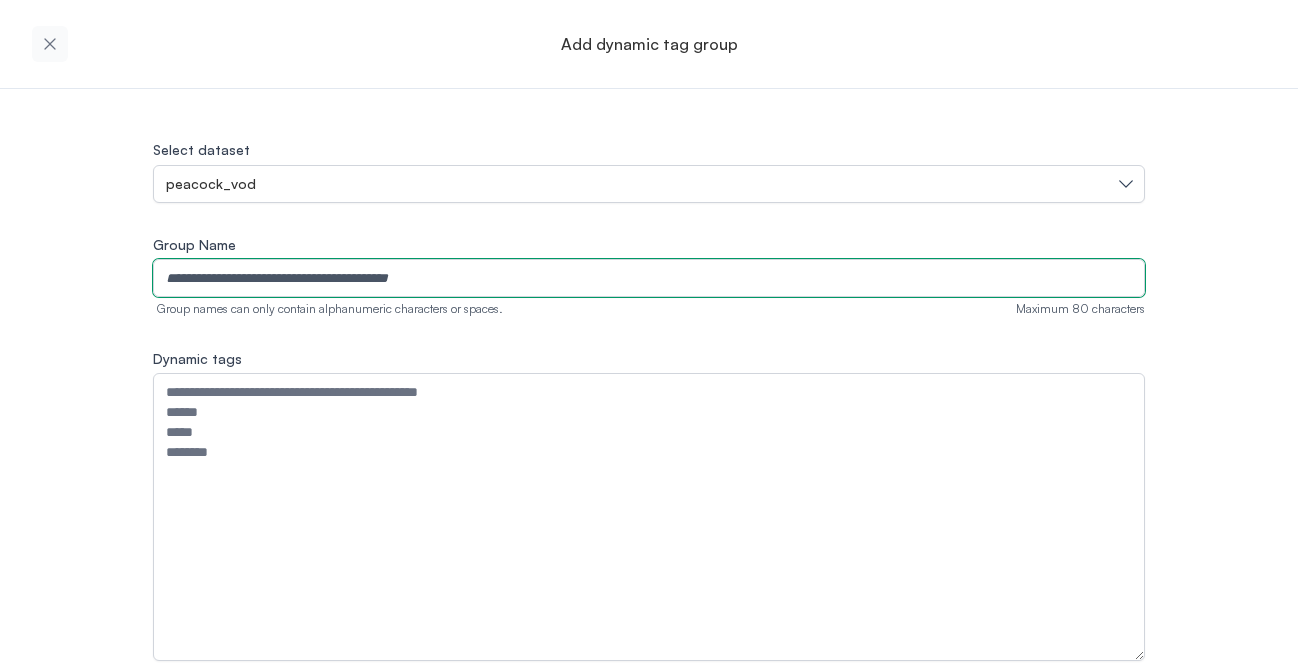click on "Group Name" at bounding box center [649, 278] 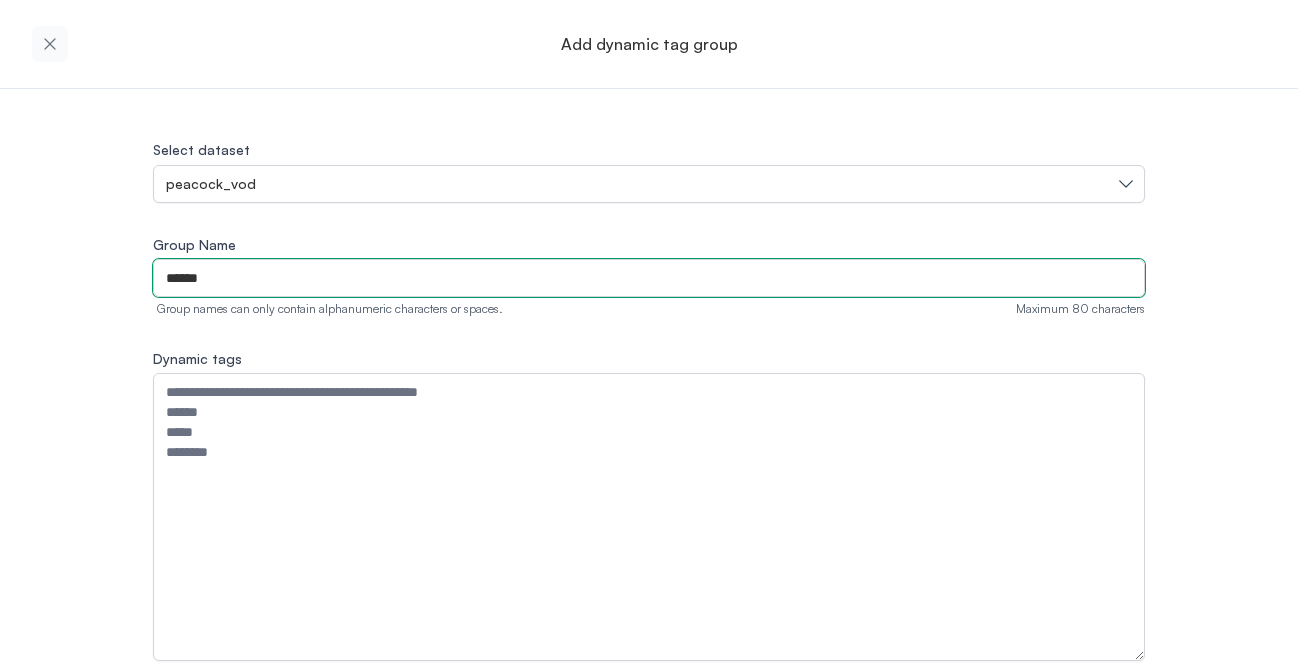 type on "**********" 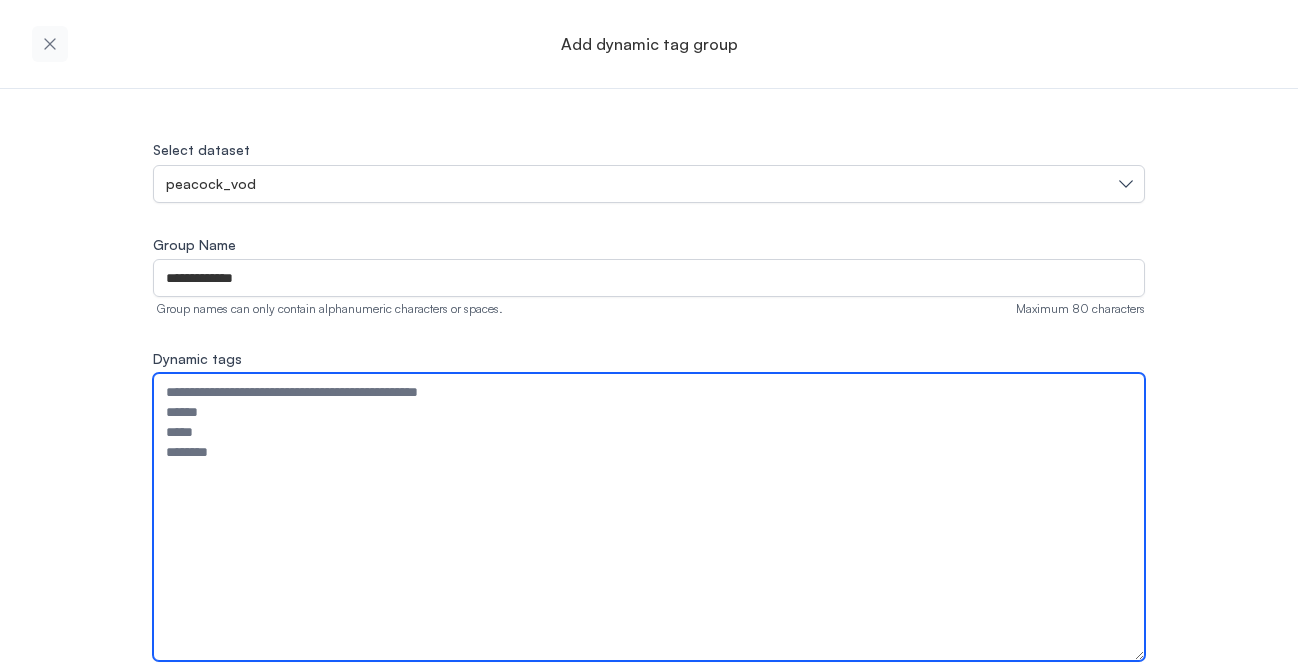 click on "Dynamic tags" at bounding box center (649, 517) 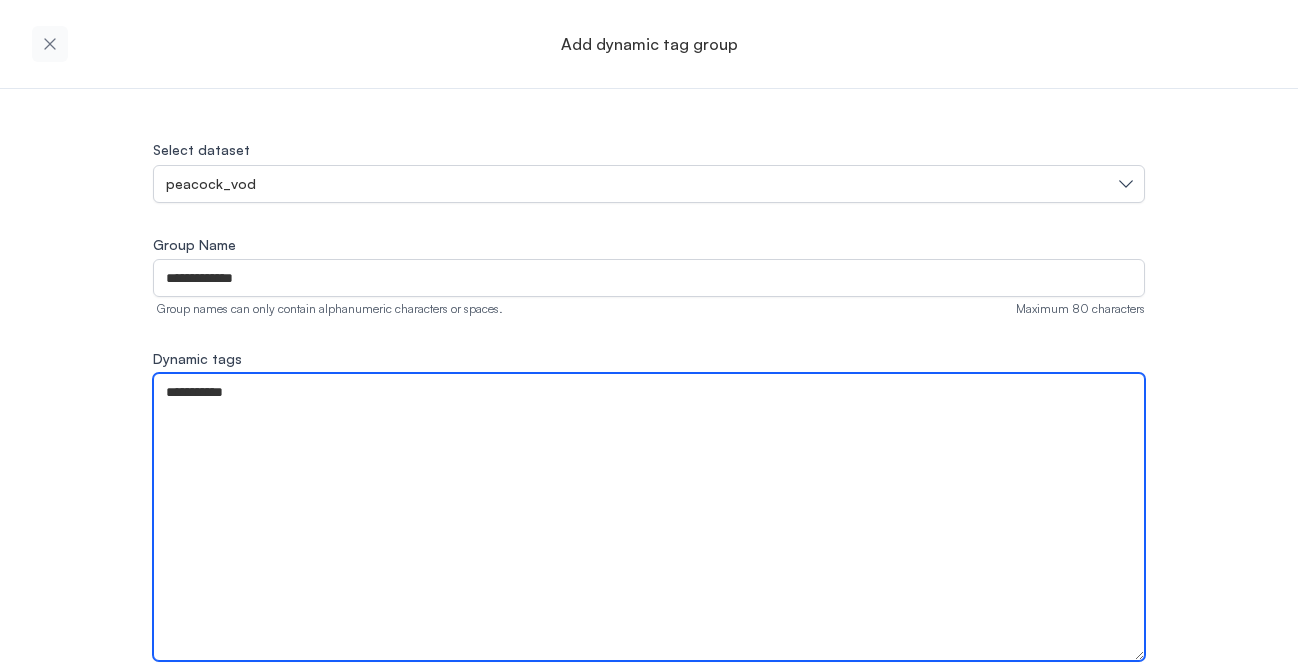 type on "**********" 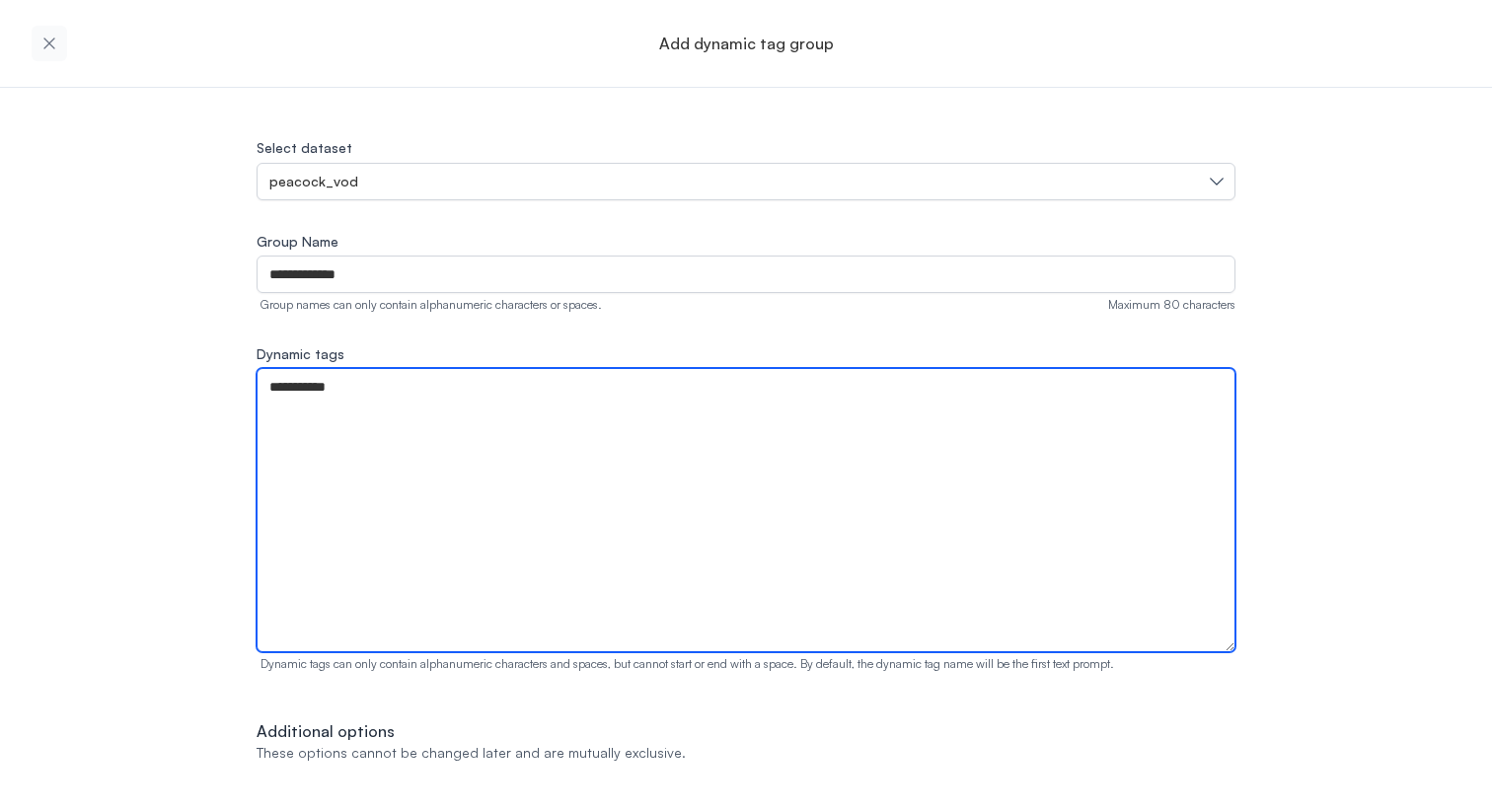 scroll, scrollTop: 51, scrollLeft: 0, axis: vertical 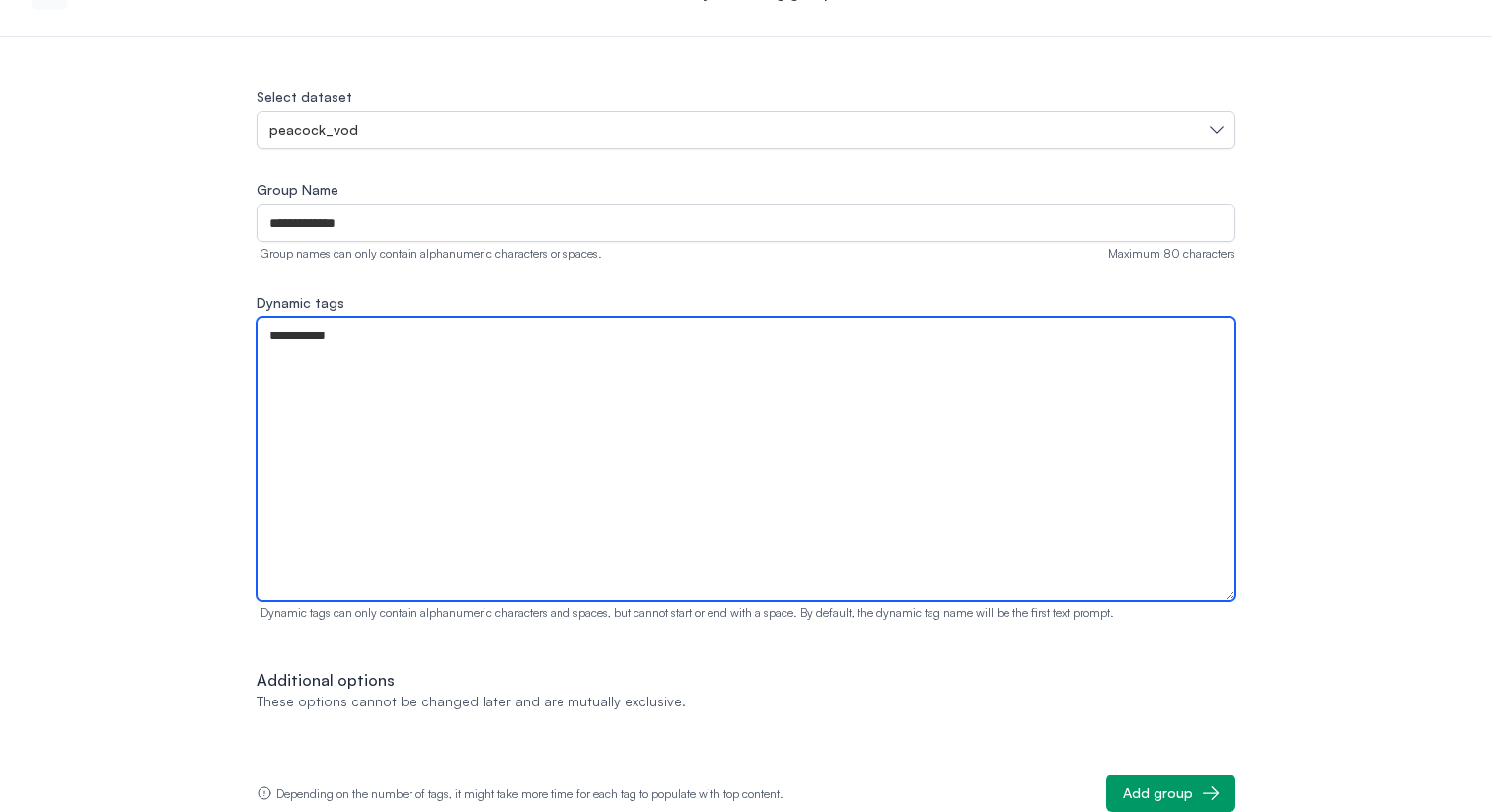 click on "**********" at bounding box center [746, 459] 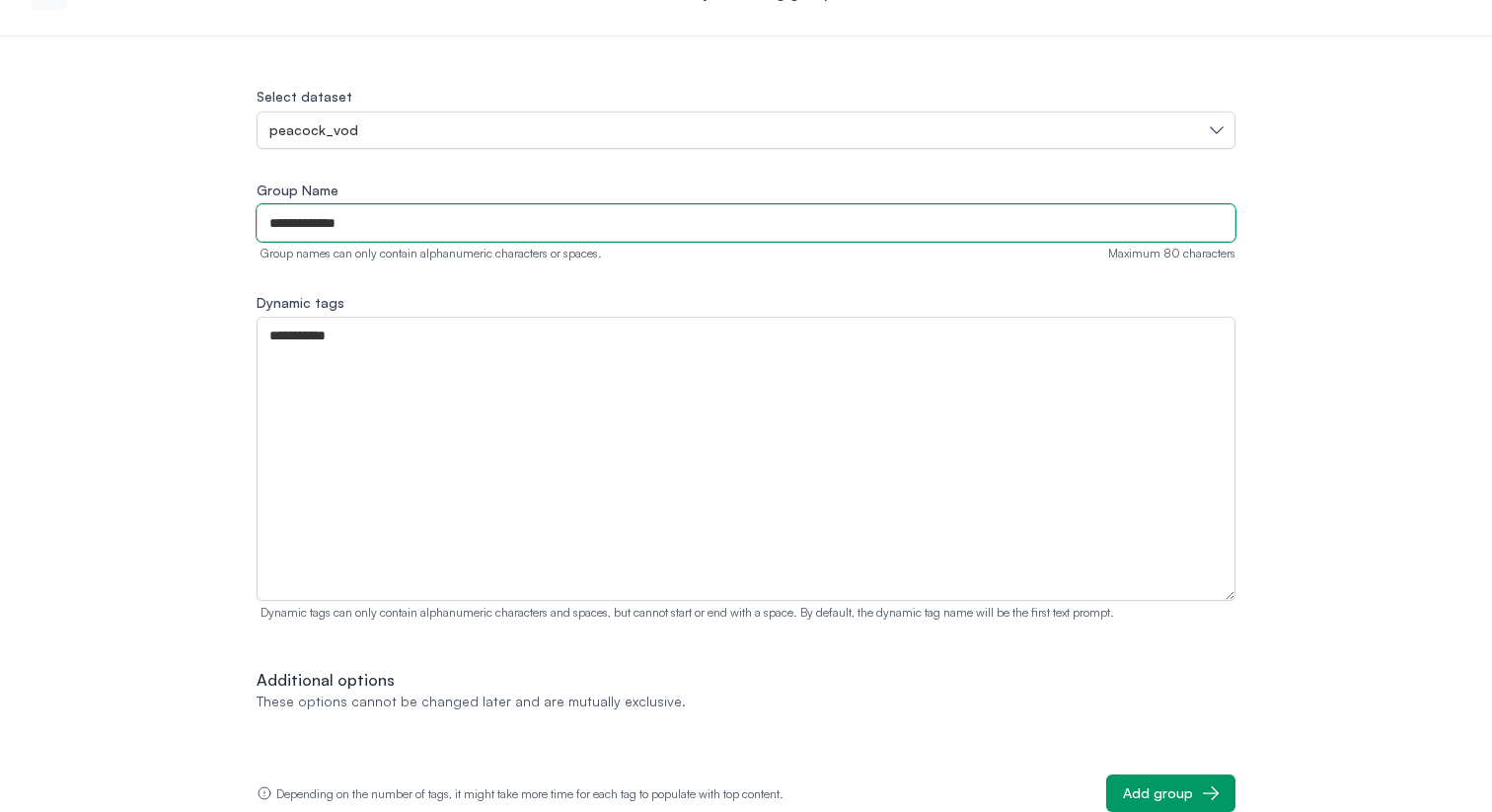 drag, startPoint x: 369, startPoint y: 216, endPoint x: 329, endPoint y: 224, distance: 40.792156 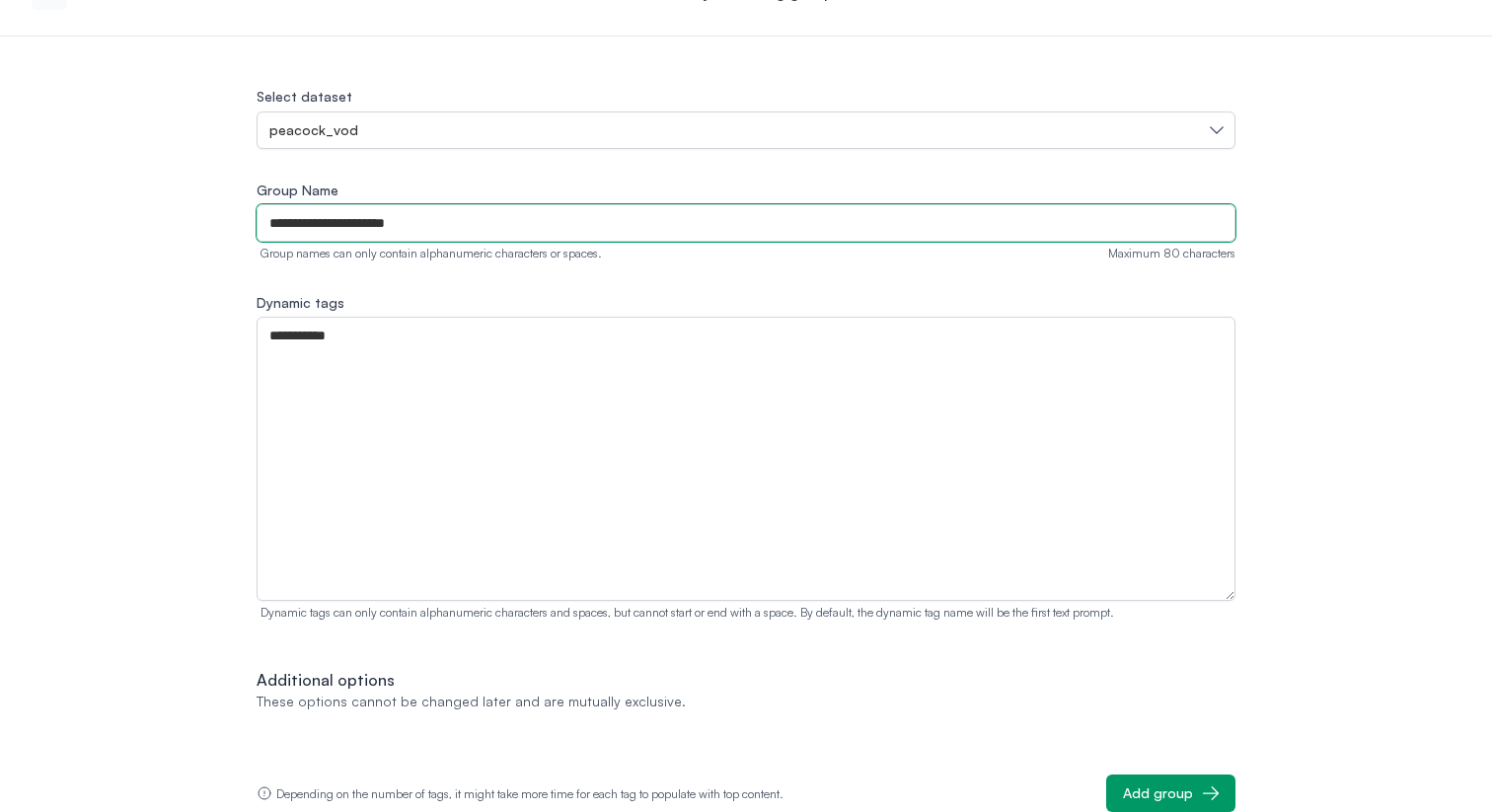 type on "**********" 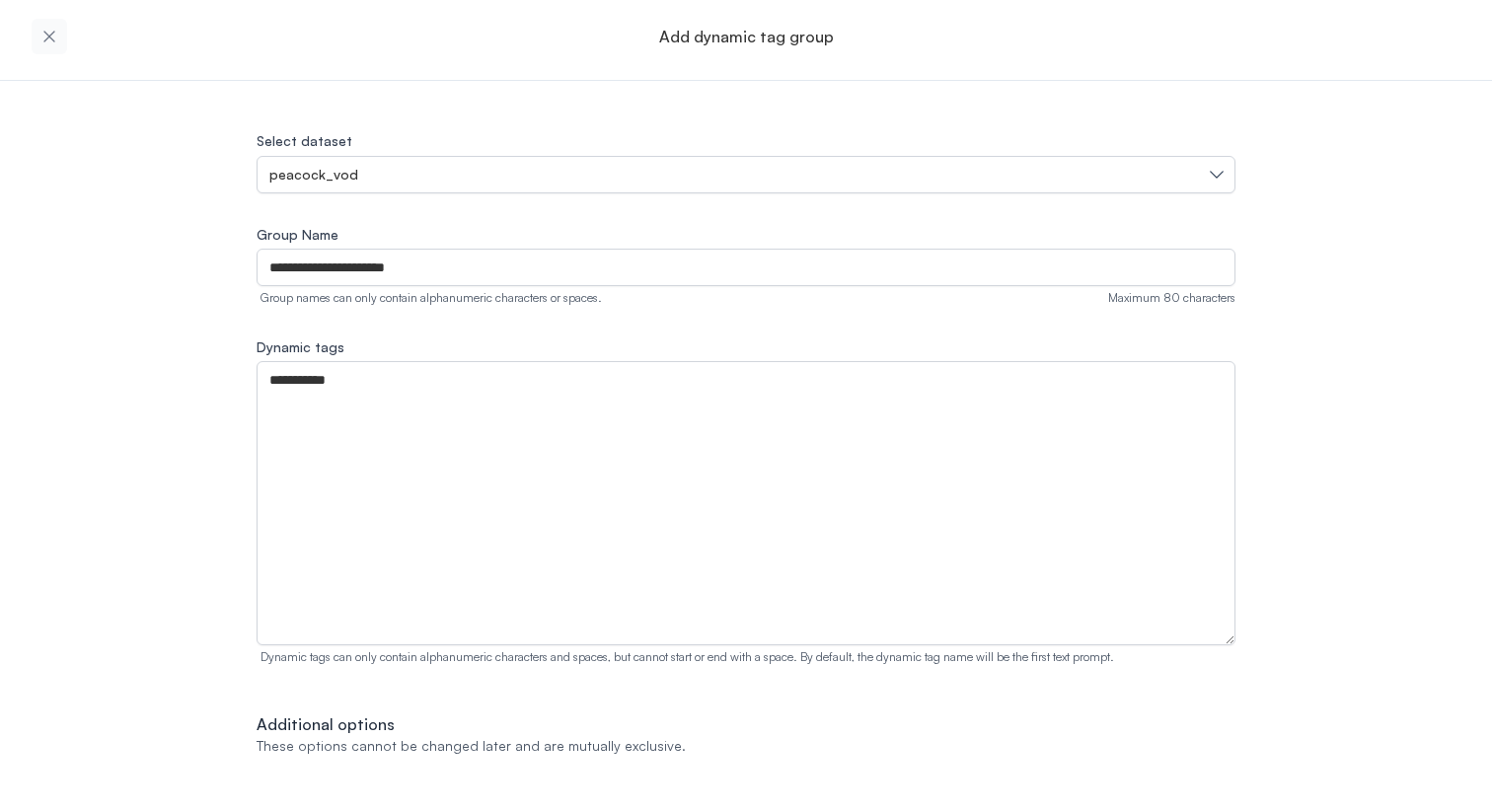 scroll, scrollTop: 0, scrollLeft: 0, axis: both 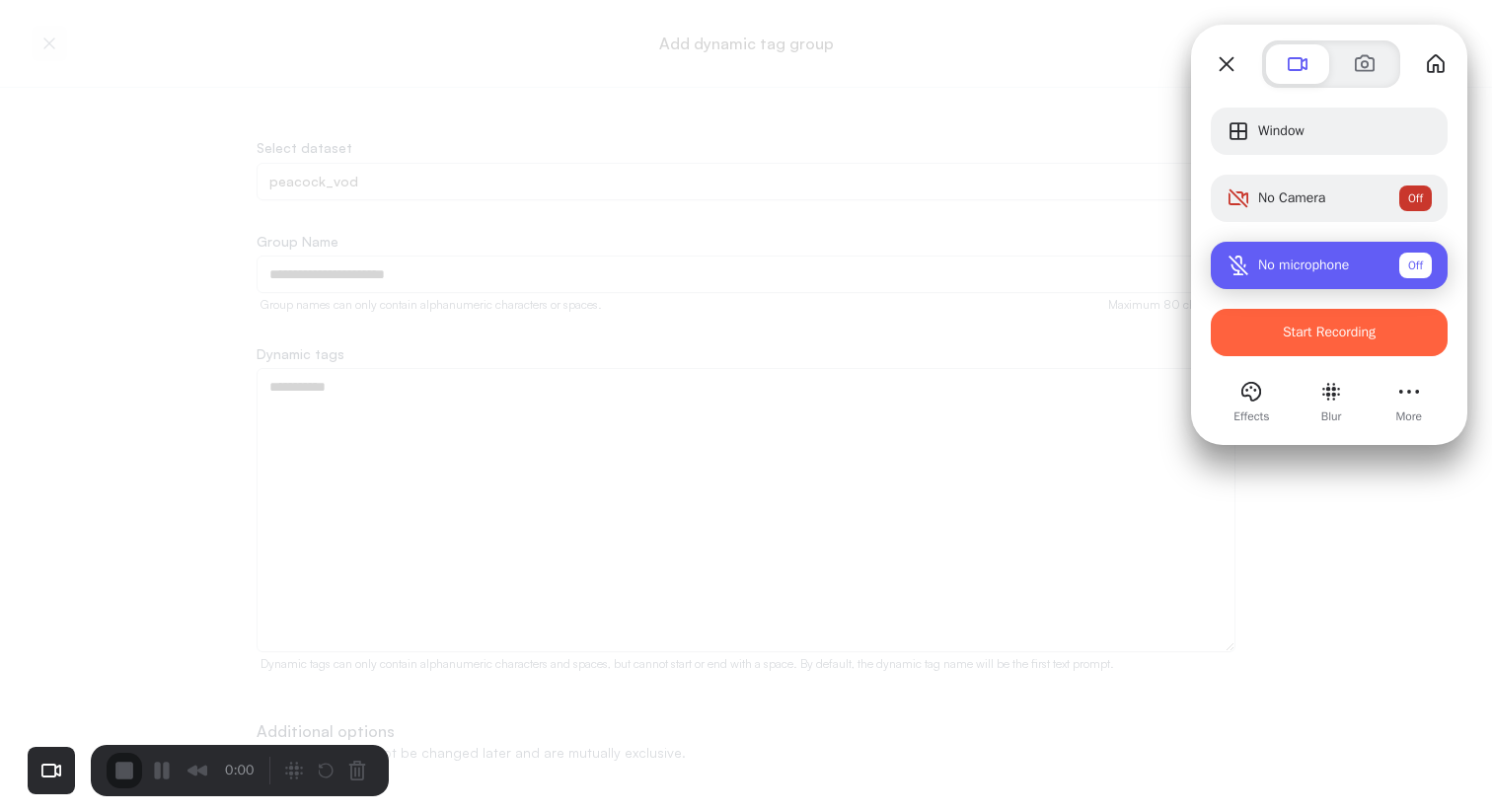 click on "Off" at bounding box center (1415, 265) 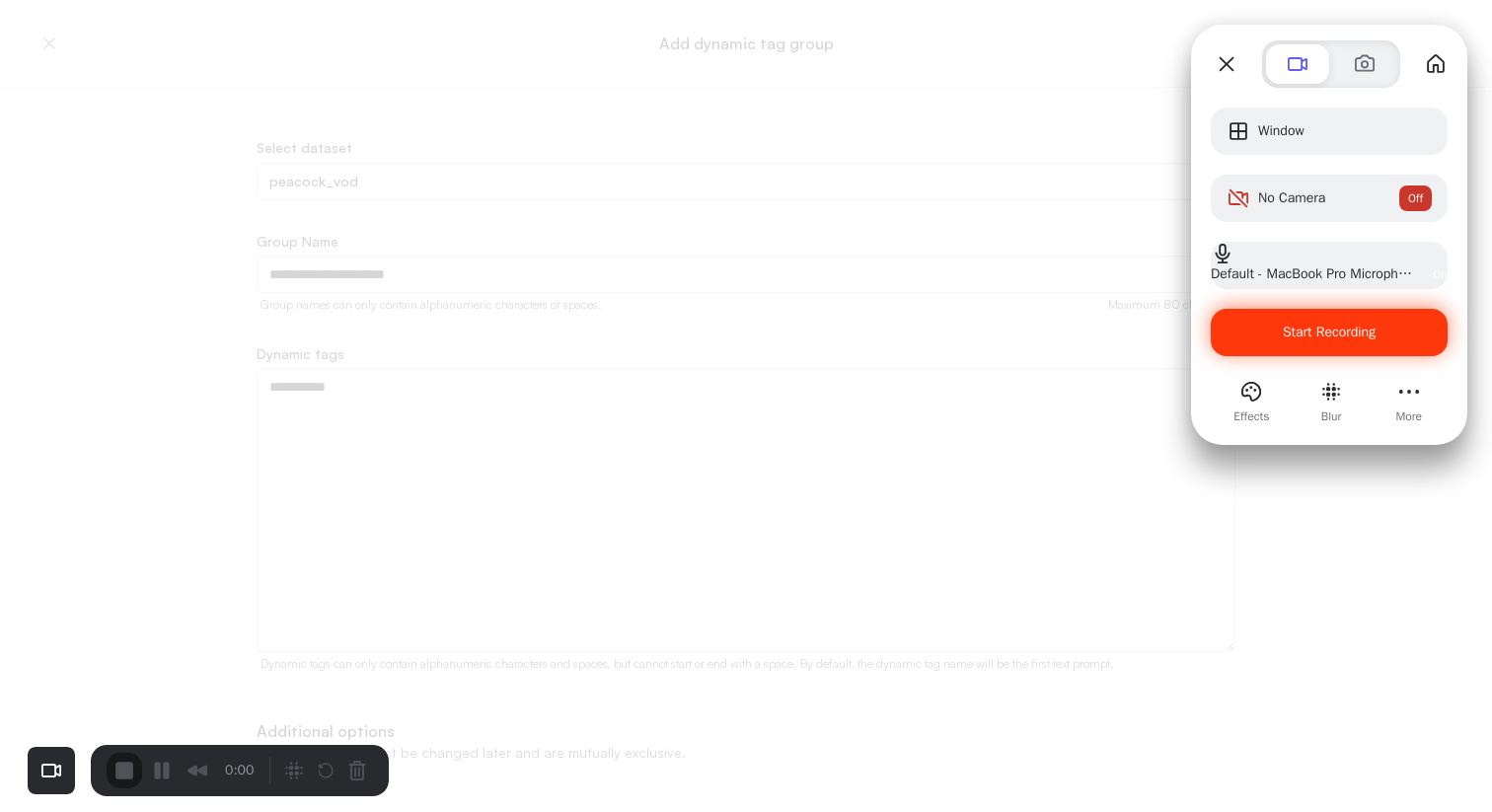 click on "Start Recording" at bounding box center (1329, 332) 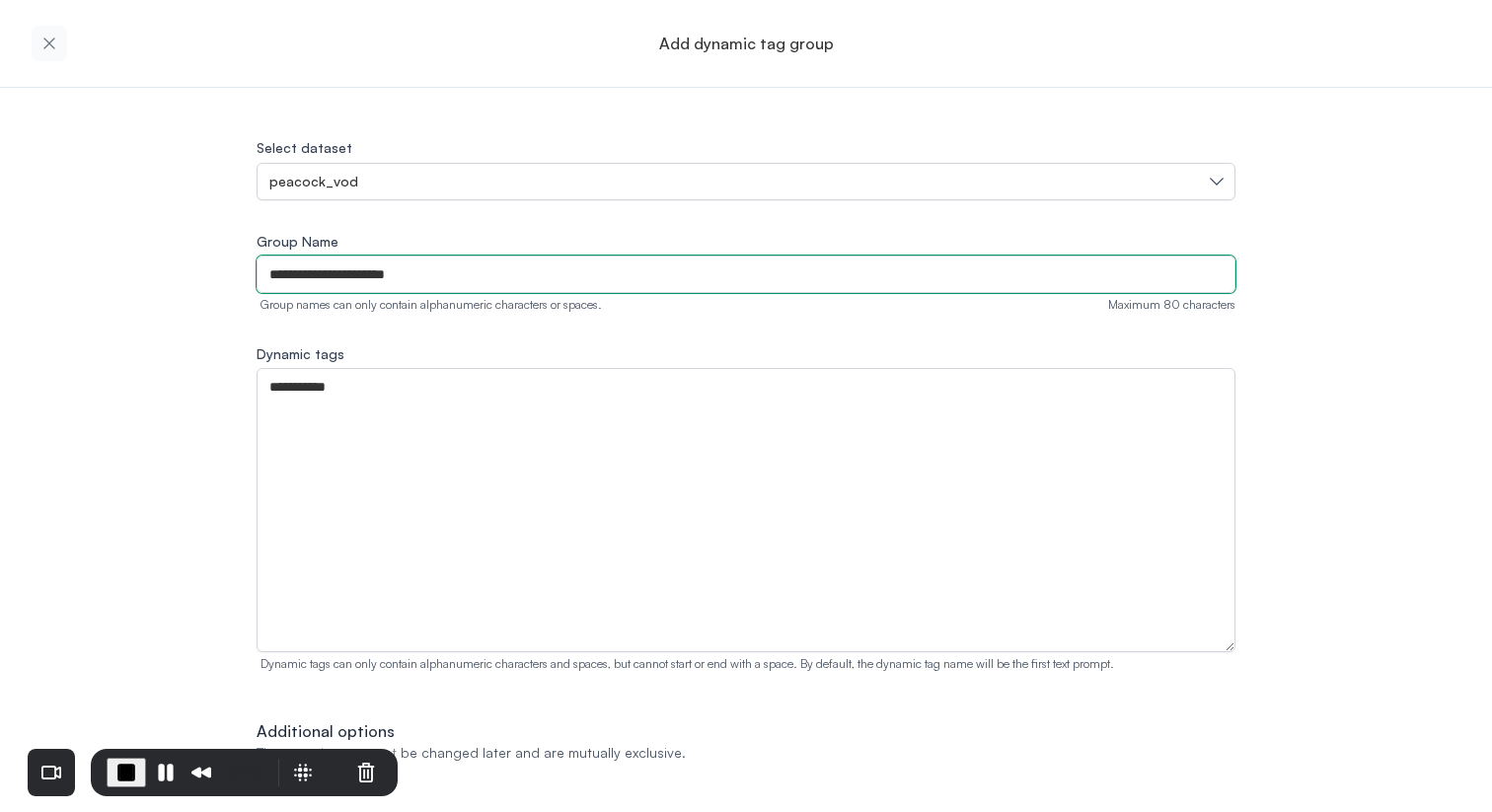 scroll, scrollTop: 51, scrollLeft: 0, axis: vertical 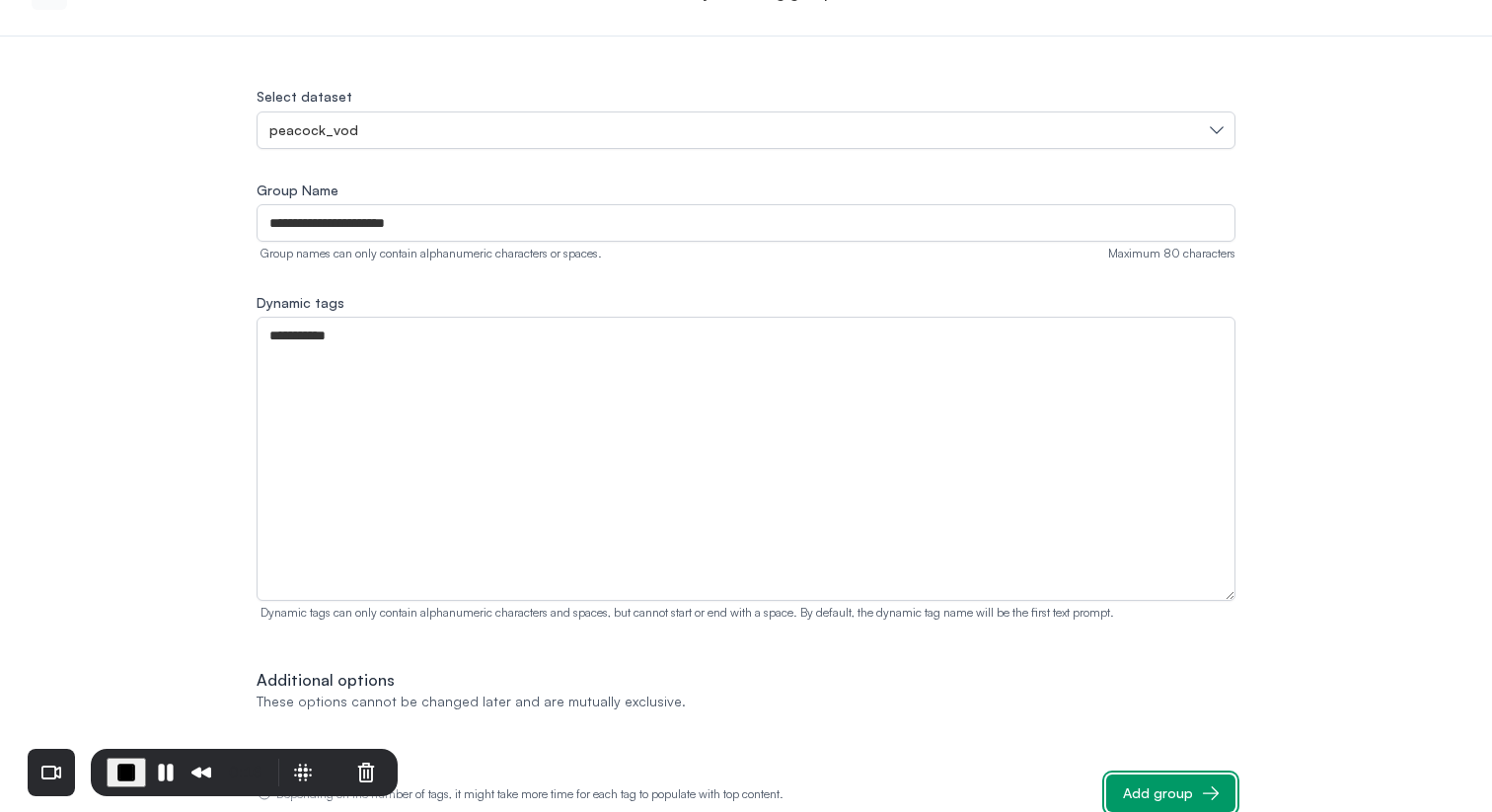 click on "Add group" at bounding box center (1157, 793) 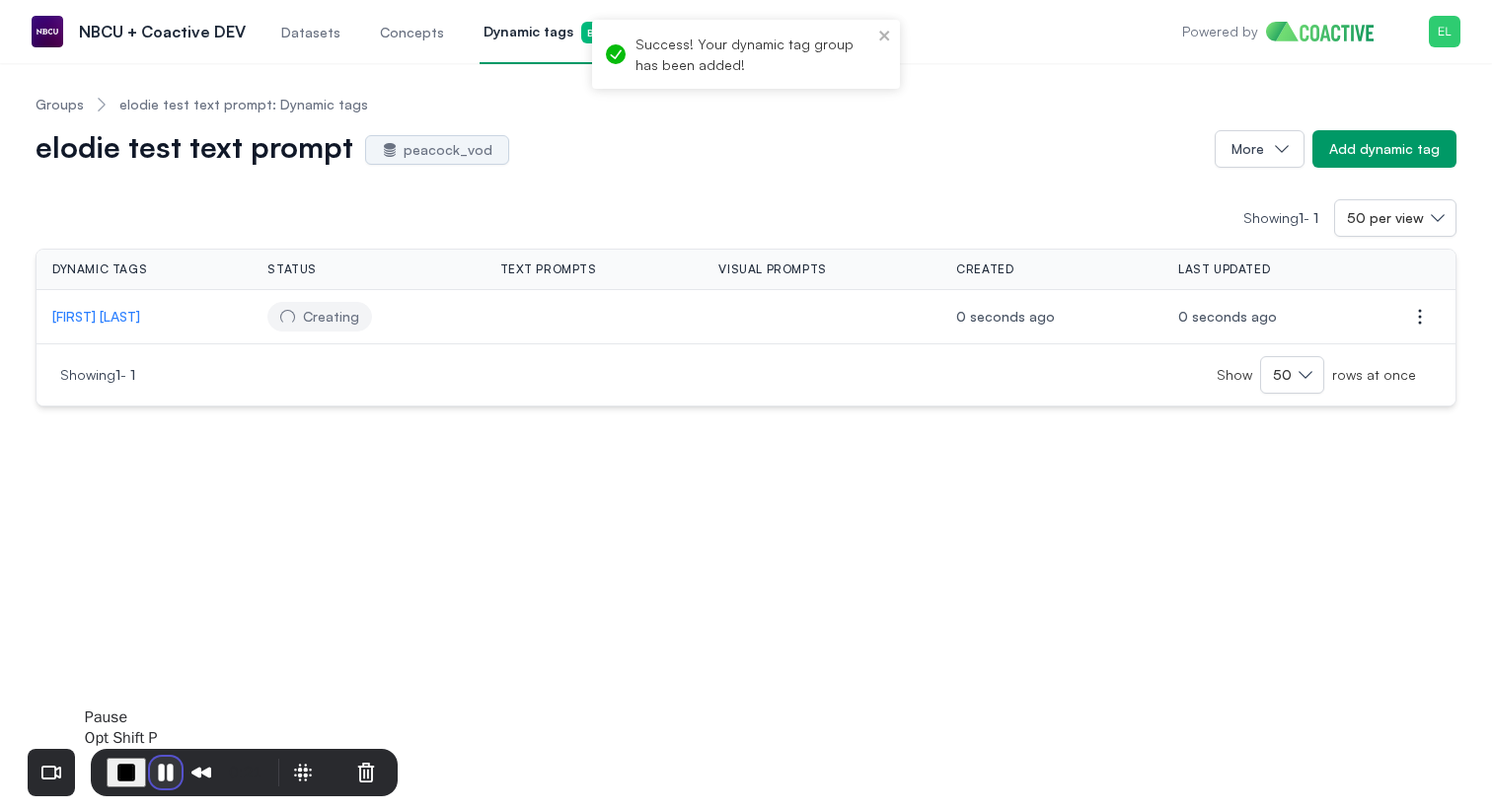 click at bounding box center [166, 773] 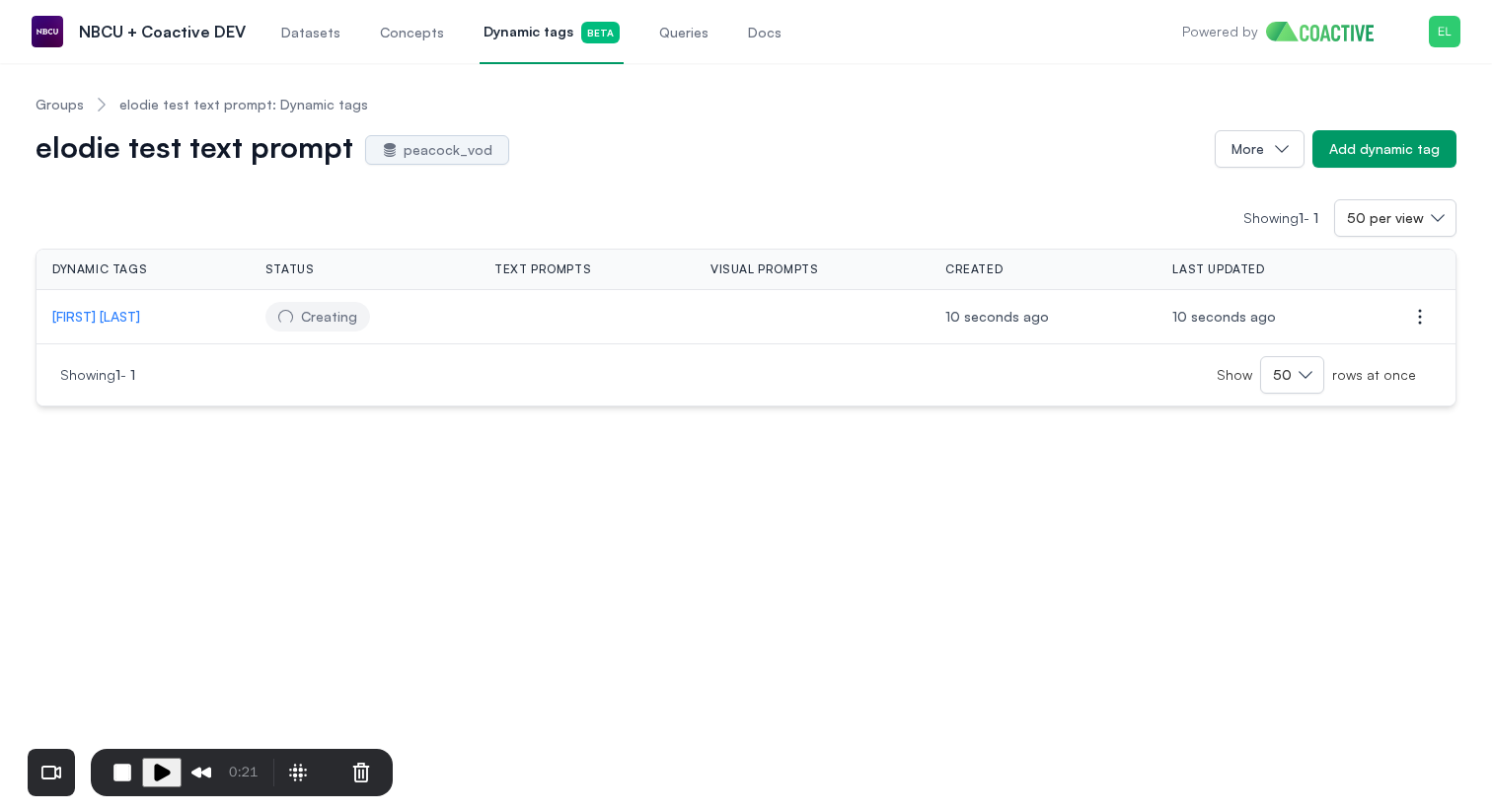 click on "Groups" at bounding box center (59, 105) 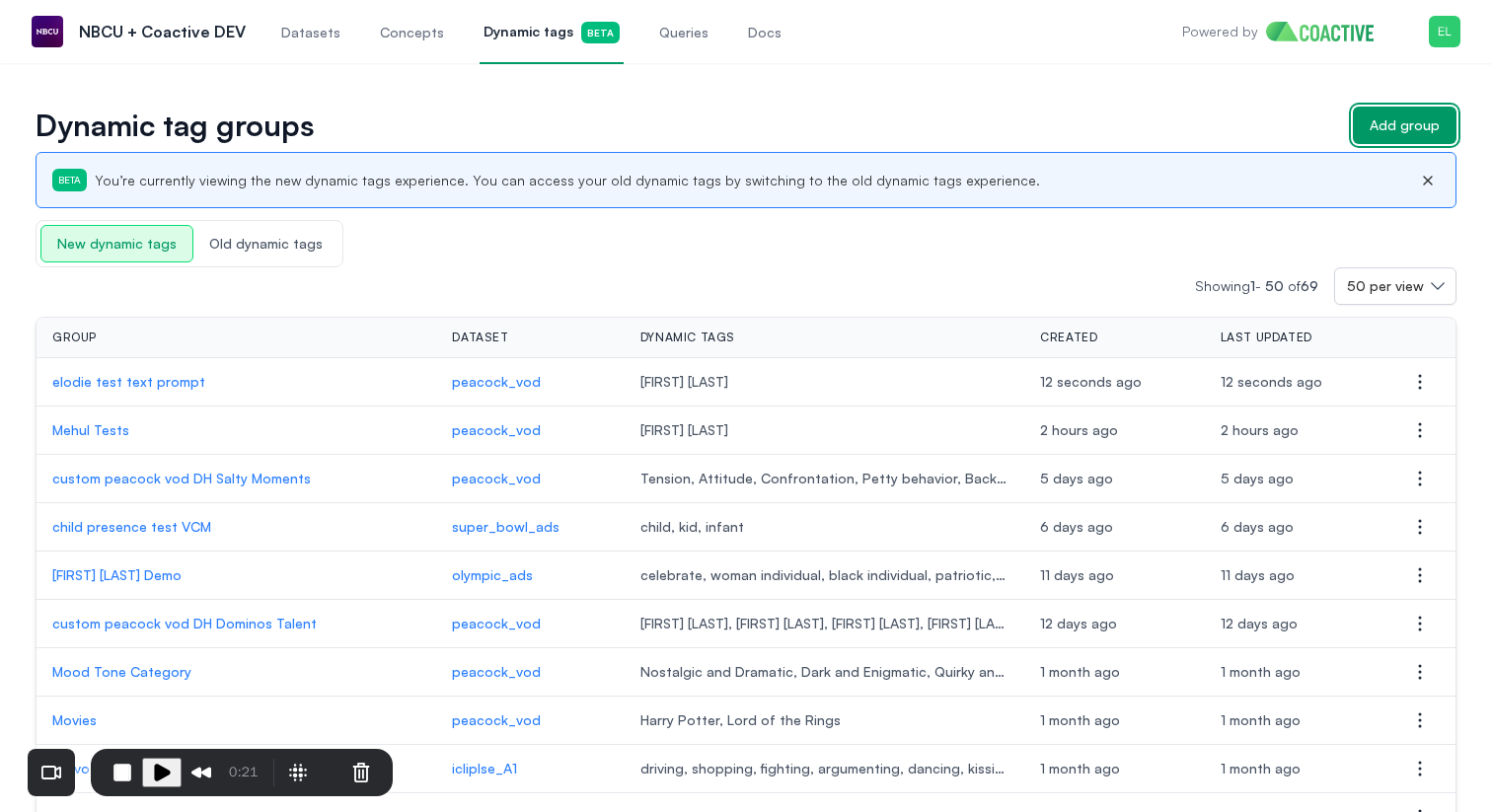 click on "Add group" at bounding box center [1404, 125] 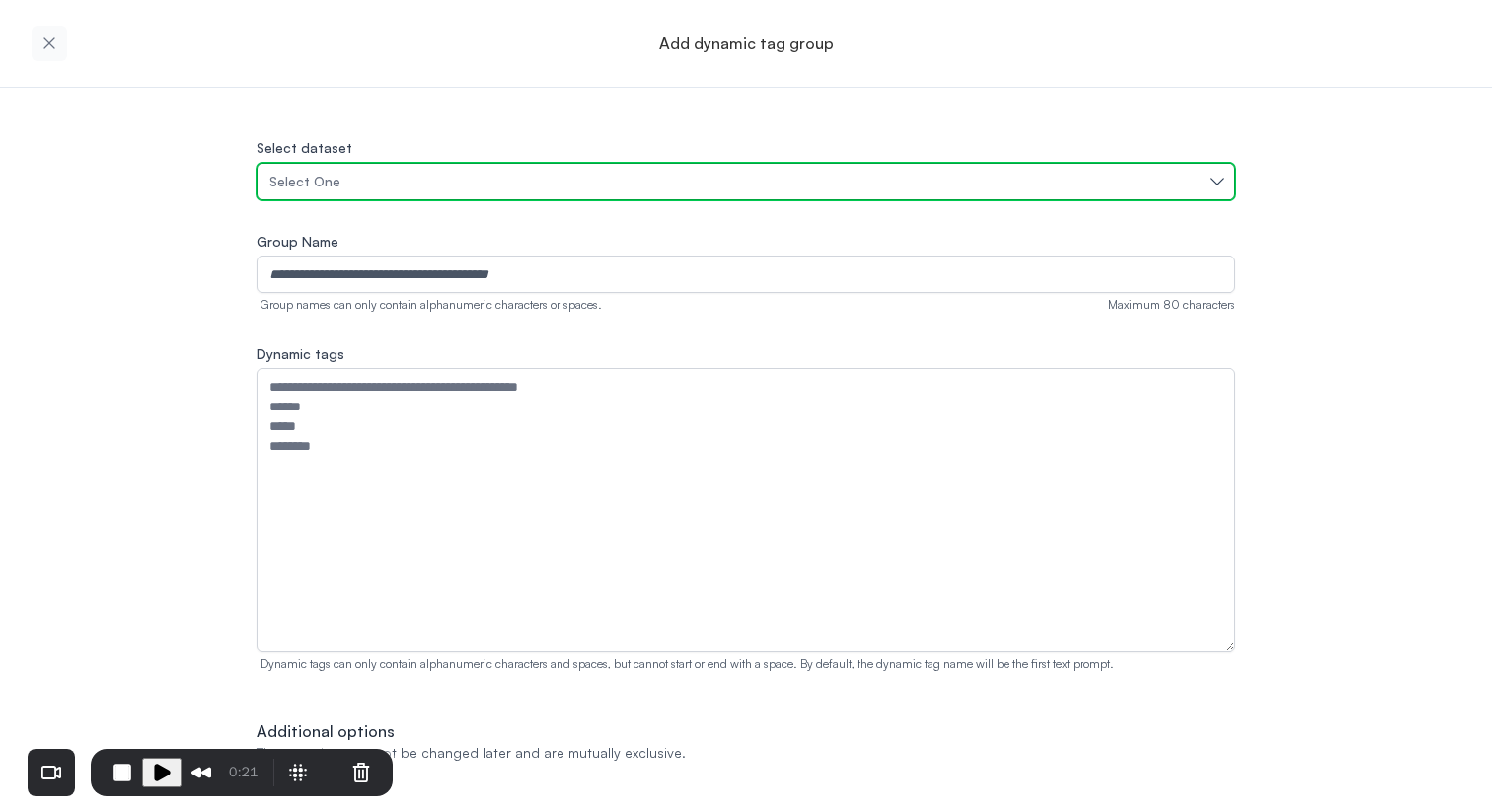 click on "Select One" at bounding box center [736, 182] 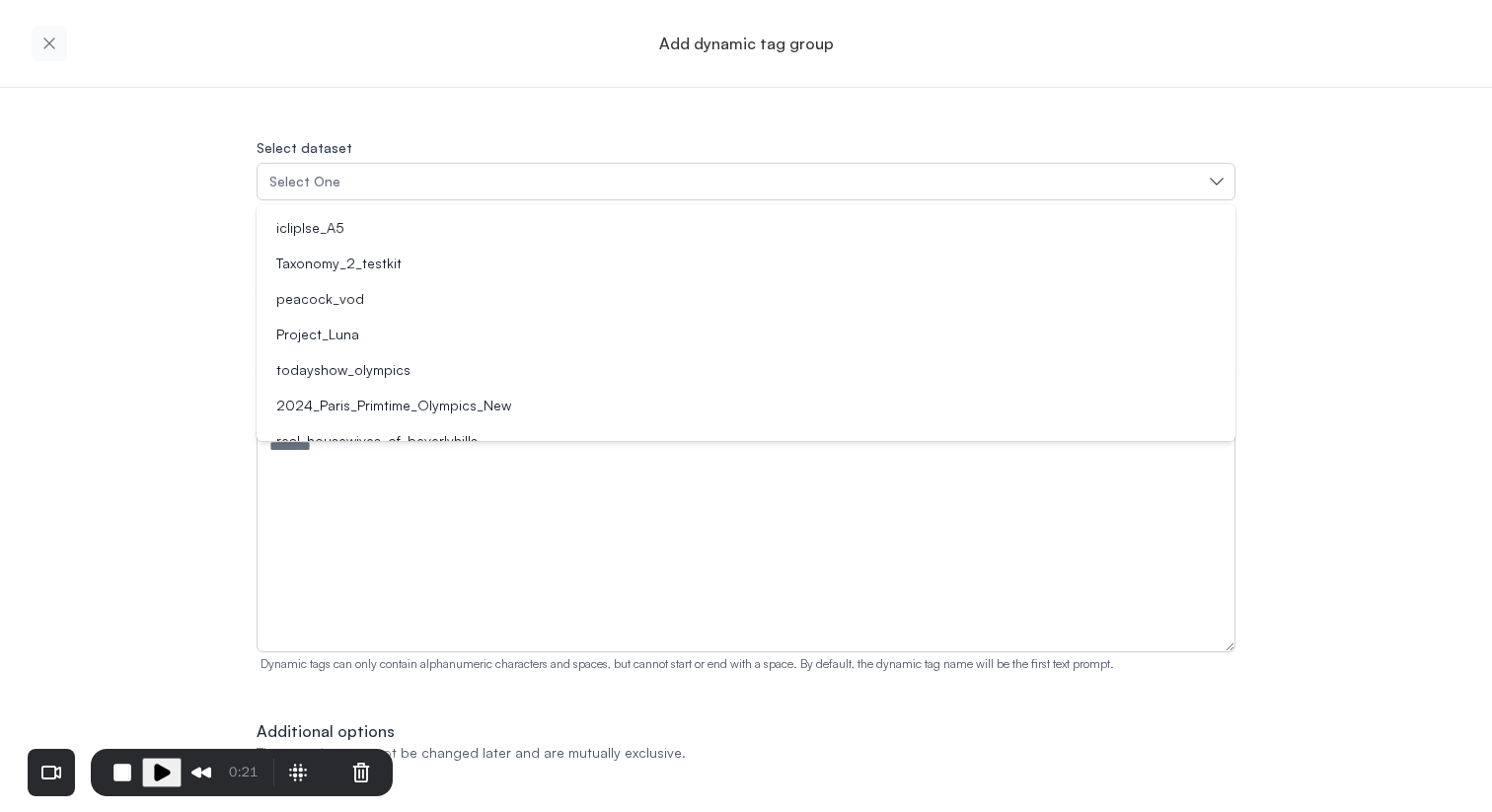 scroll, scrollTop: 283, scrollLeft: 0, axis: vertical 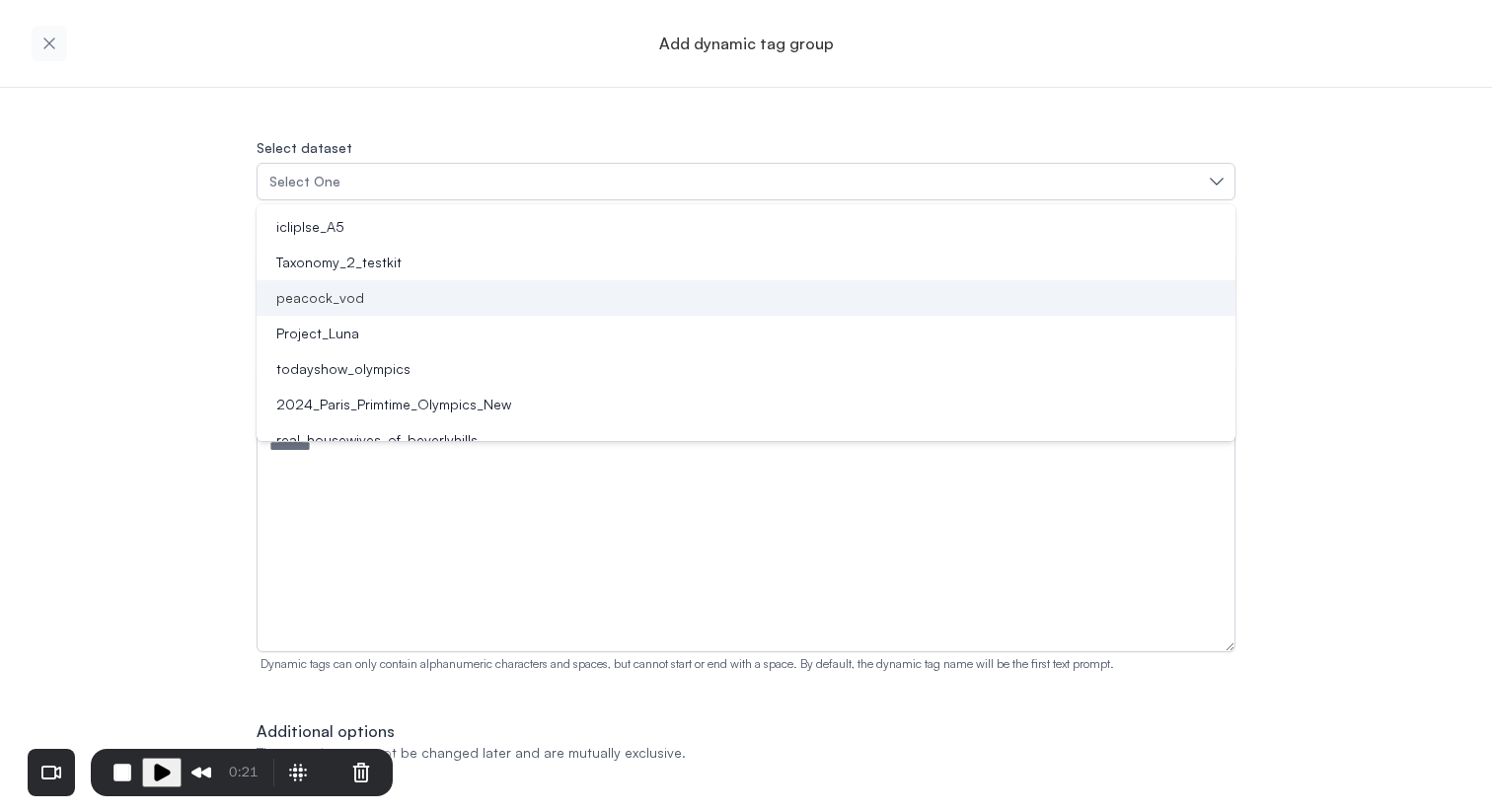 click on "peacock_vod" at bounding box center (734, 298) 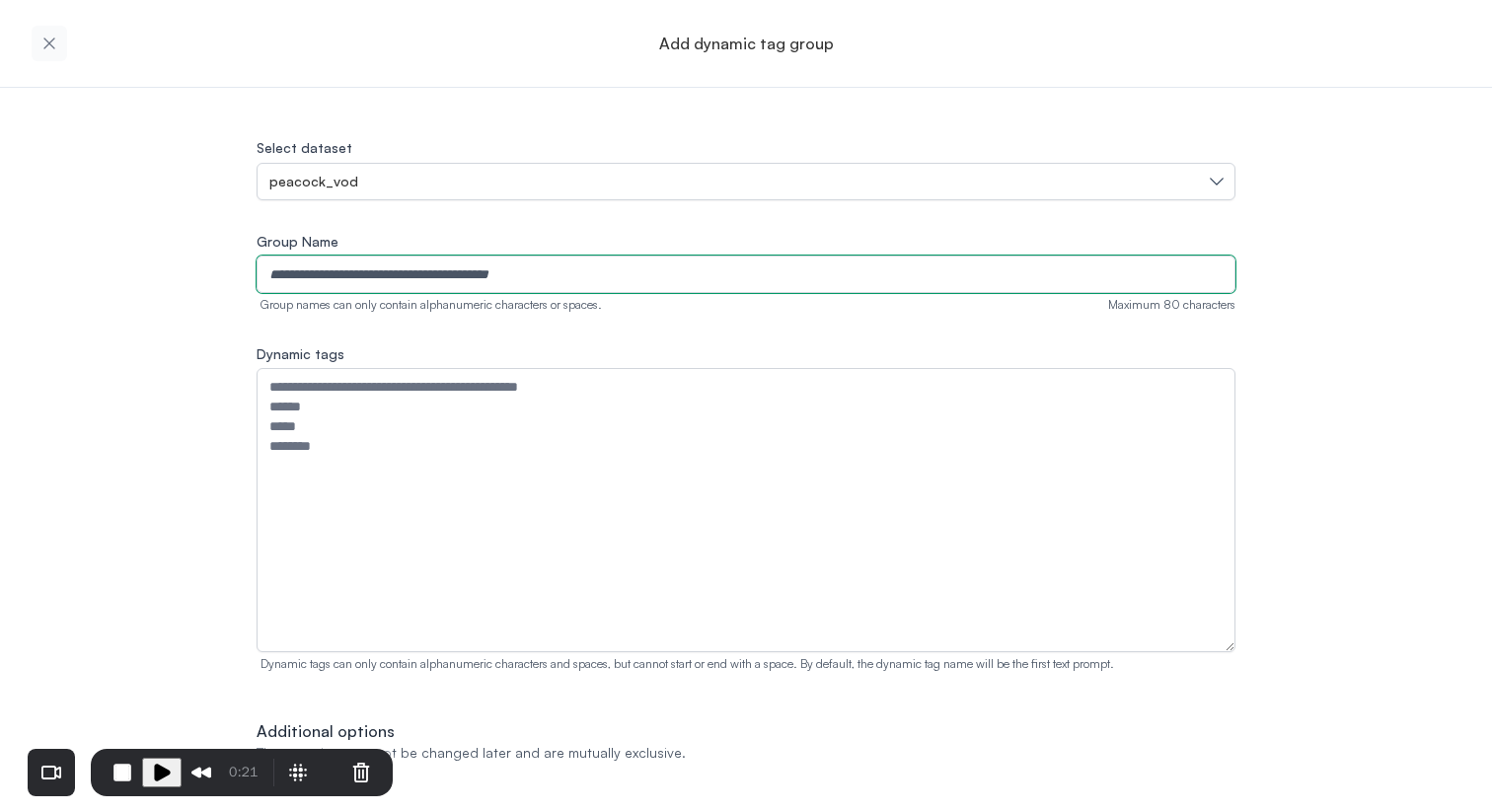click on "Group Name" at bounding box center (746, 274) 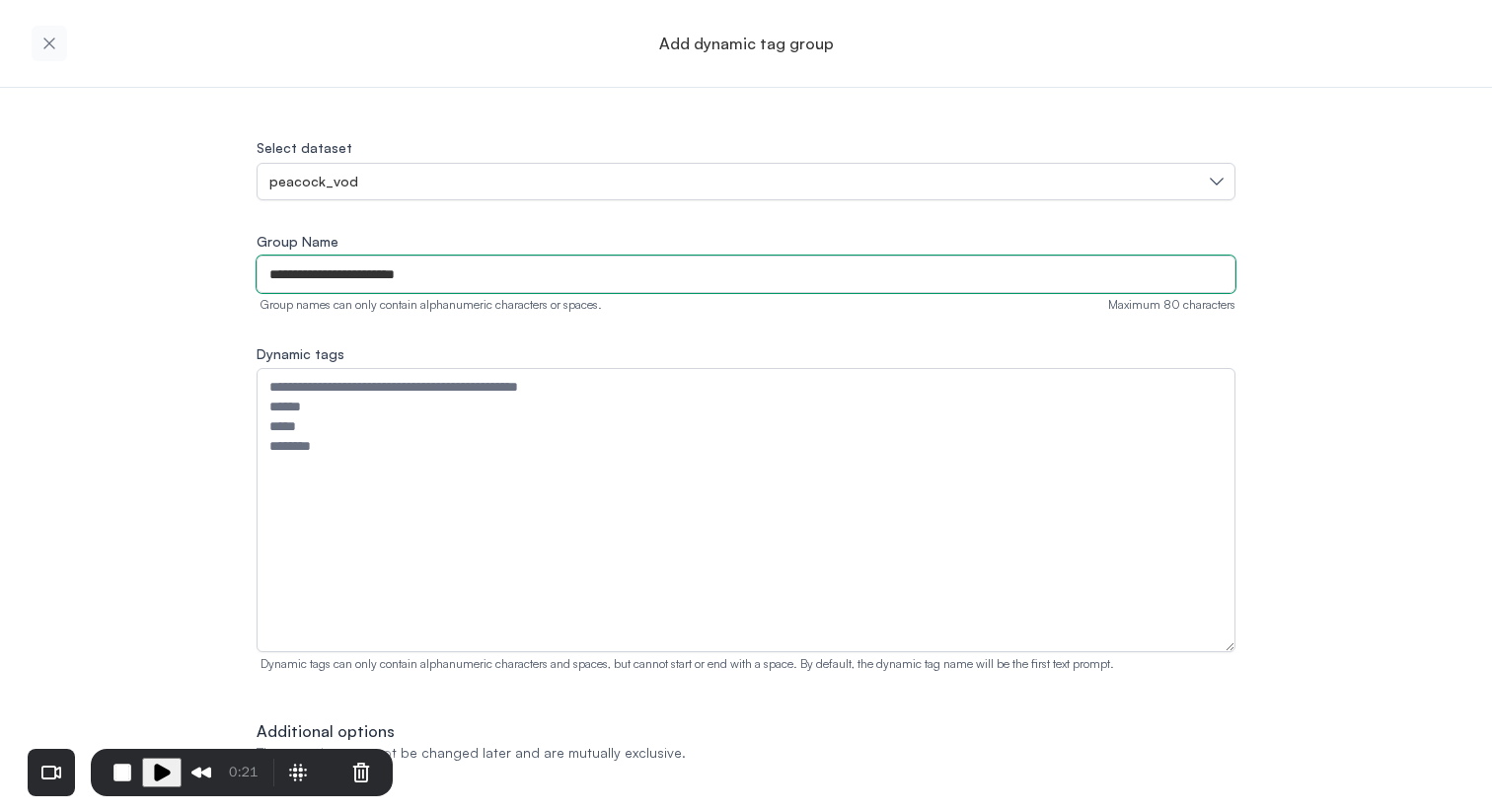 type on "**********" 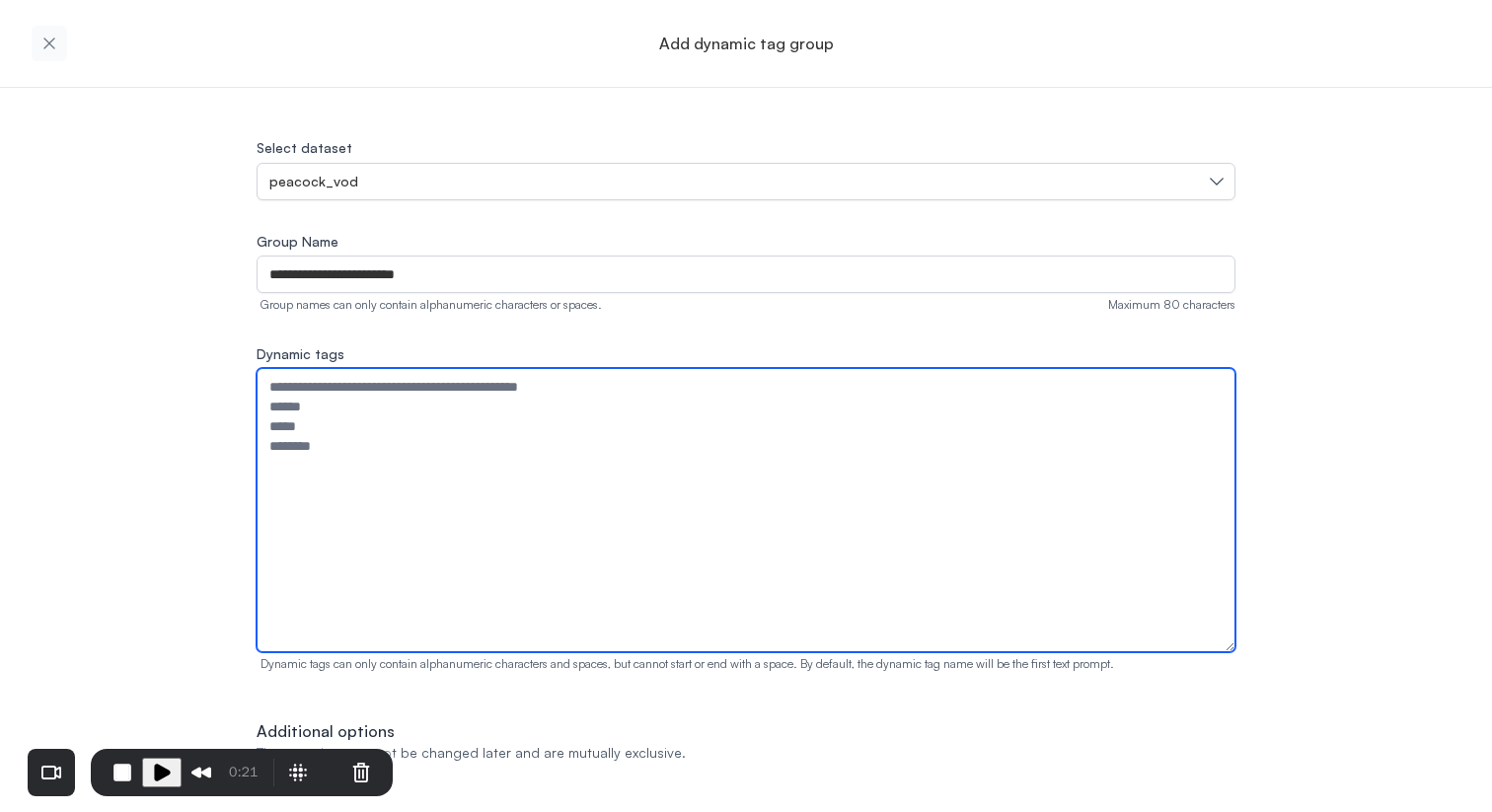 click on "Dynamic tags" at bounding box center (746, 510) 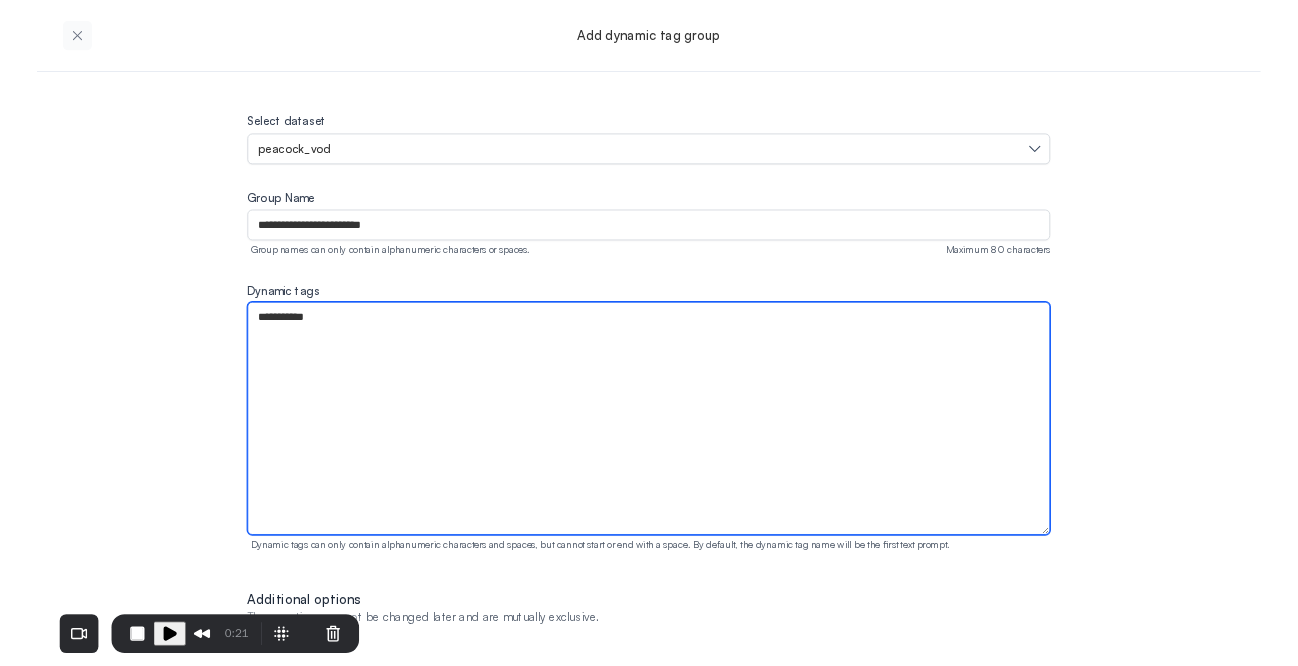 scroll, scrollTop: 52, scrollLeft: 0, axis: vertical 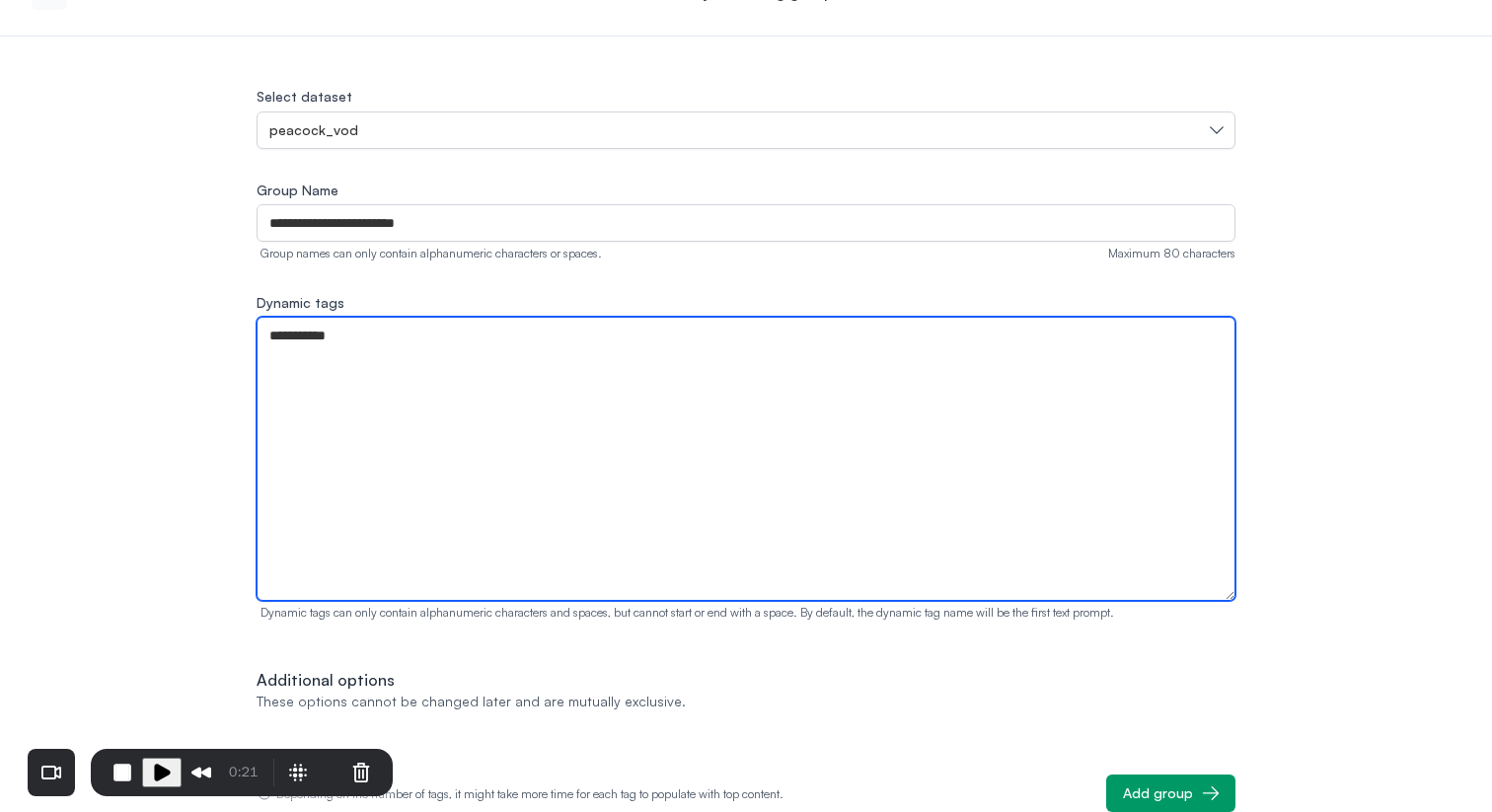 type on "**********" 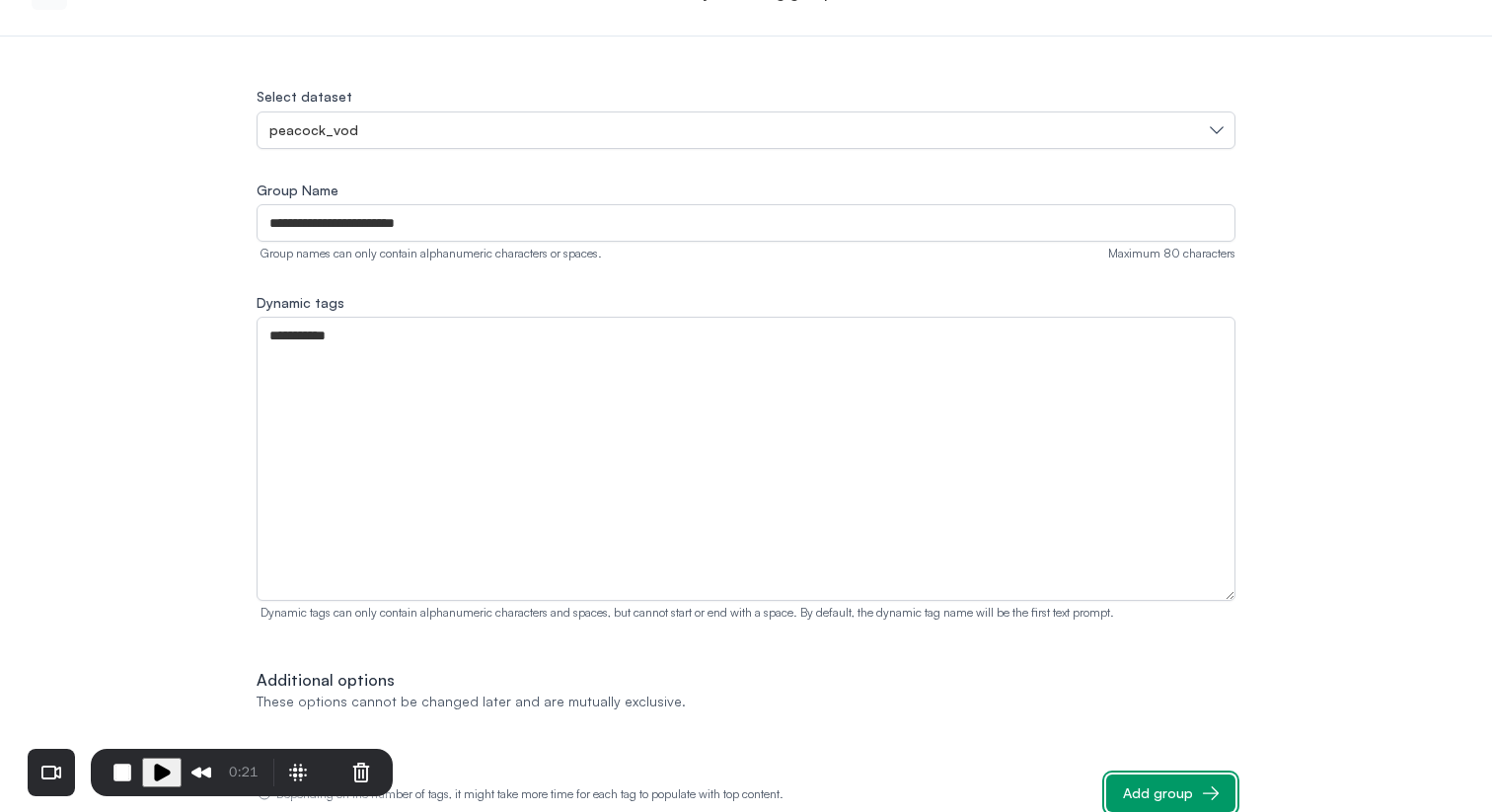 click on "Add group" at bounding box center [1157, 793] 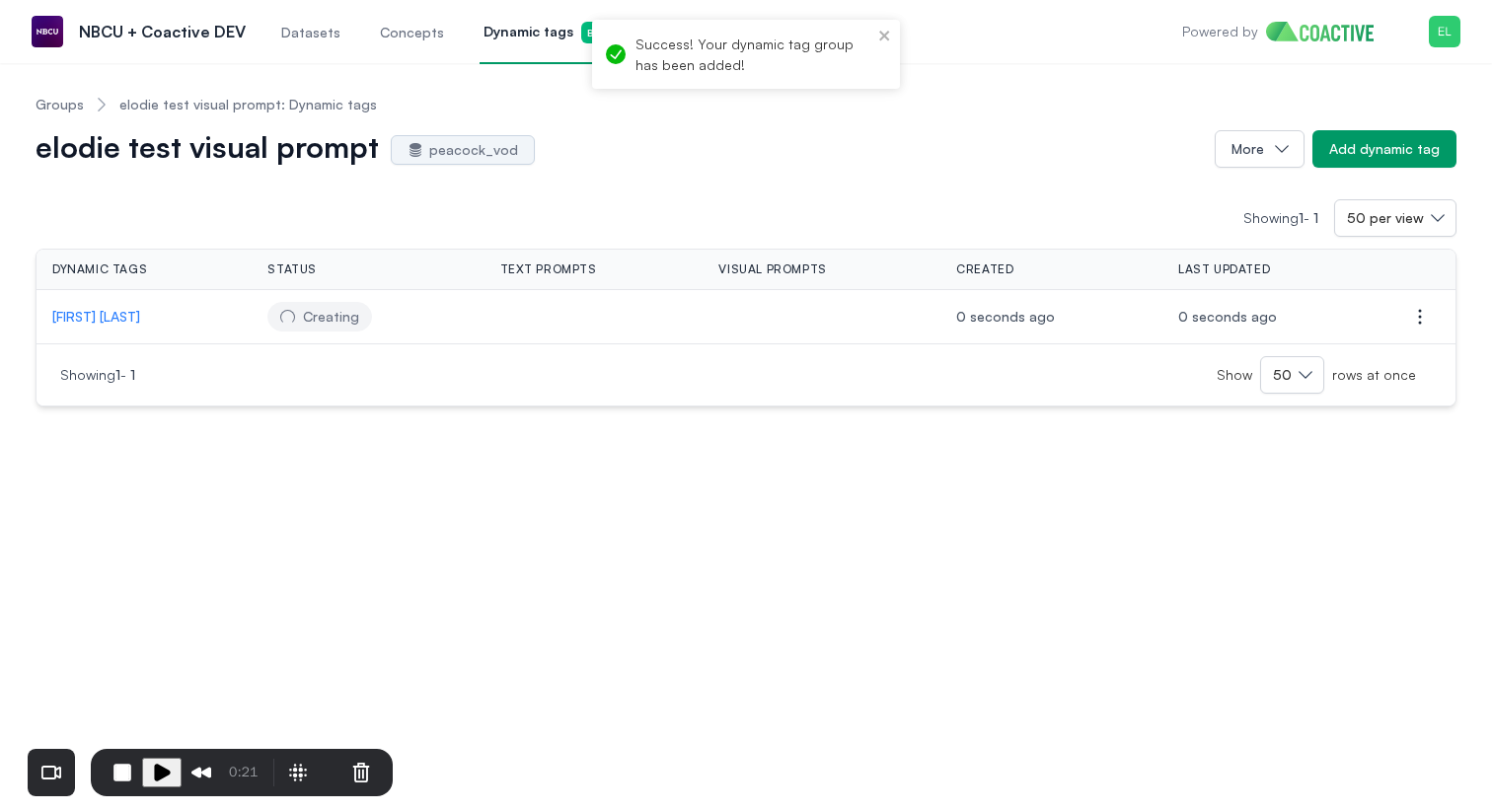 click on "Dynamic tags Beta" at bounding box center [552, 33] 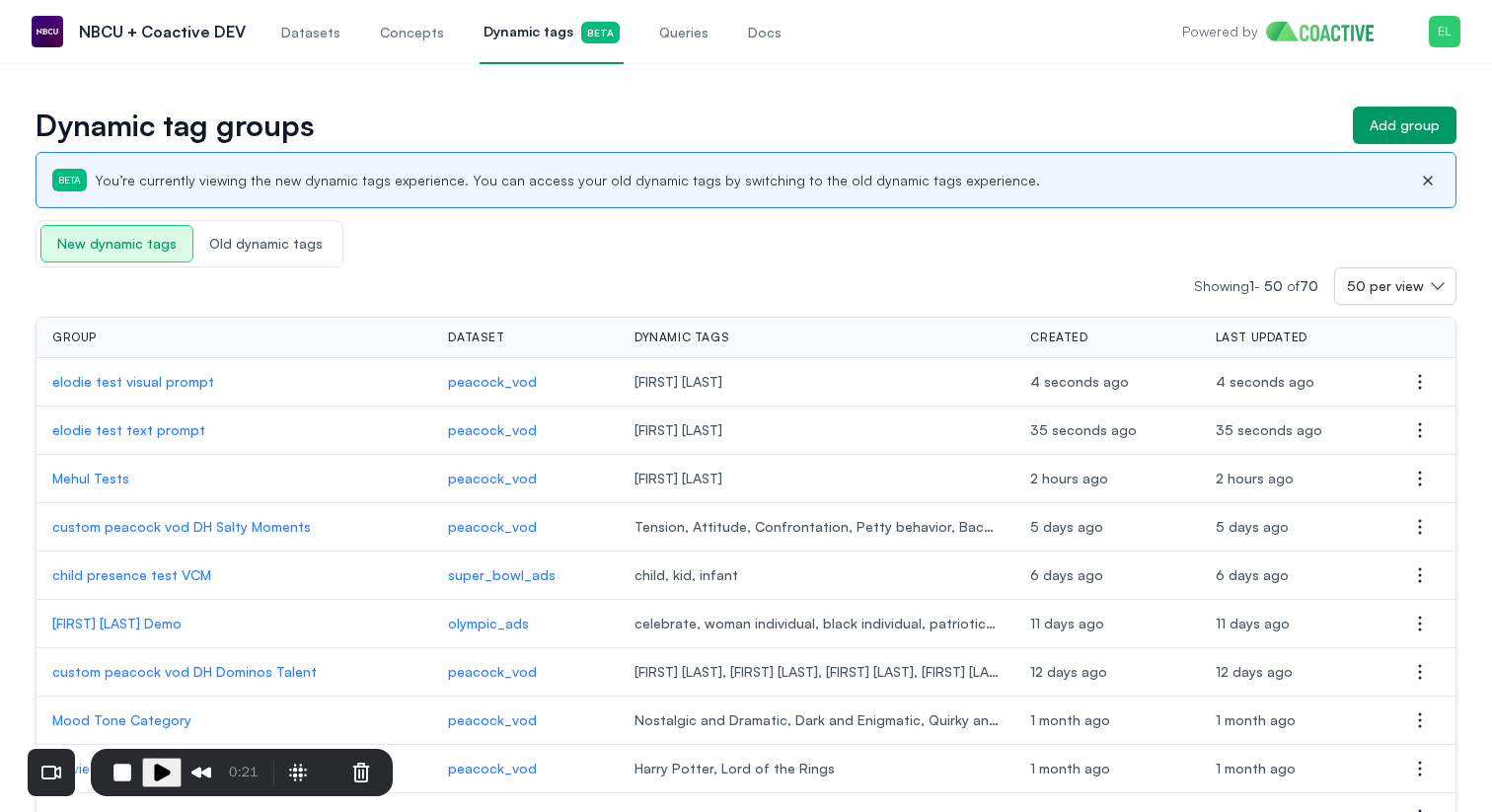click on "elodie test text prompt" at bounding box center [234, 430] 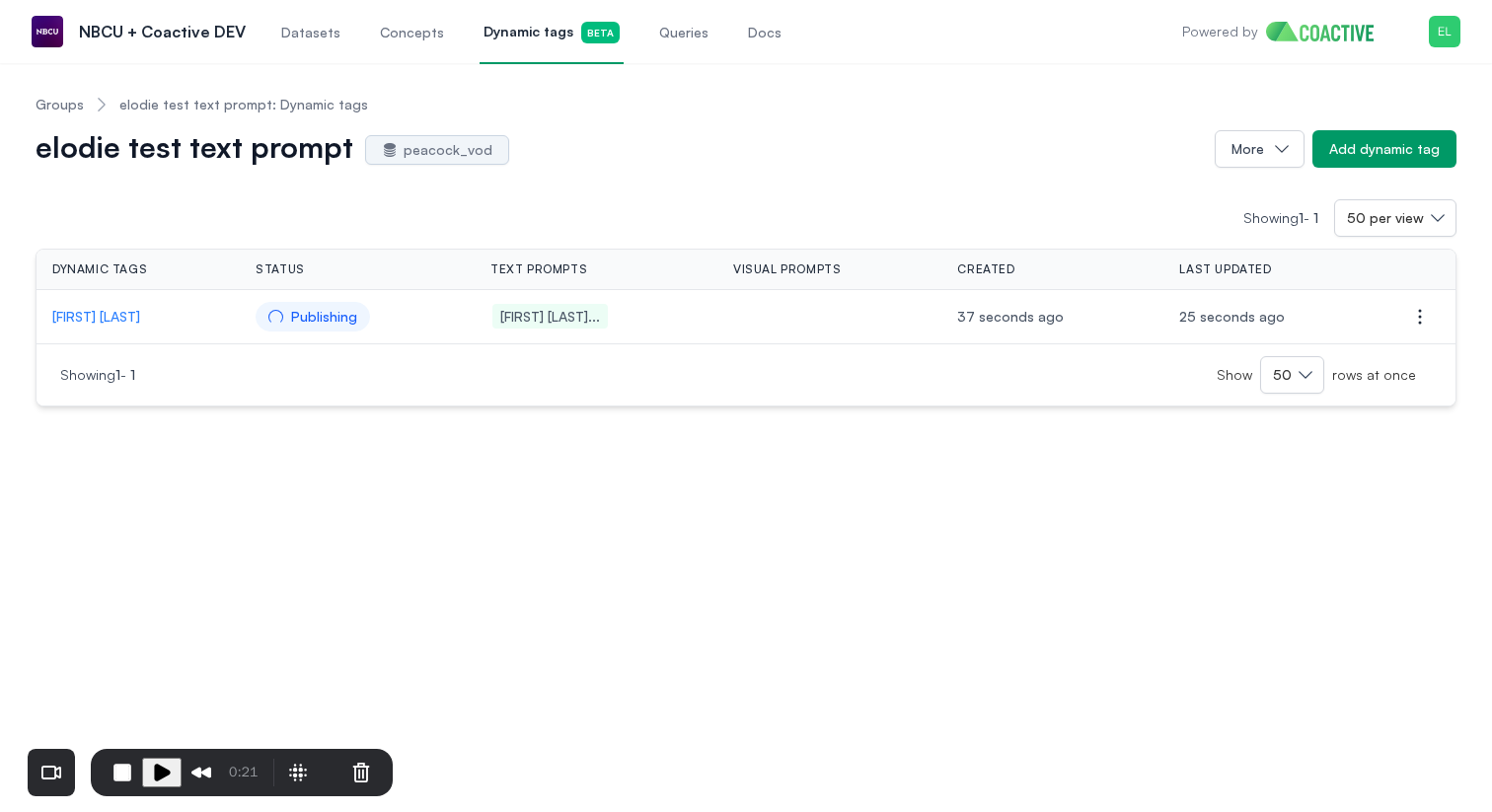 click on "Dynamic tags Beta" at bounding box center [552, 32] 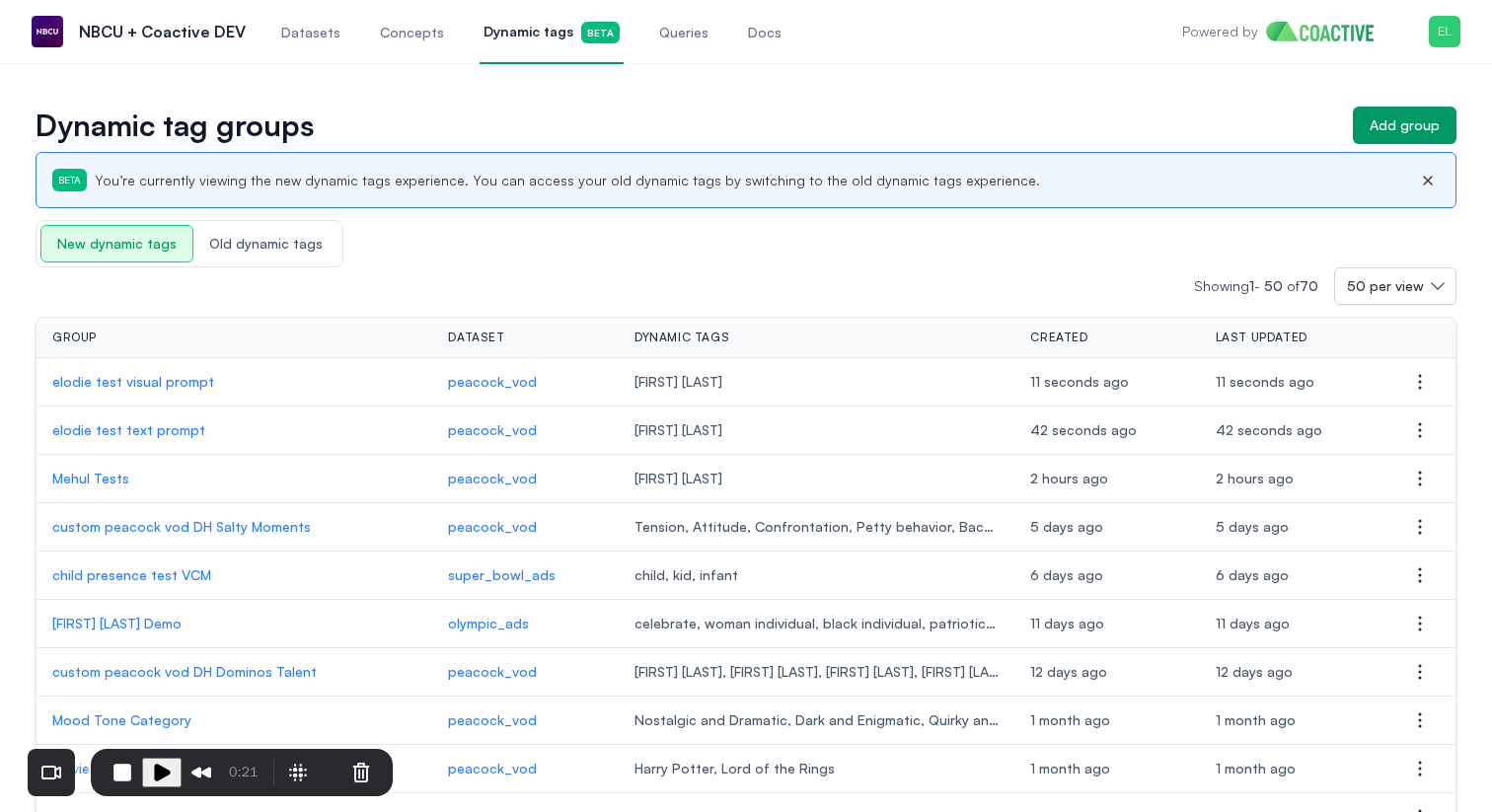 click on "elodie test visual prompt" at bounding box center [234, 382] 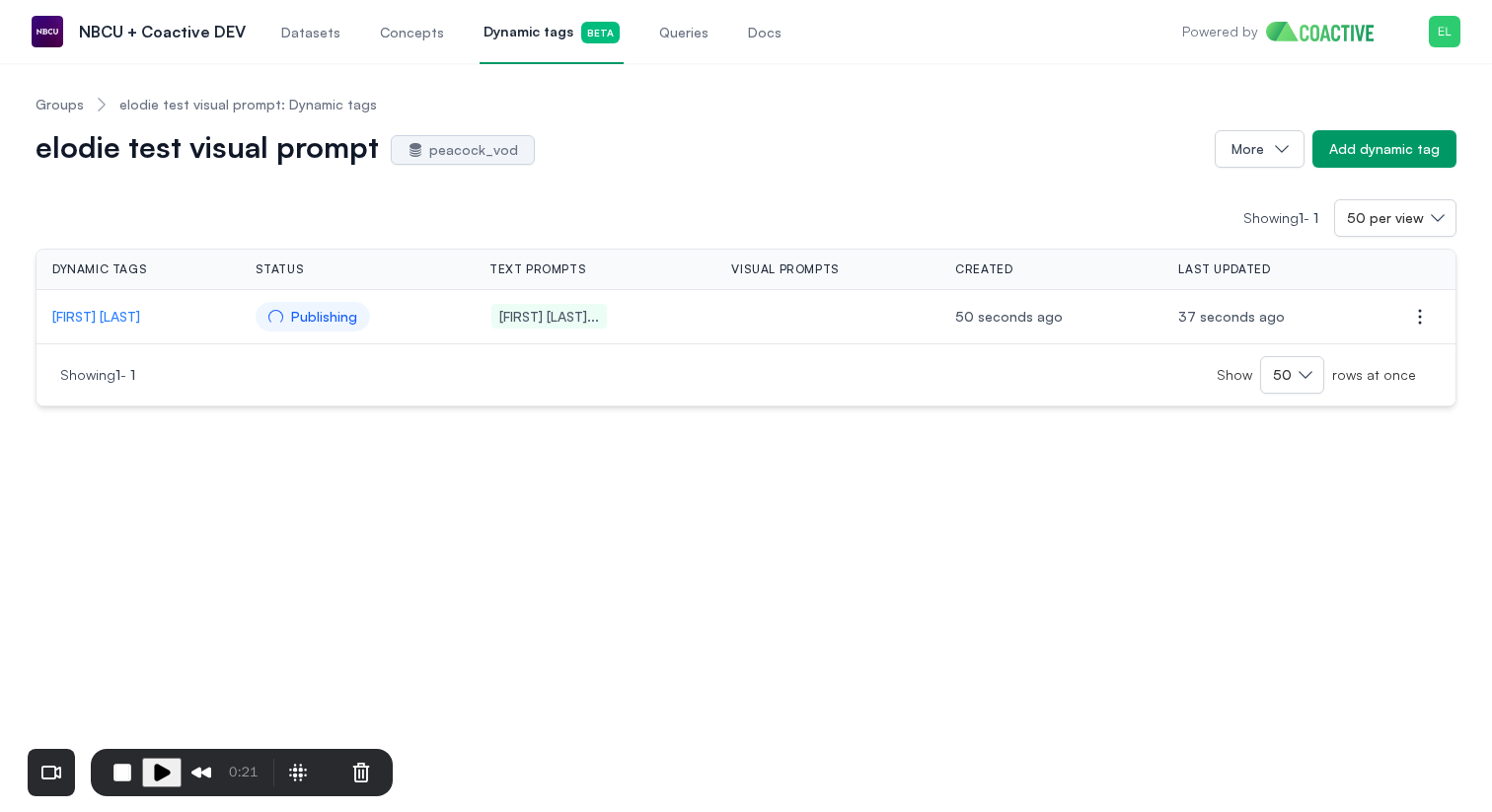 click on "Groups" at bounding box center (59, 105) 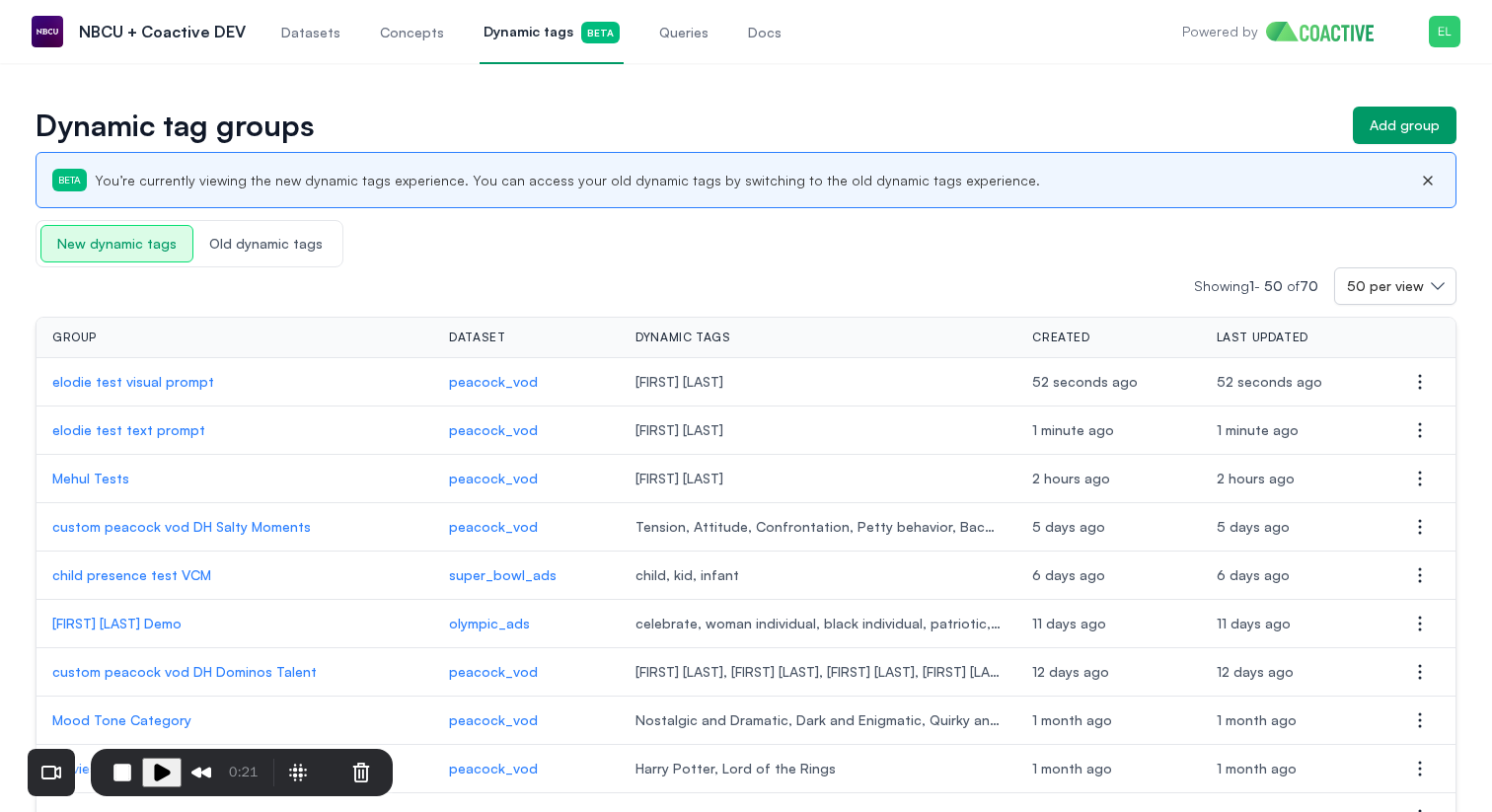 click on "elodie test text prompt" at bounding box center (235, 430) 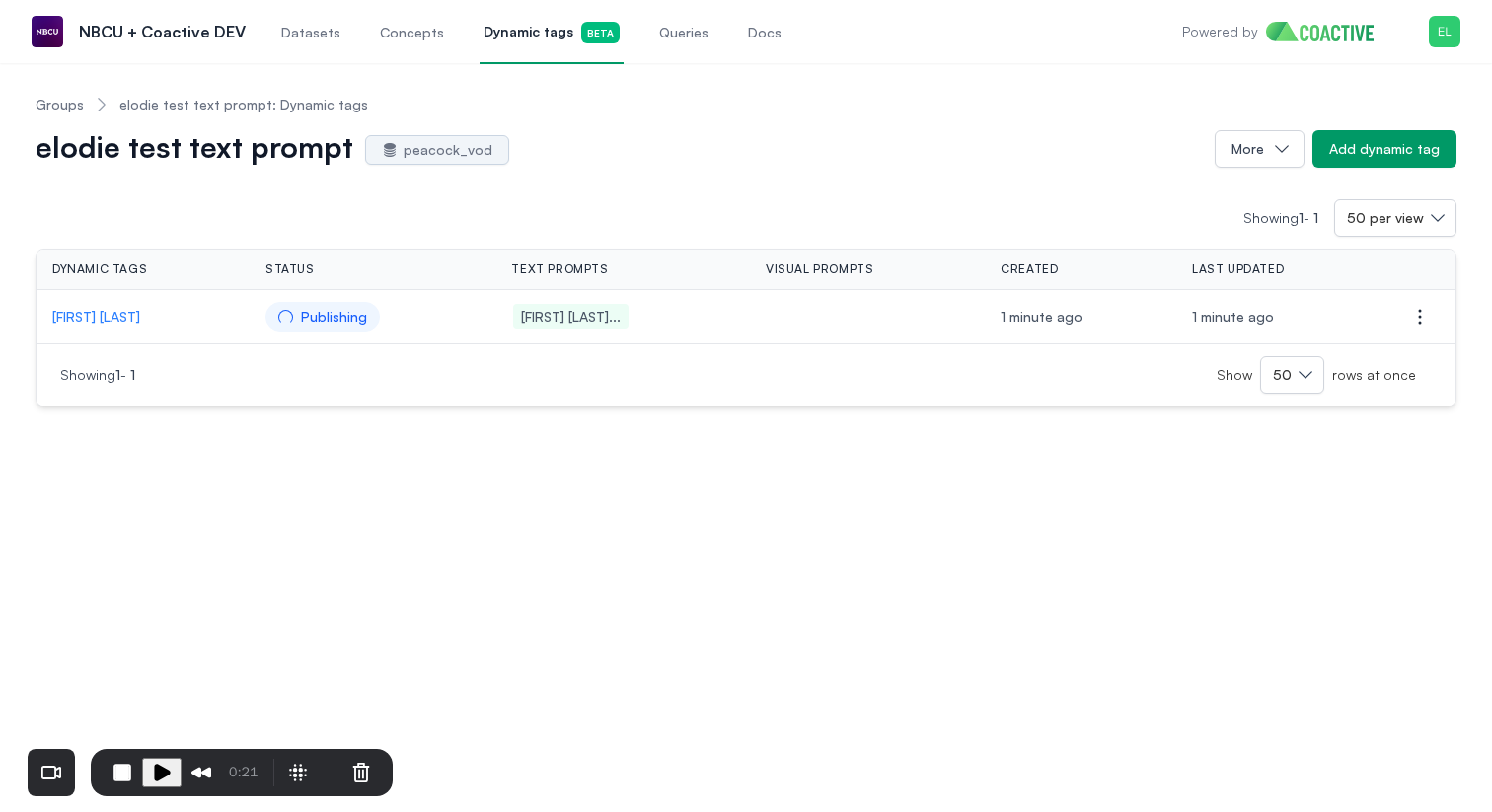 click on "Groups" at bounding box center (59, 105) 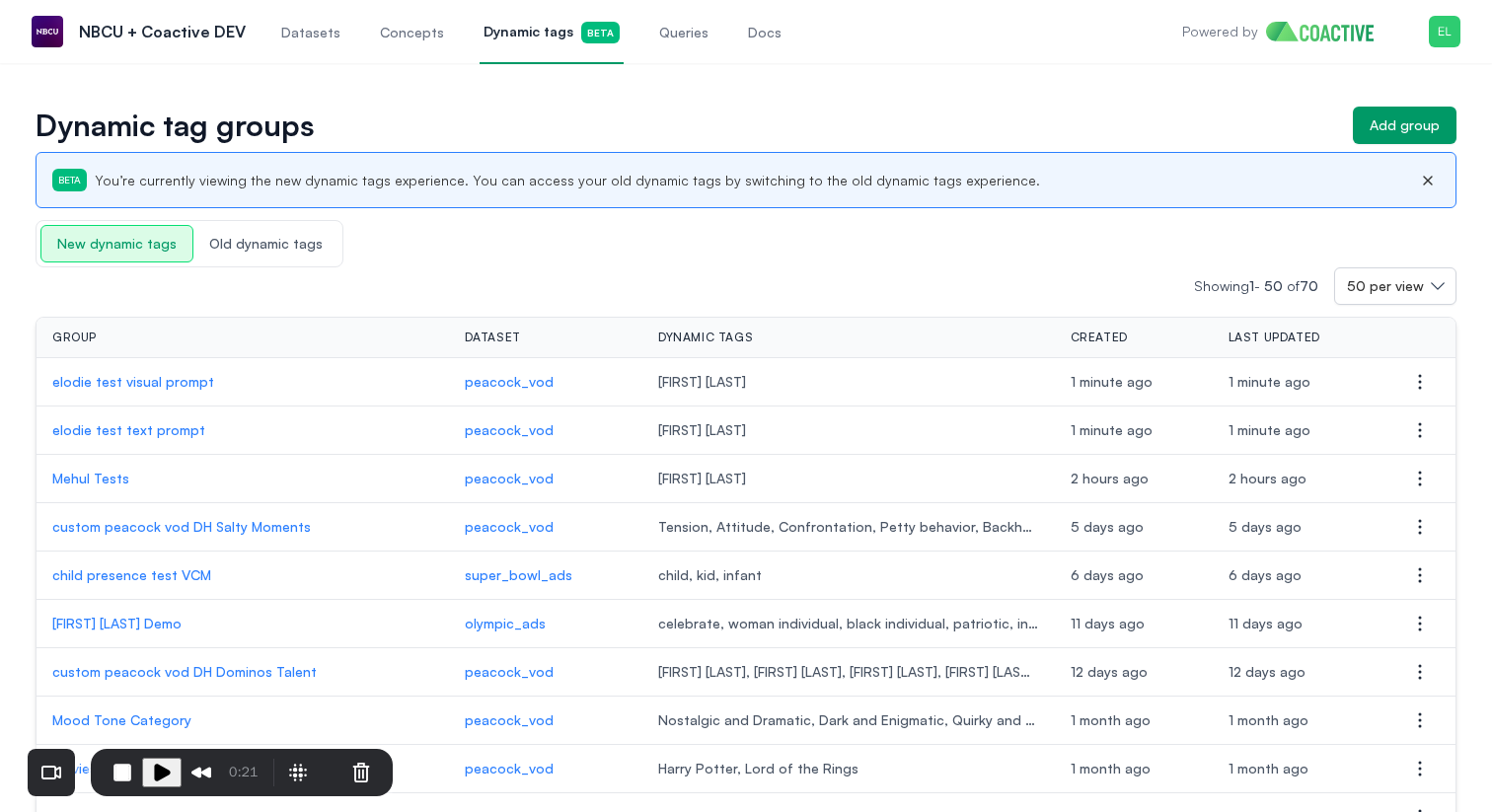 click on "elodie test visual prompt" at bounding box center (243, 382) 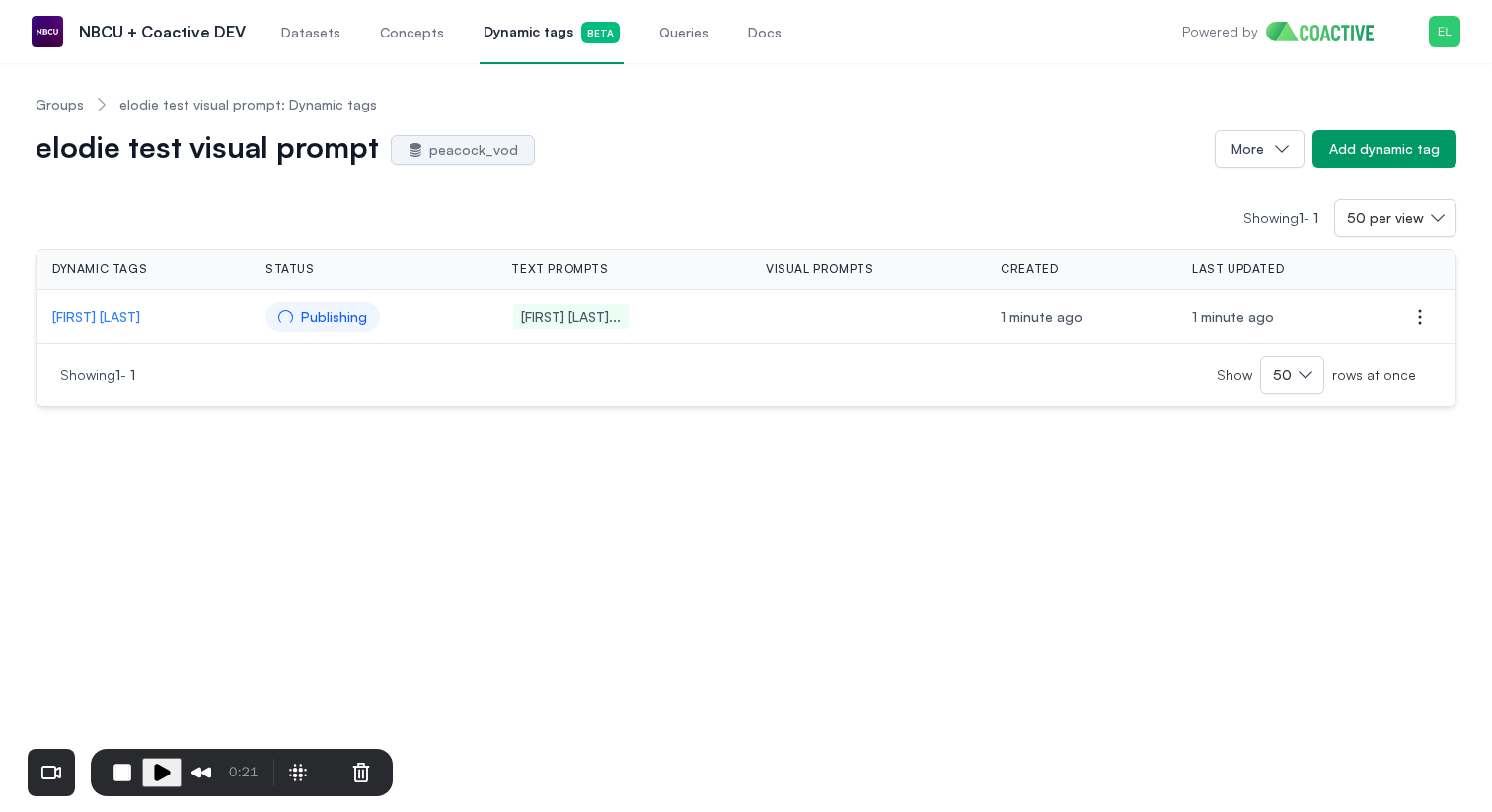 click on "[FIRST] [LAST]" at bounding box center [143, 317] 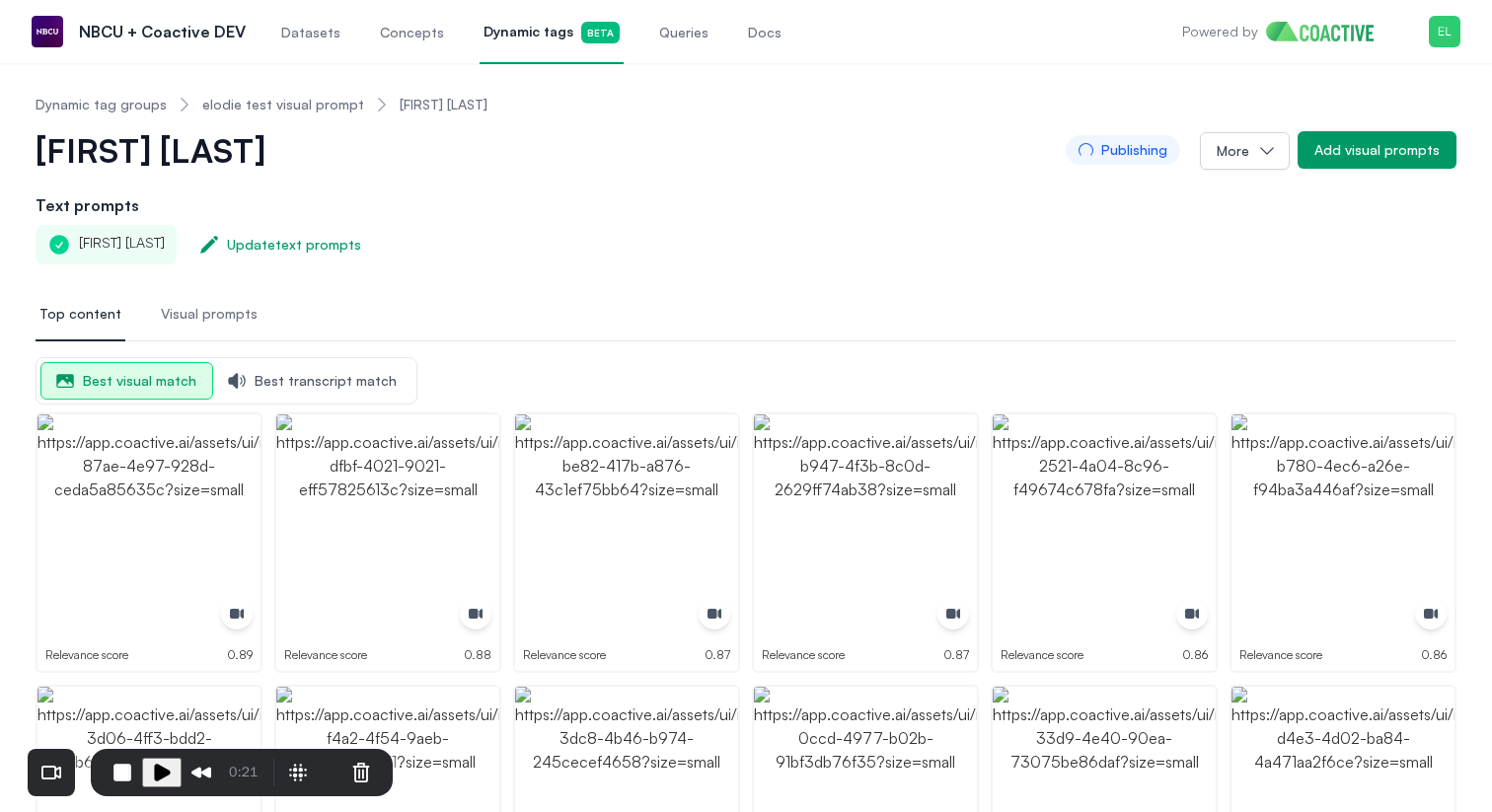 click on "Dynamic tags Beta" at bounding box center (552, 33) 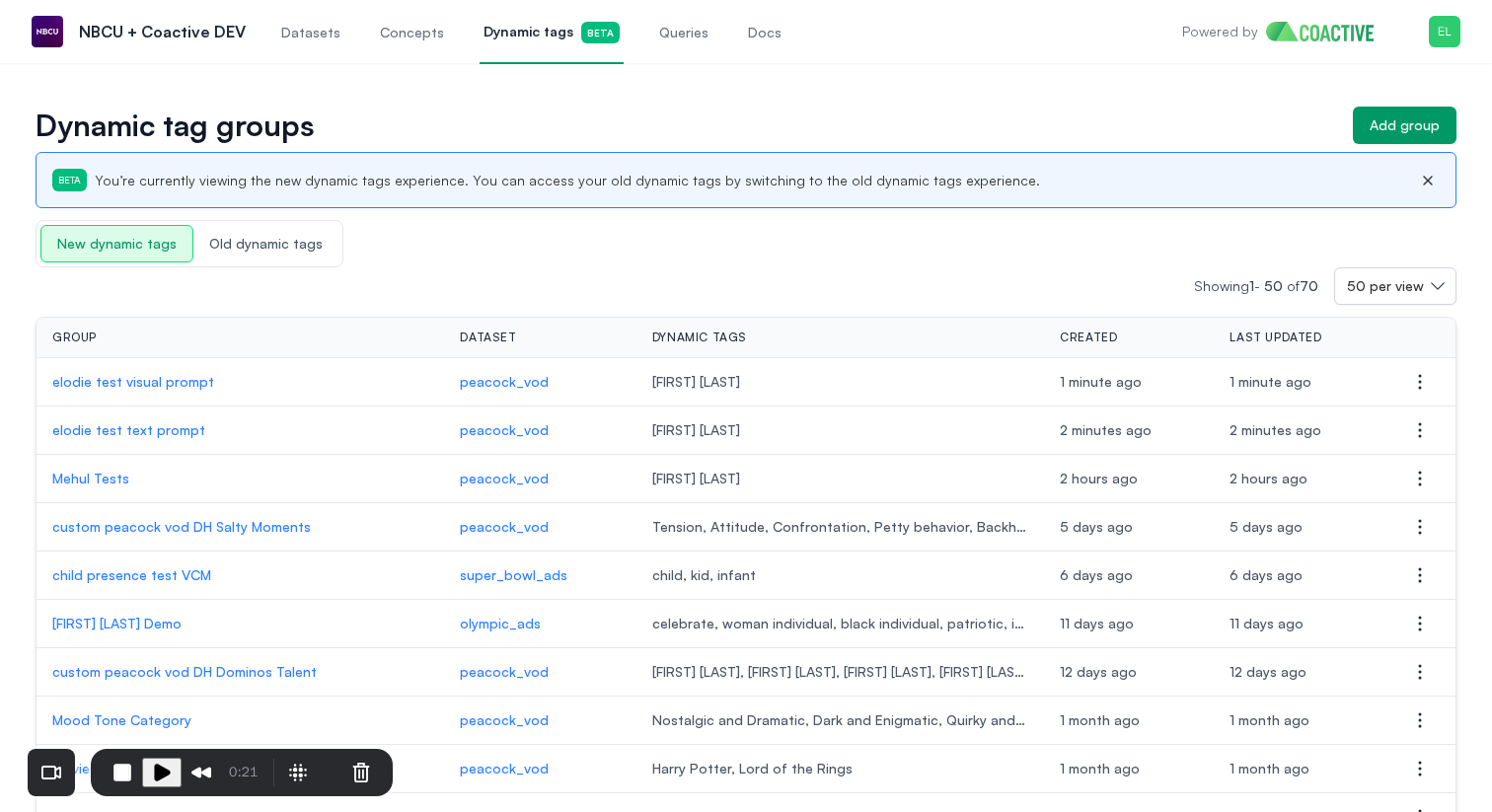 click on "elodie test text prompt" at bounding box center [240, 430] 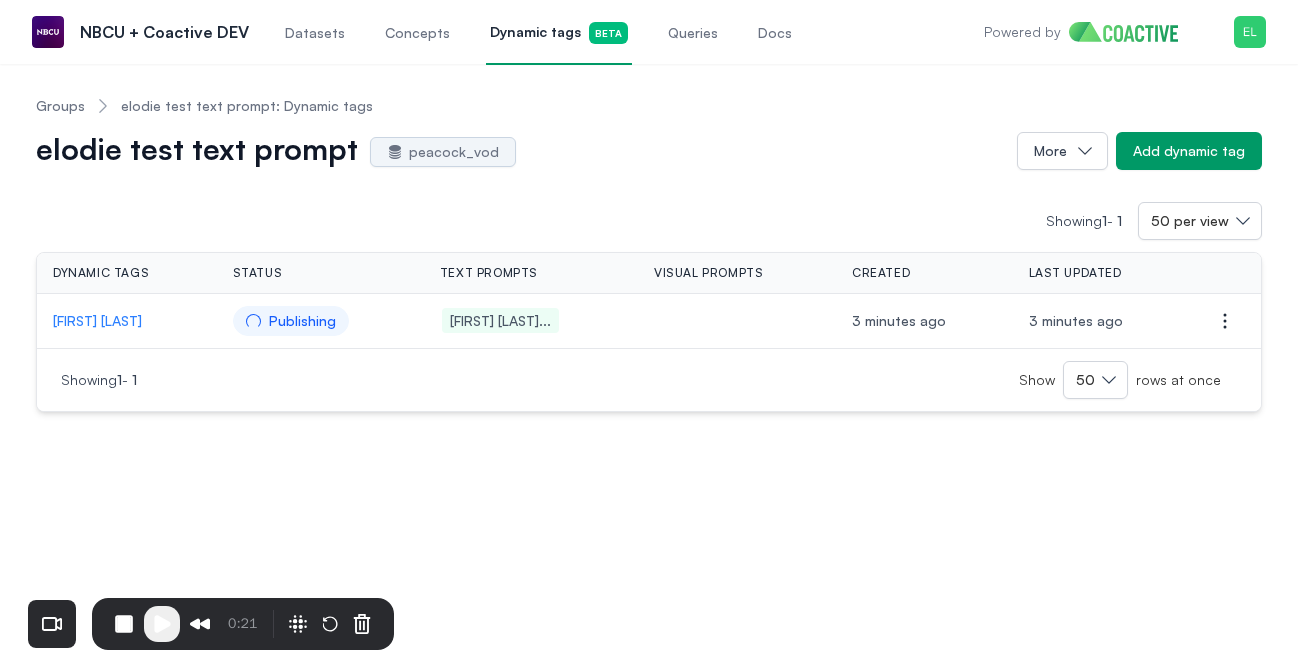 click on "Dynamic tags Beta" at bounding box center (559, 33) 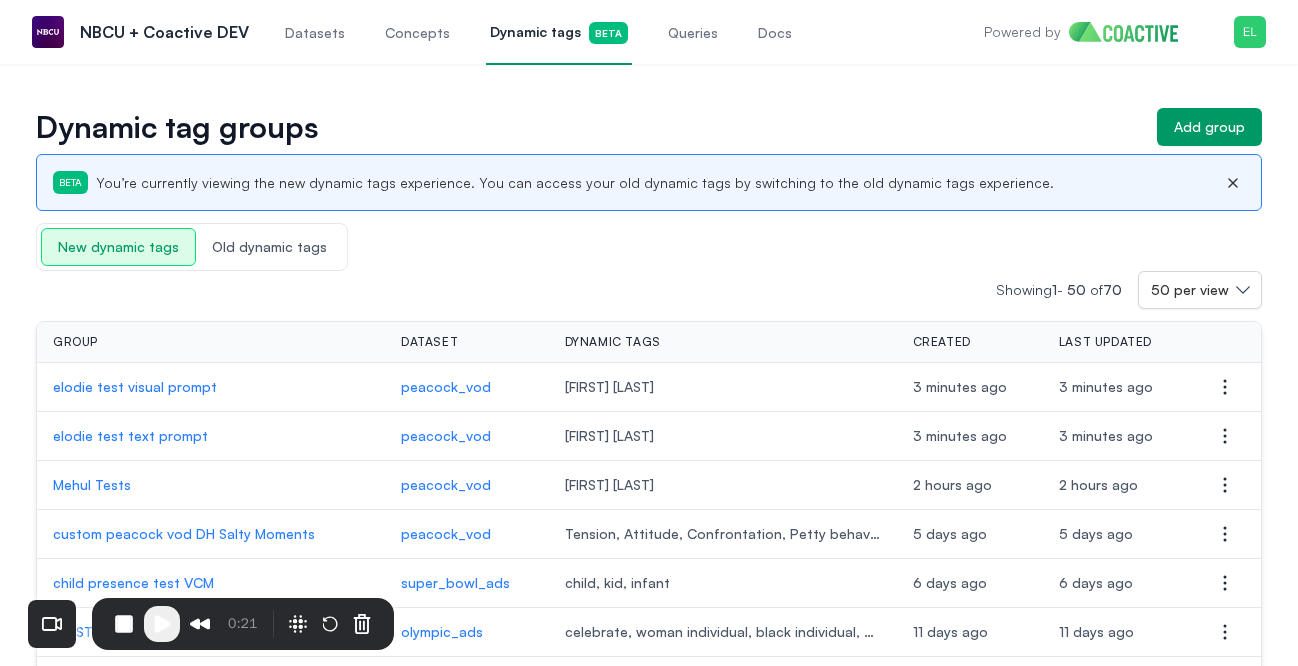 click on "elodie test visual prompt" at bounding box center (211, 387) 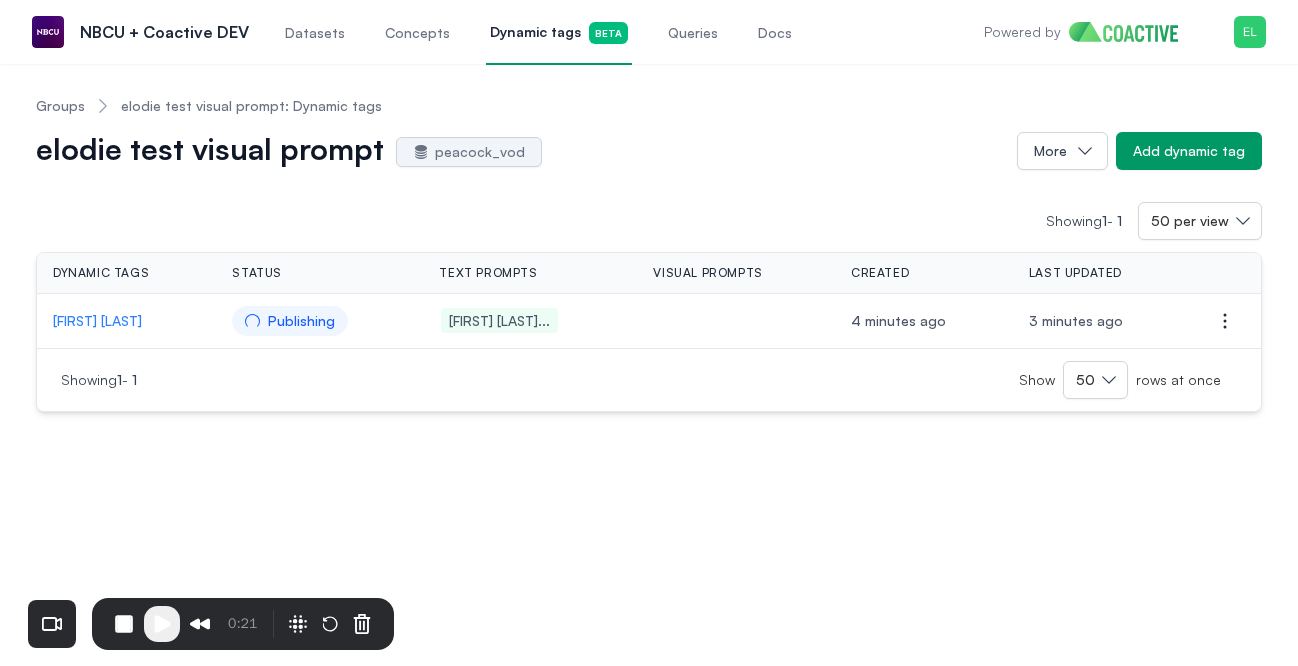 click on "Groups" at bounding box center [60, 106] 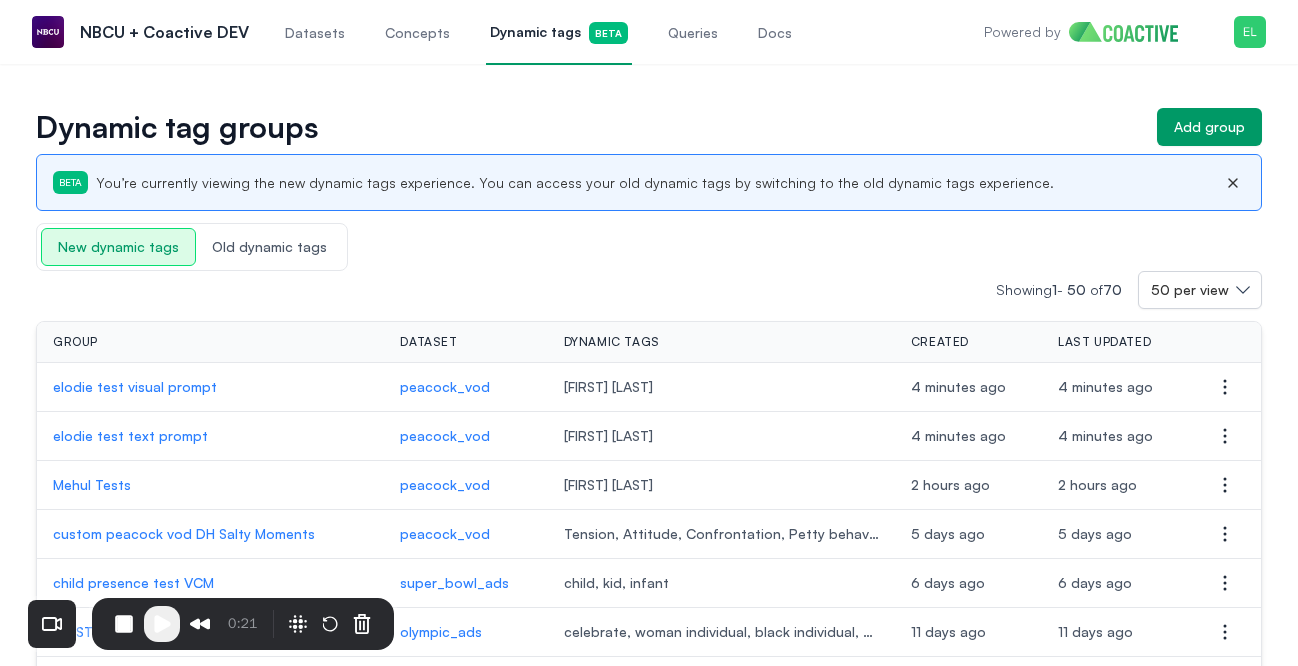 click on "elodie test visual prompt" at bounding box center [210, 387] 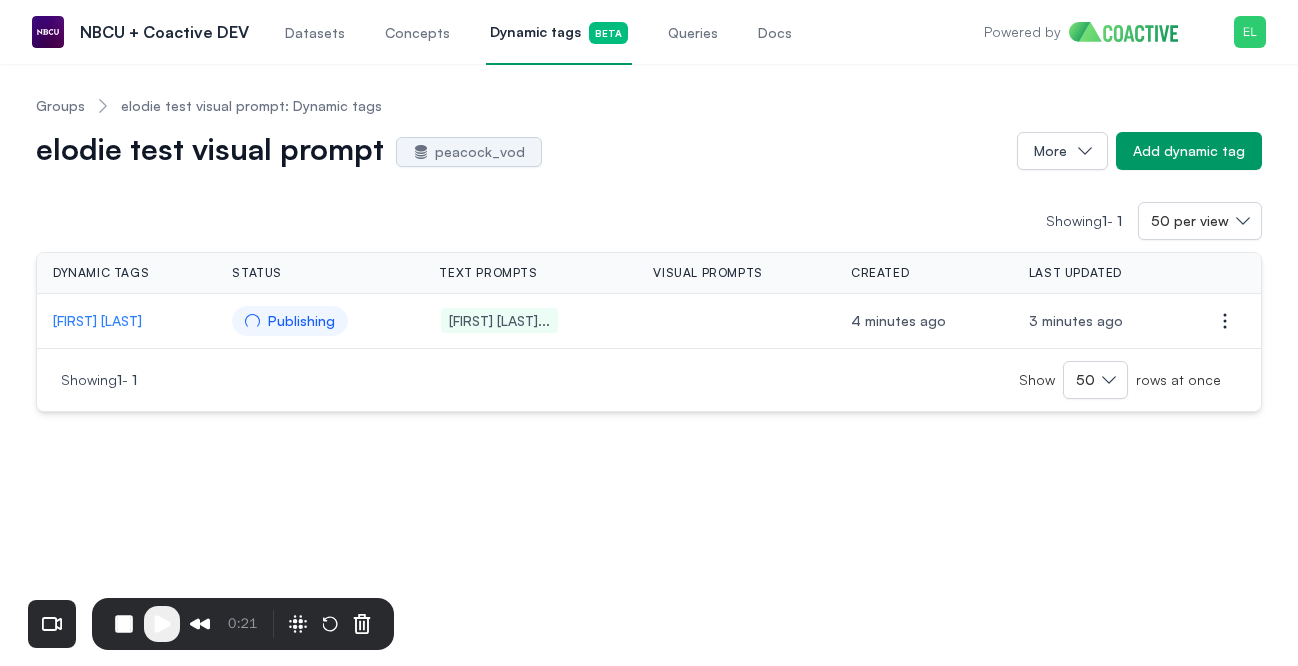 click on "Groups" at bounding box center [60, 106] 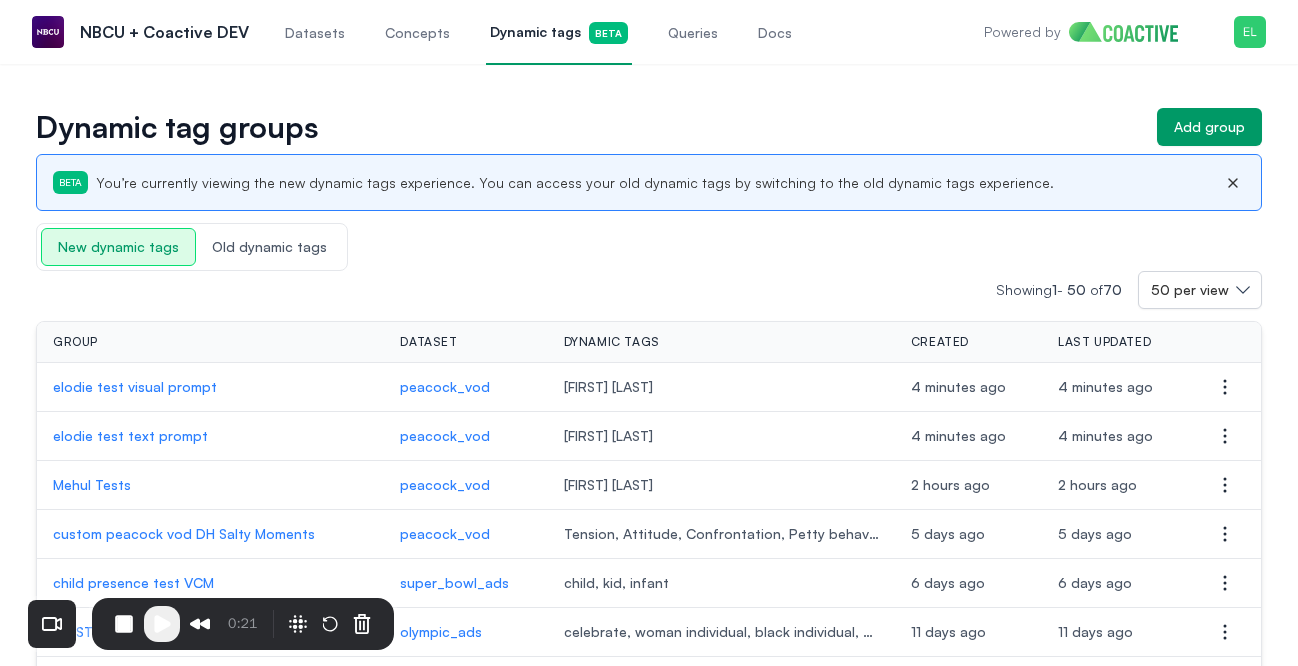 click on "Mehul Tests" at bounding box center (210, 485) 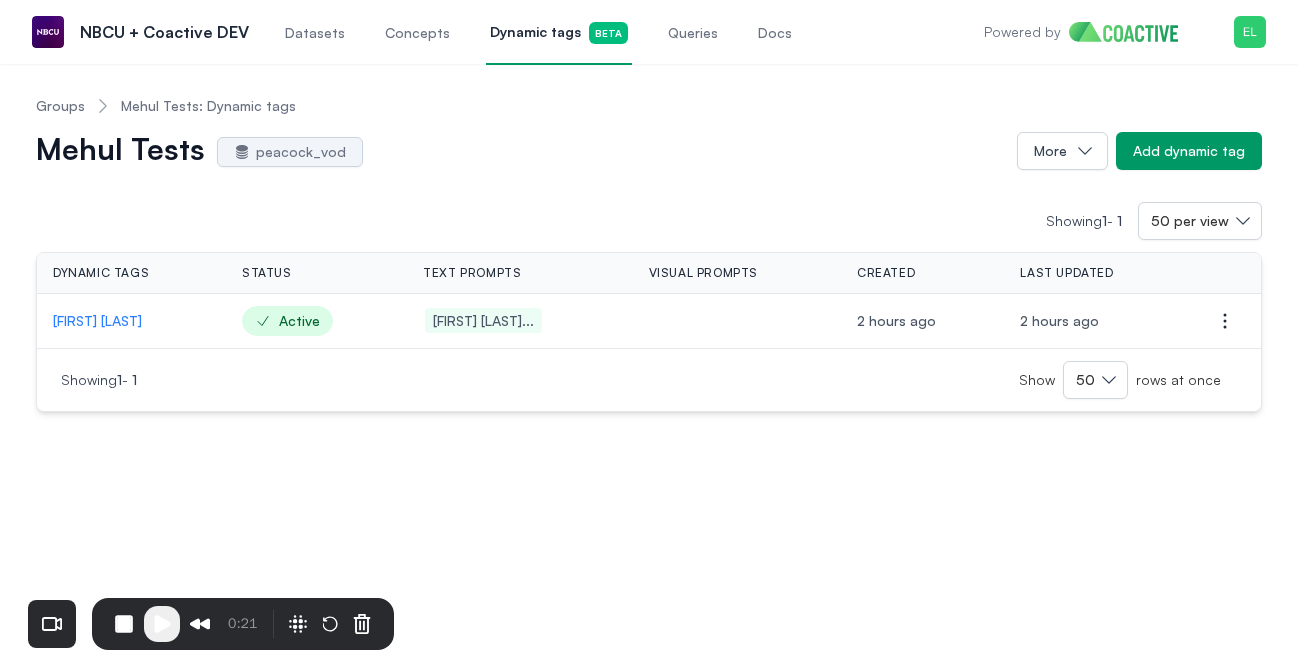 click on "[FIRST] [LAST]" at bounding box center [131, 321] 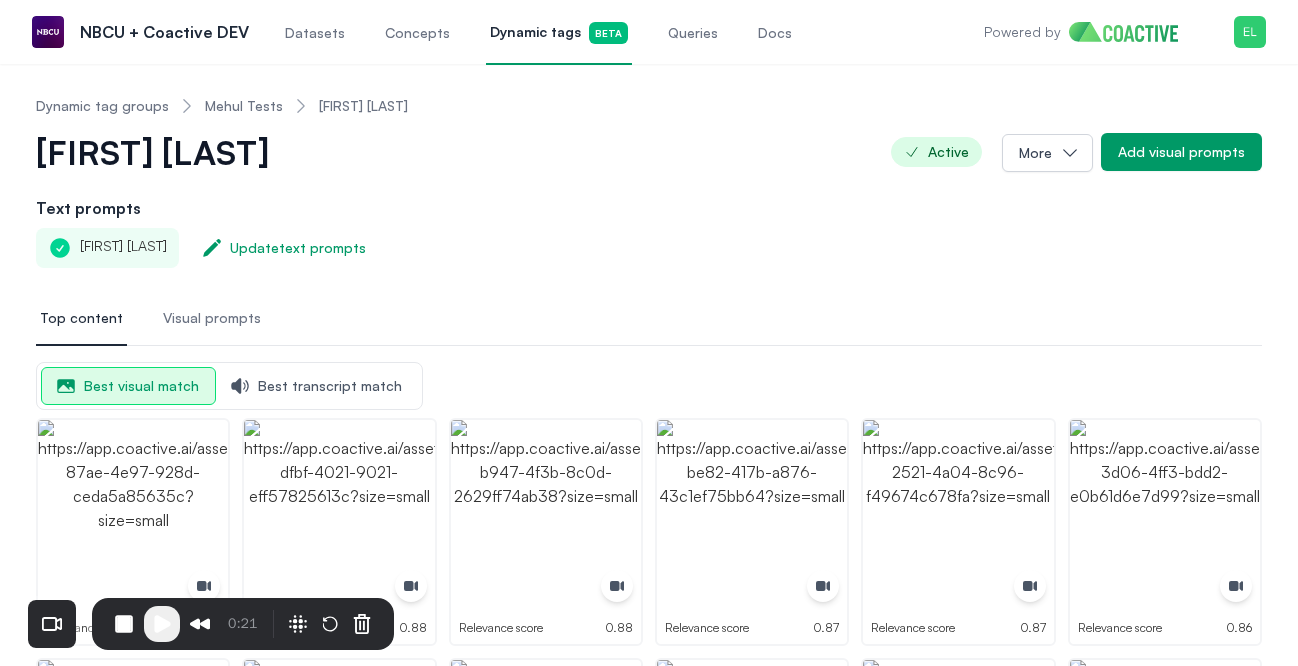 click on "Visual prompts" at bounding box center [212, 318] 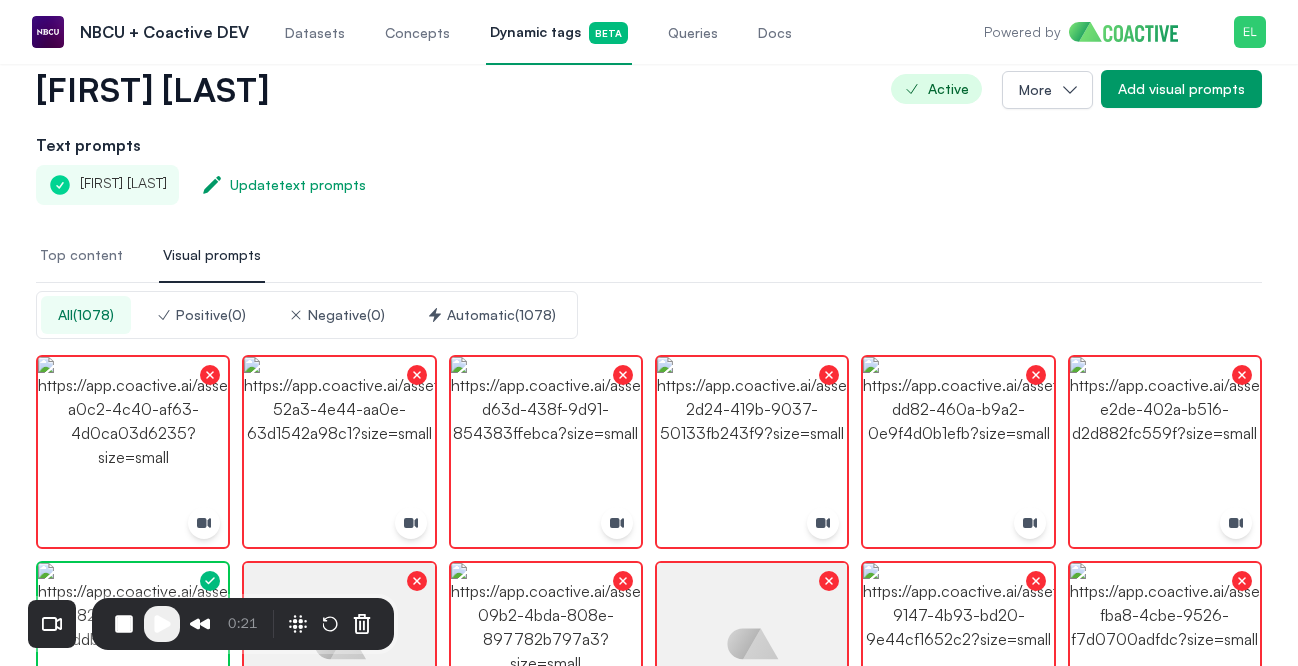 scroll, scrollTop: 0, scrollLeft: 0, axis: both 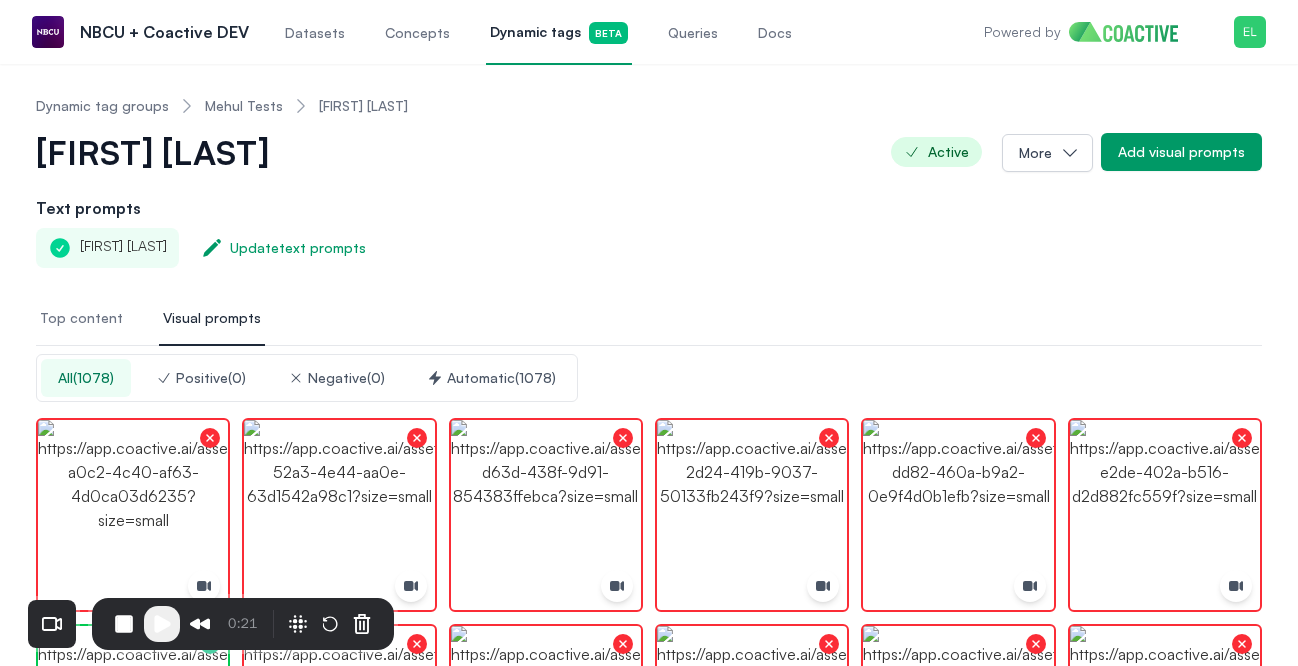 click on "Top content" at bounding box center (81, 318) 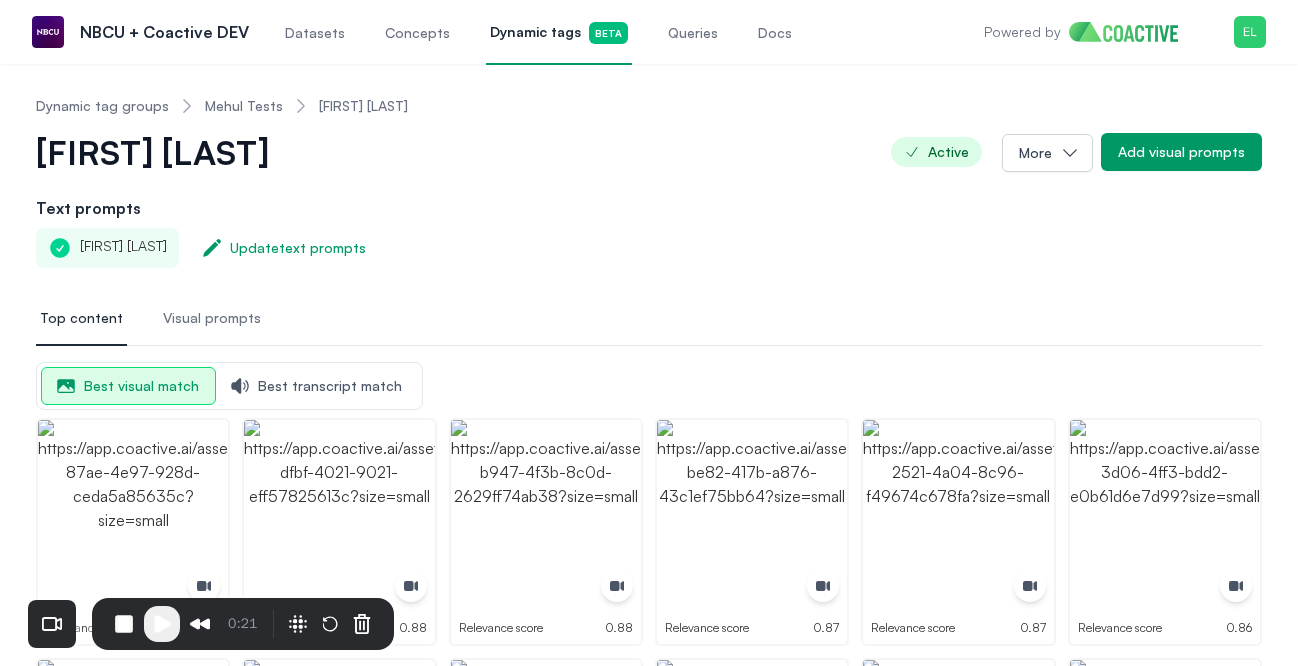 click on "Mehul Tests" at bounding box center (244, 106) 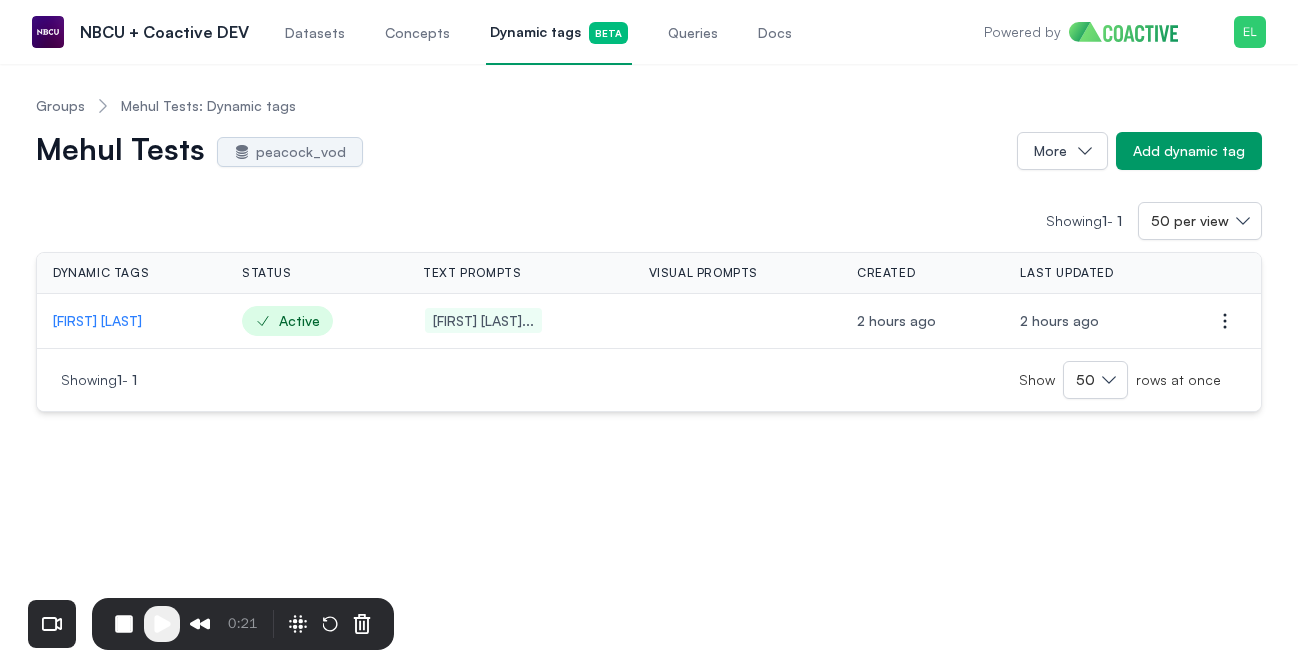 click on "Groups" at bounding box center (60, 106) 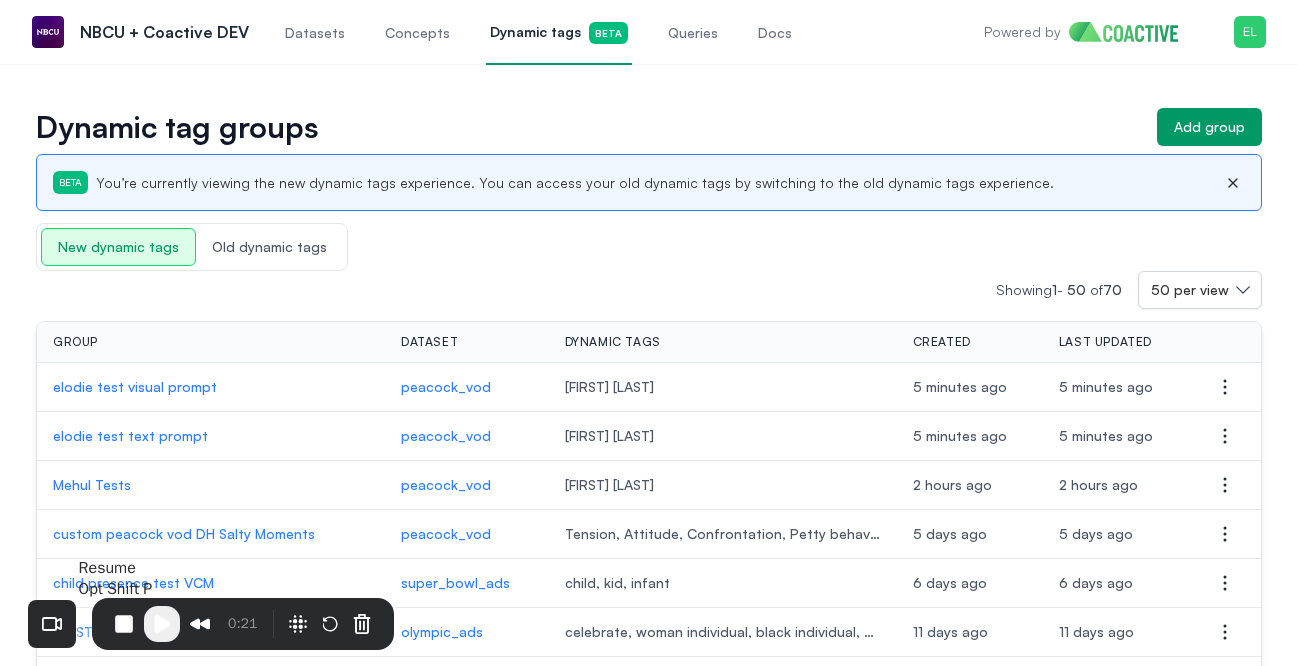click at bounding box center (162, 624) 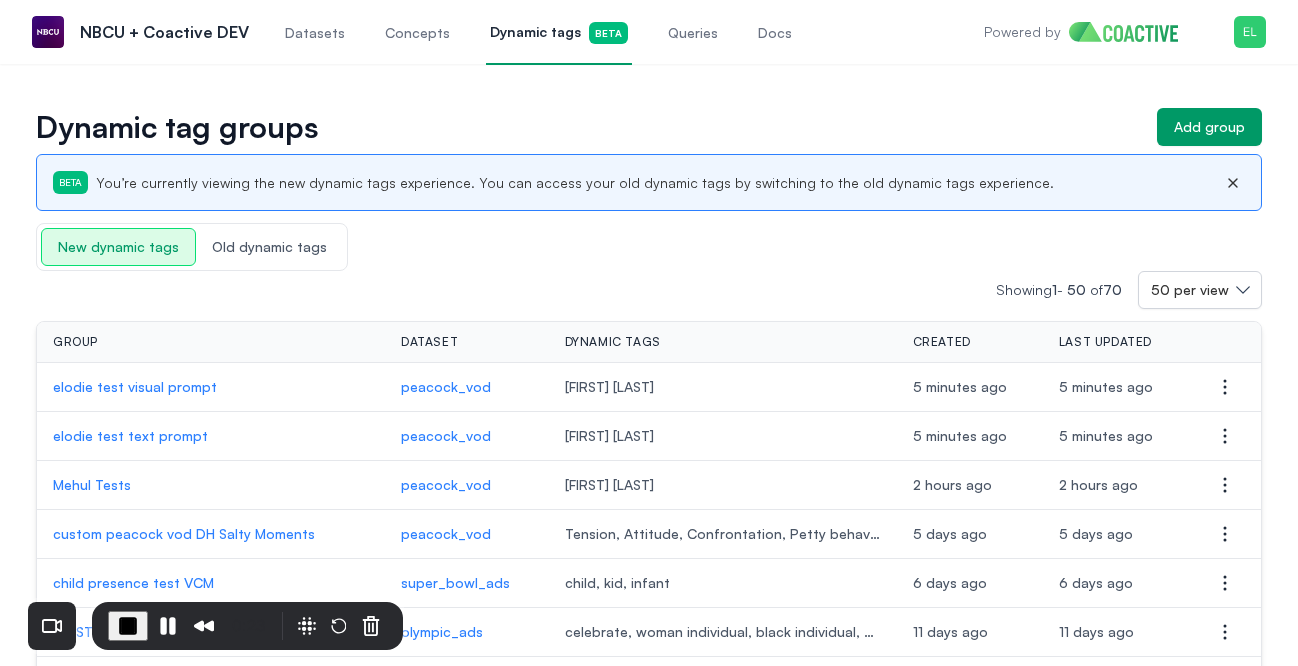 click on "elodie test visual prompt" at bounding box center (211, 387) 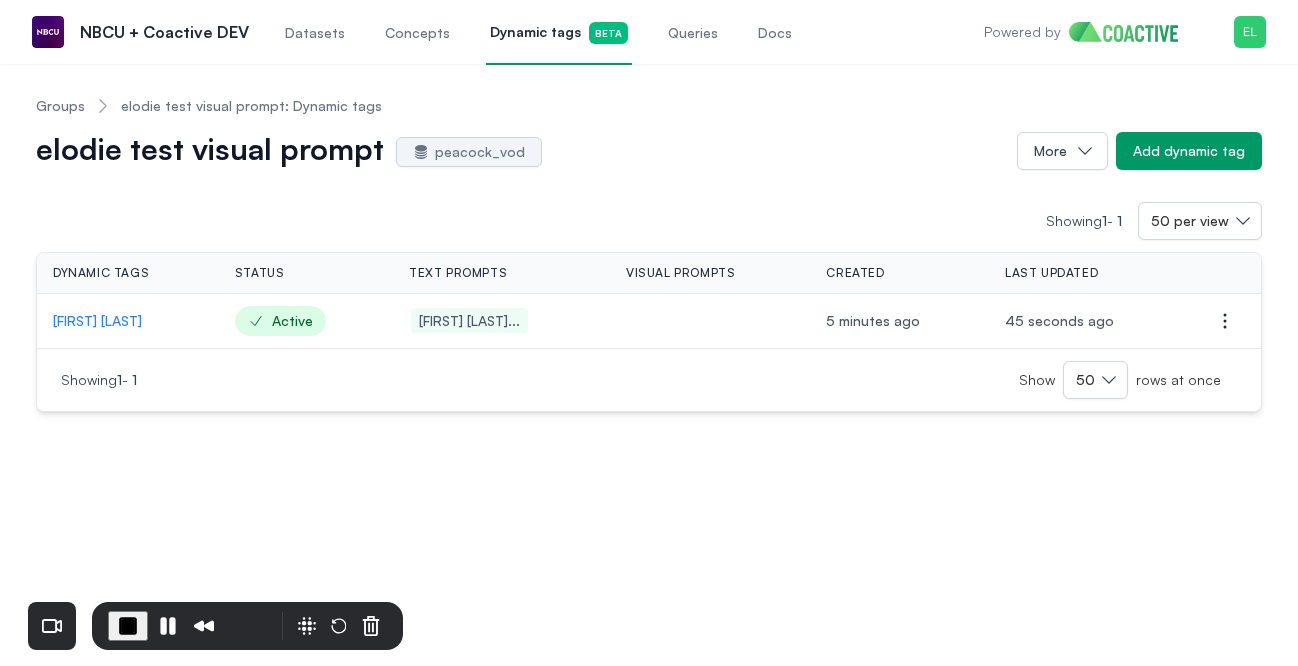 click on "[FIRST] [LAST]" at bounding box center [128, 321] 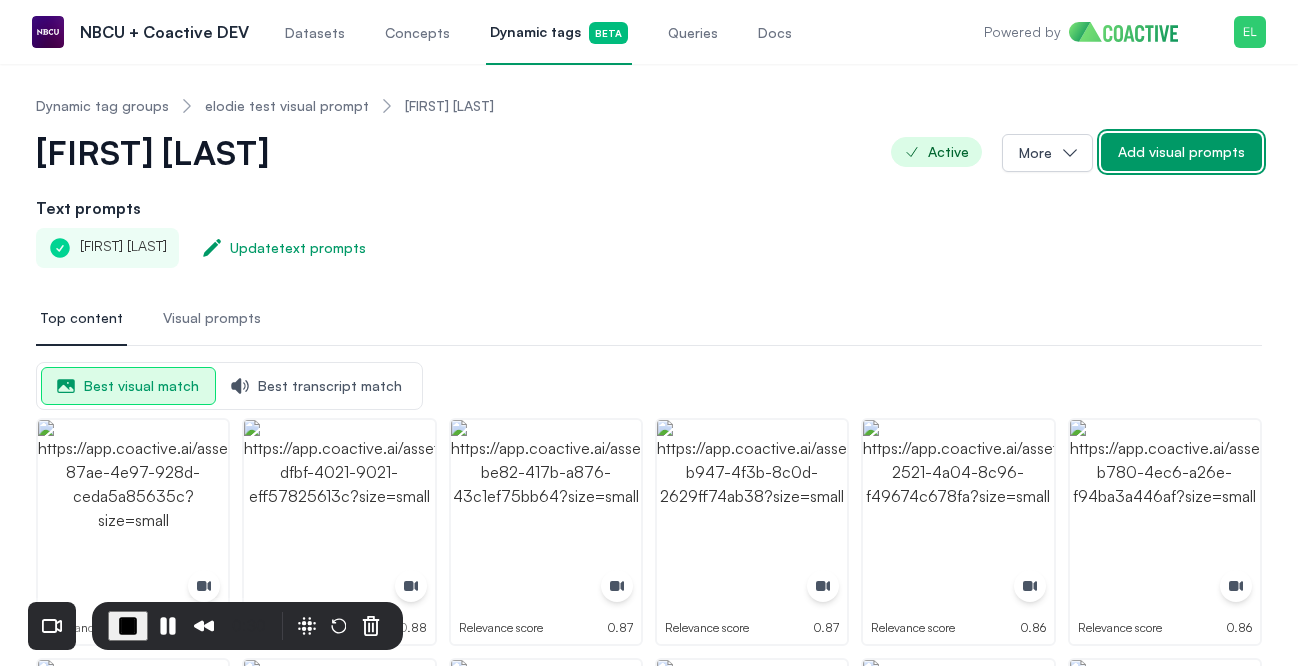 click on "Add visual prompts" at bounding box center (1181, 152) 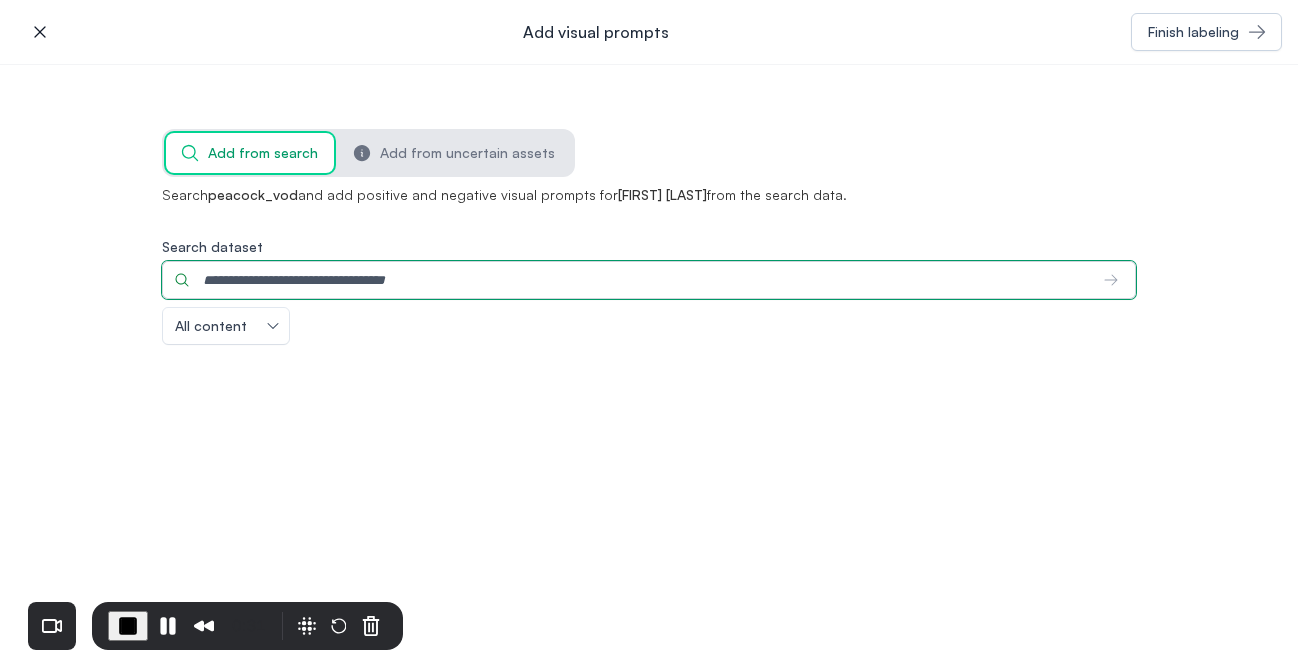 click on "Search dataset" at bounding box center (625, 280) 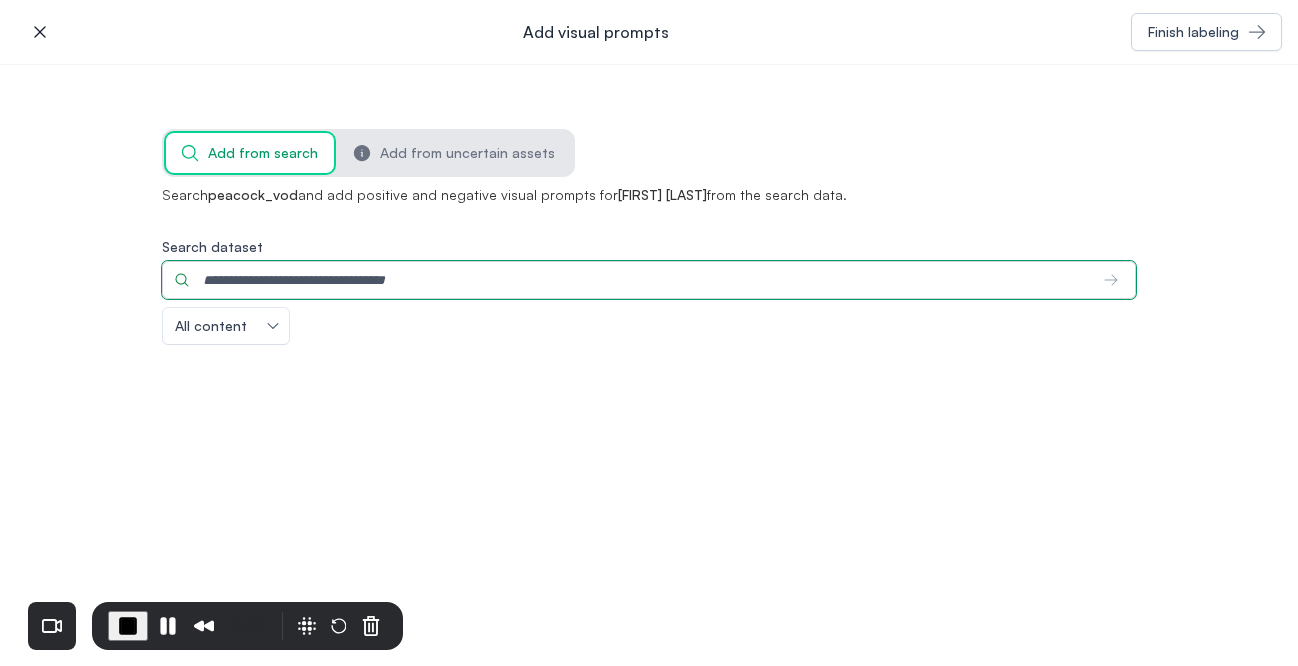 type on "**********" 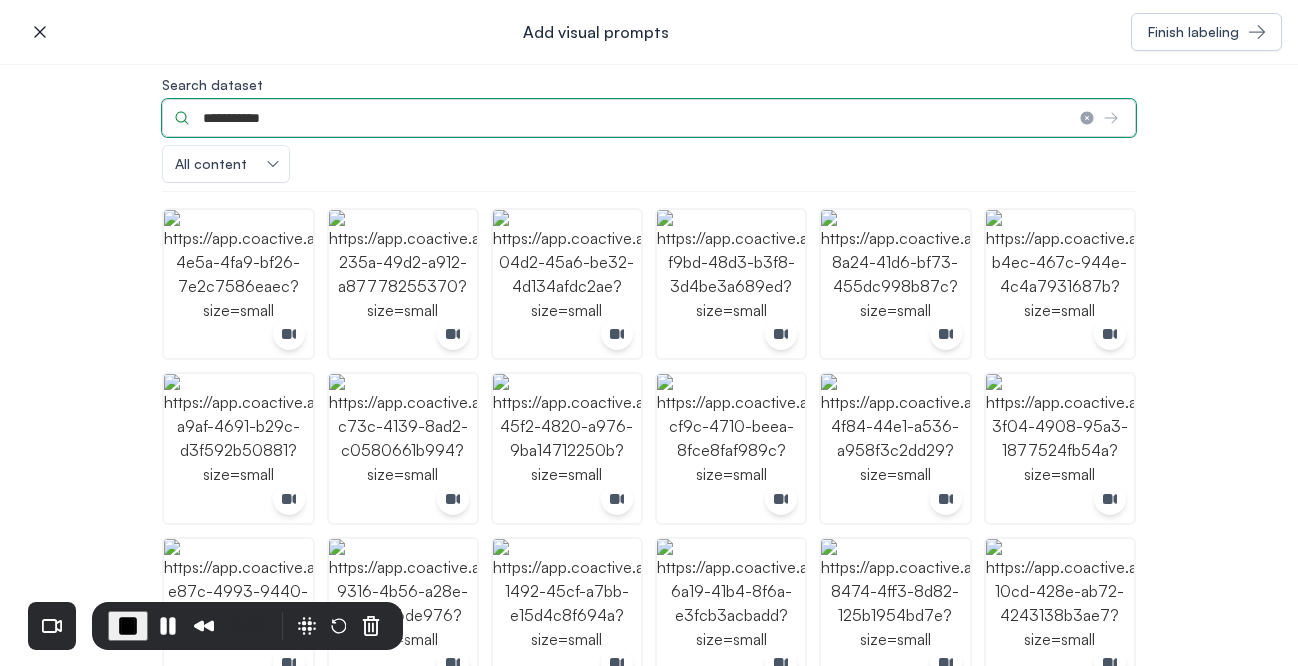scroll, scrollTop: 173, scrollLeft: 0, axis: vertical 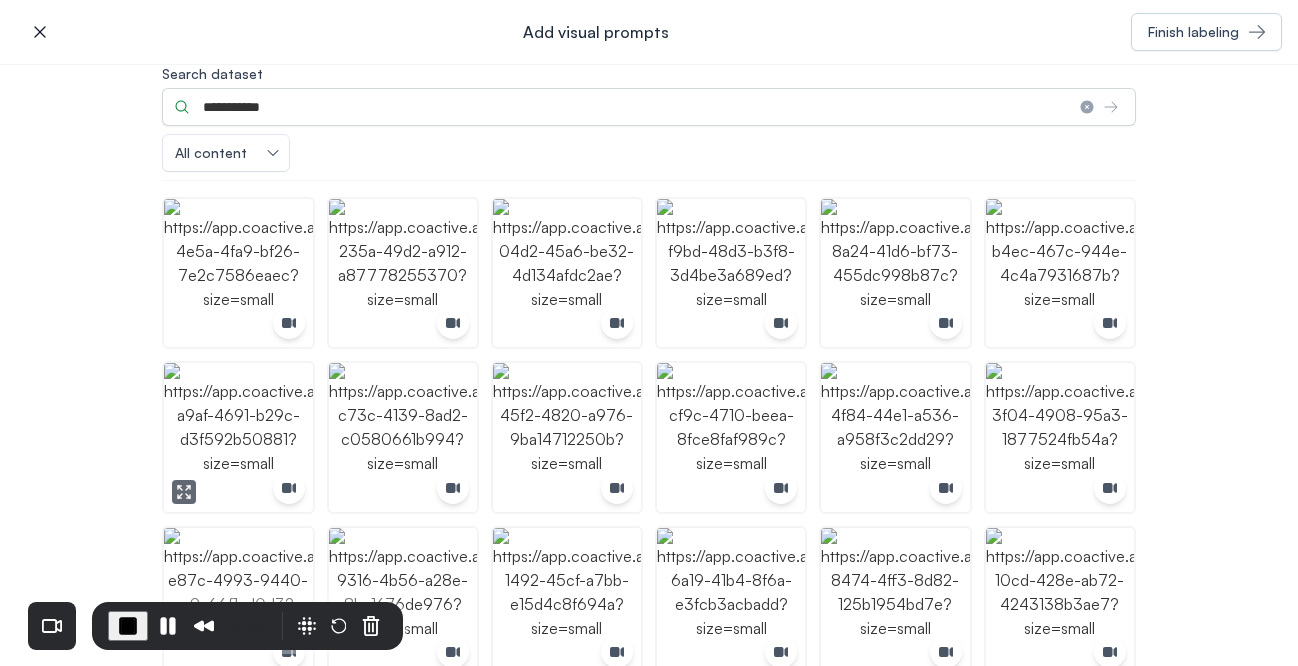 click at bounding box center [238, 437] 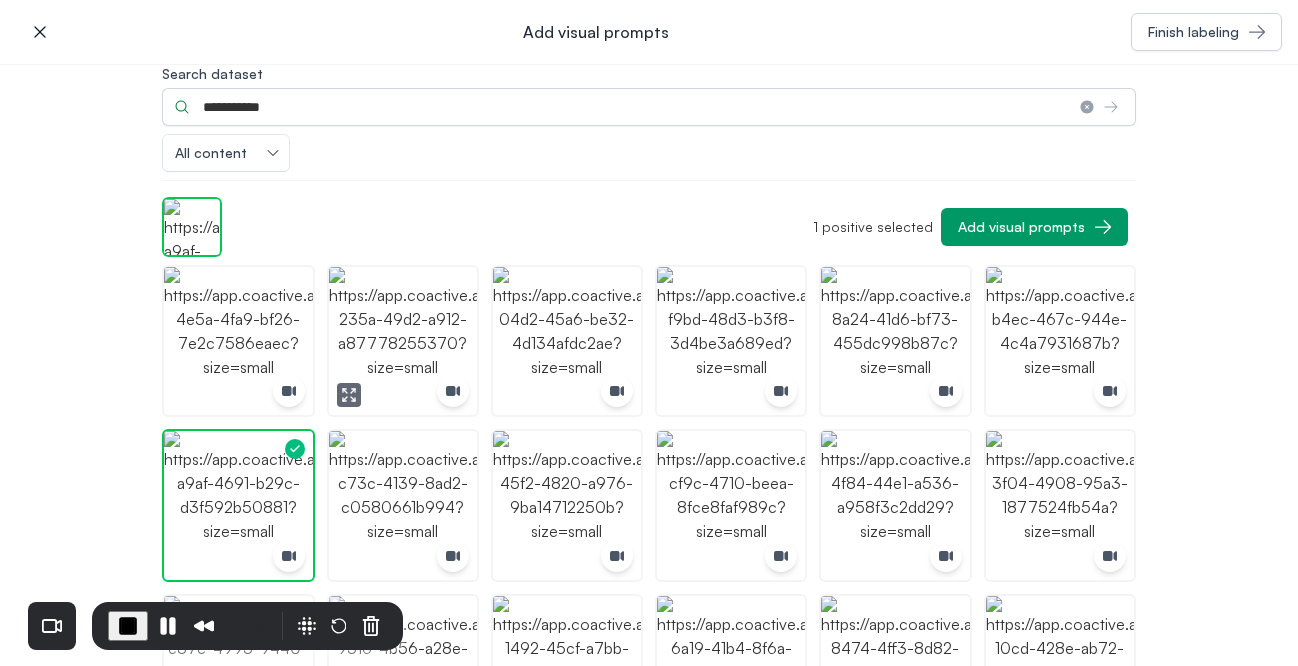 click at bounding box center (403, 341) 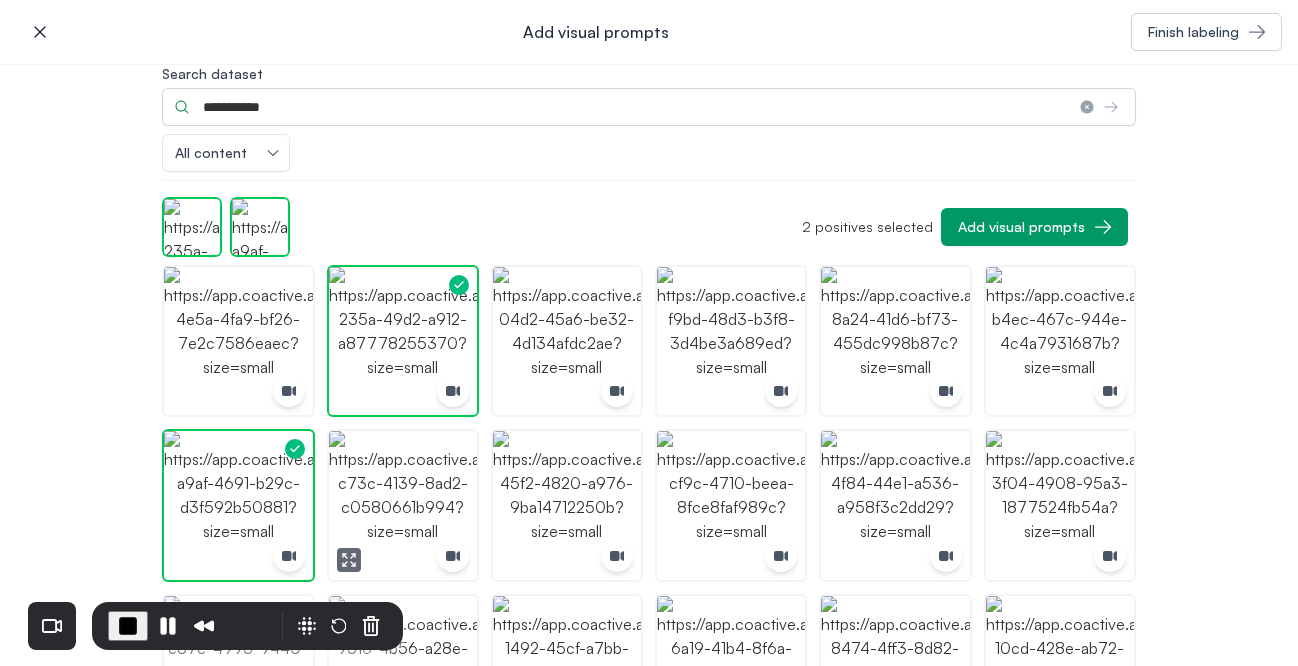 click at bounding box center [403, 505] 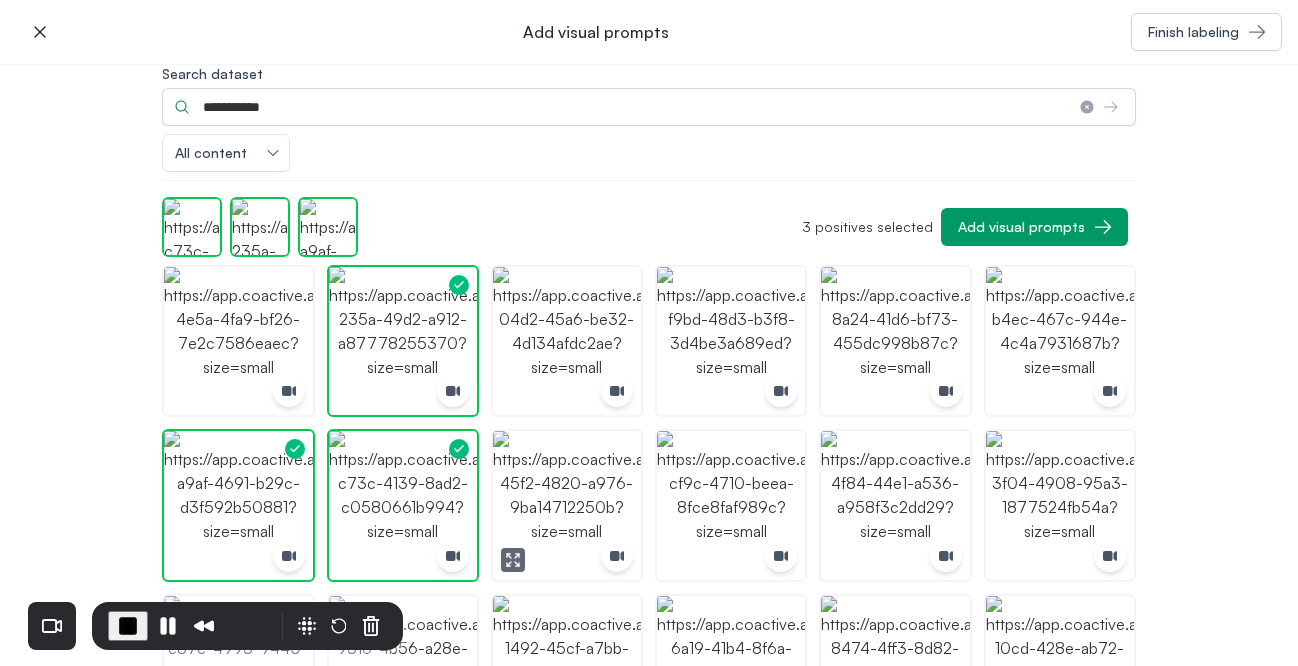 click at bounding box center (567, 505) 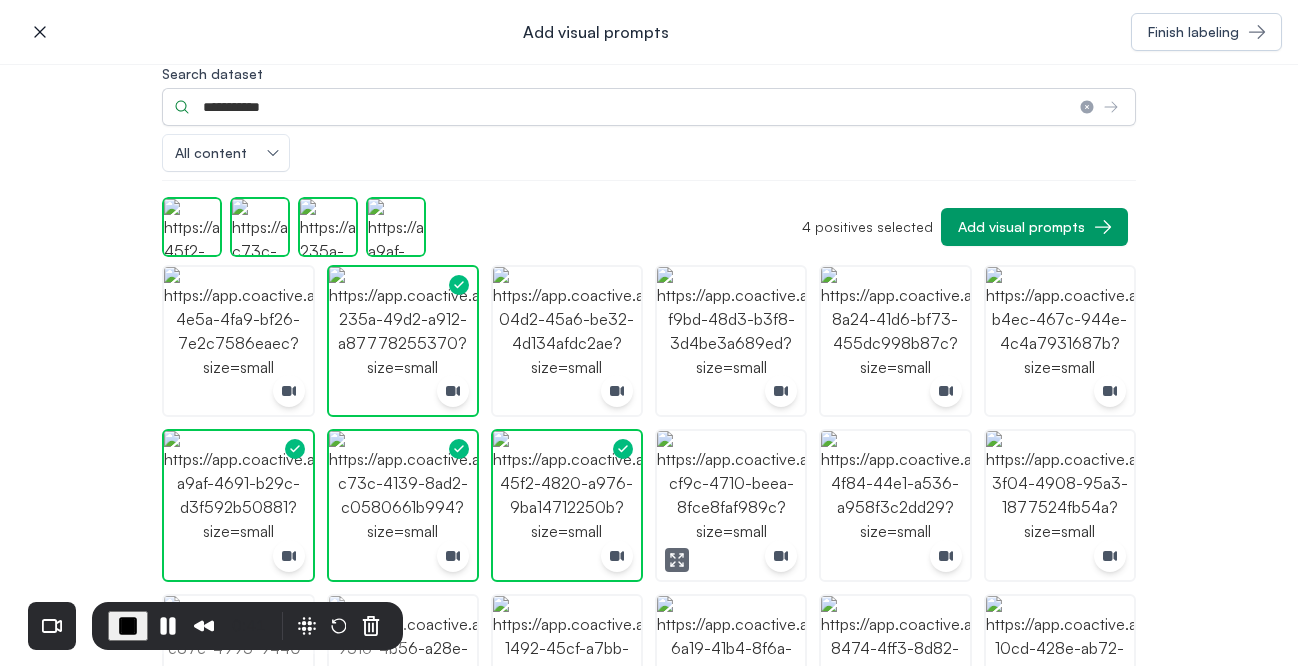 click at bounding box center [731, 505] 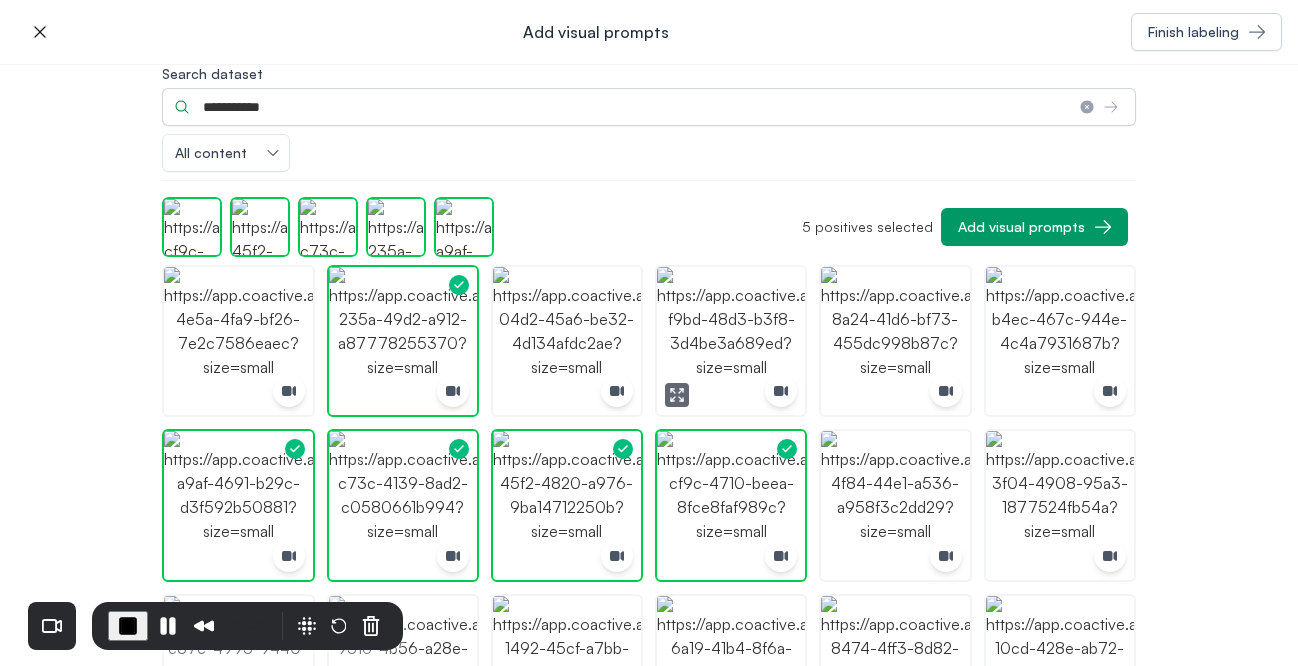 click at bounding box center (731, 341) 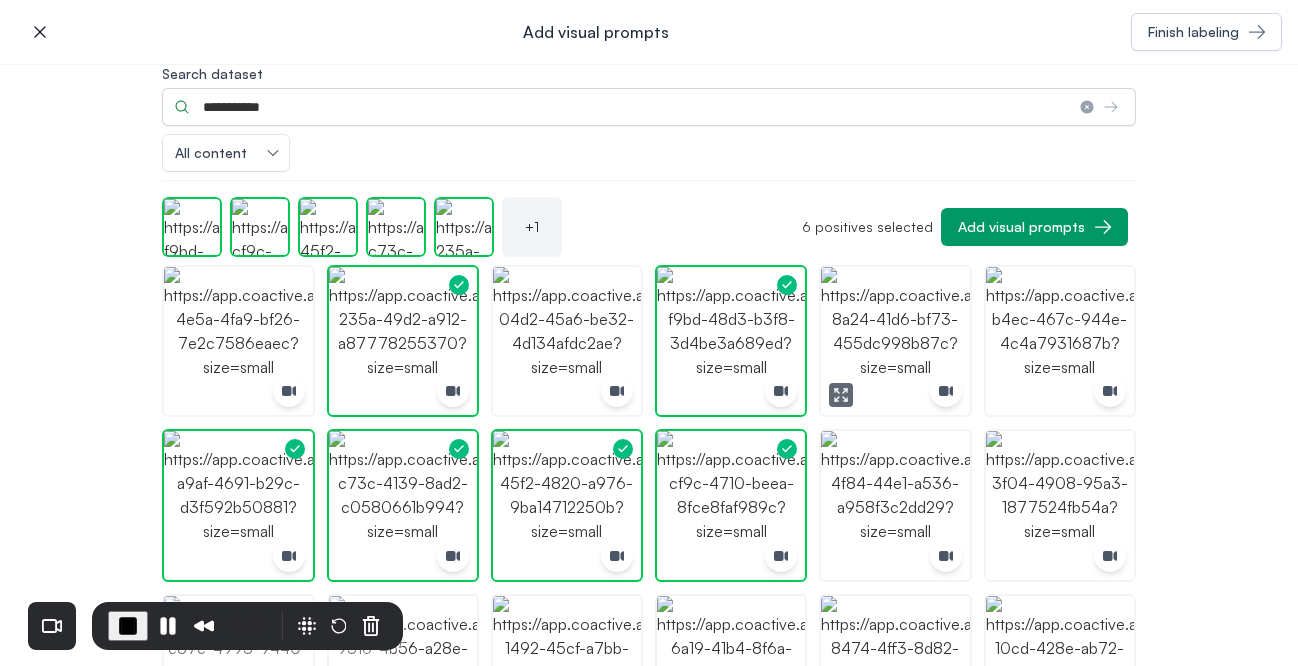 click at bounding box center (895, 341) 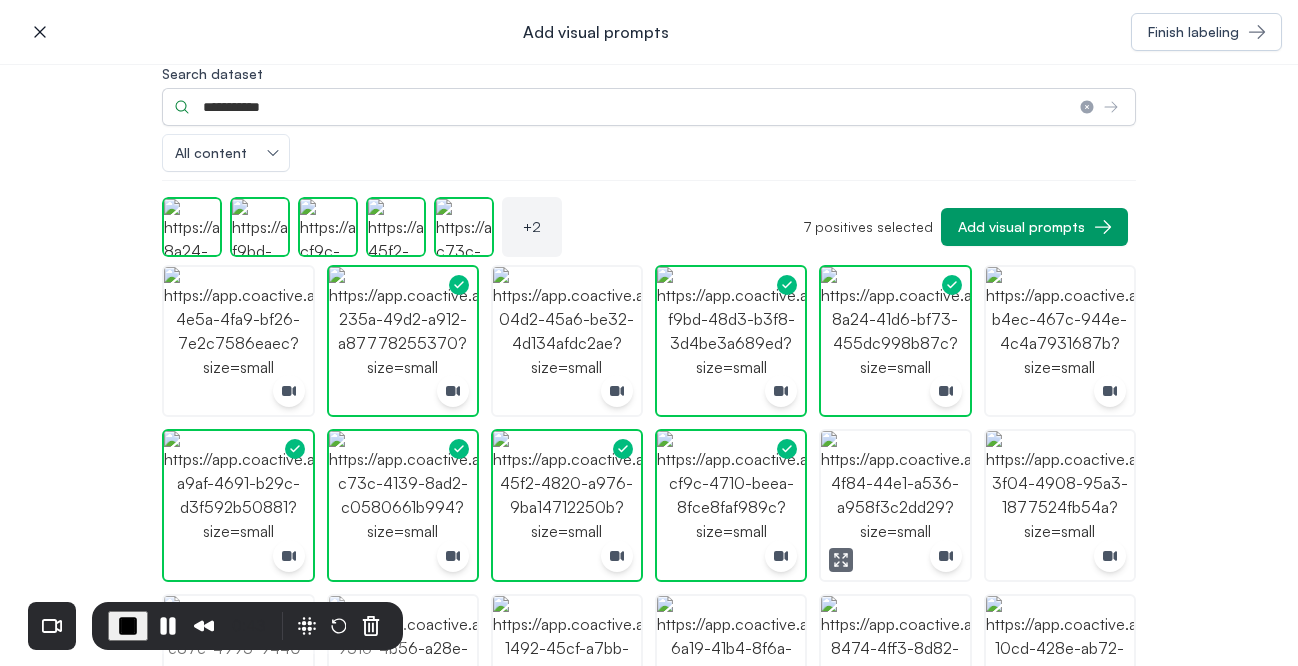 click at bounding box center [895, 505] 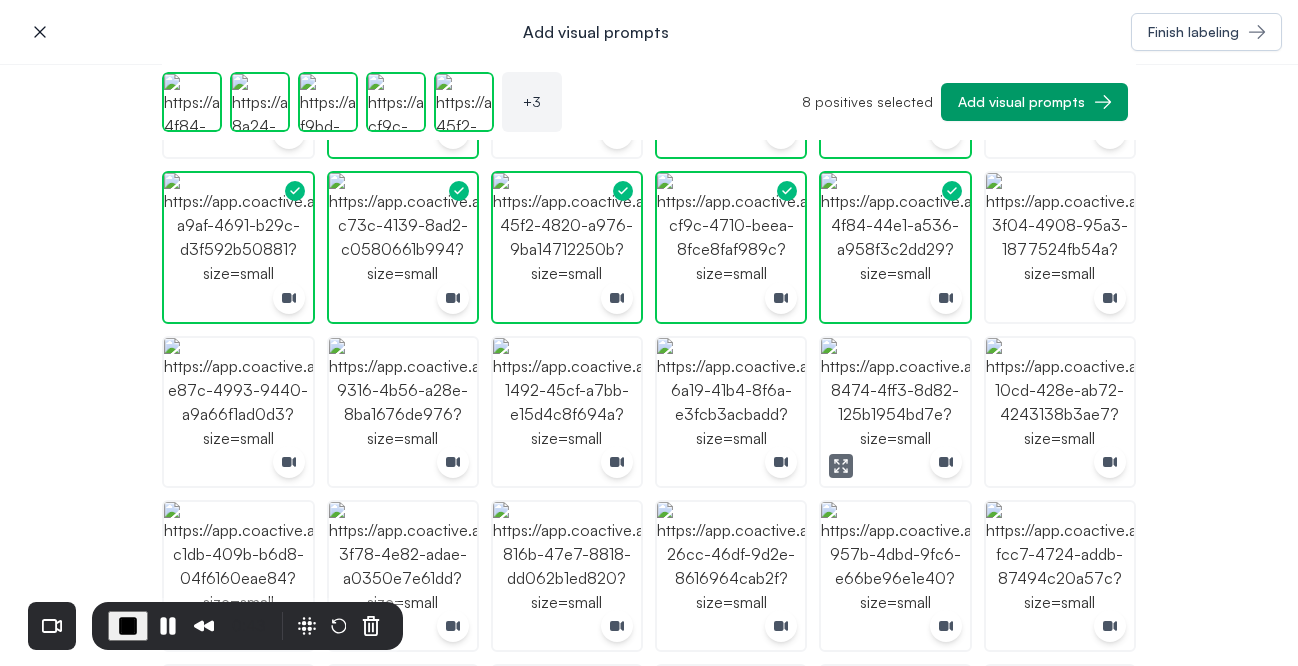 scroll, scrollTop: 368, scrollLeft: 0, axis: vertical 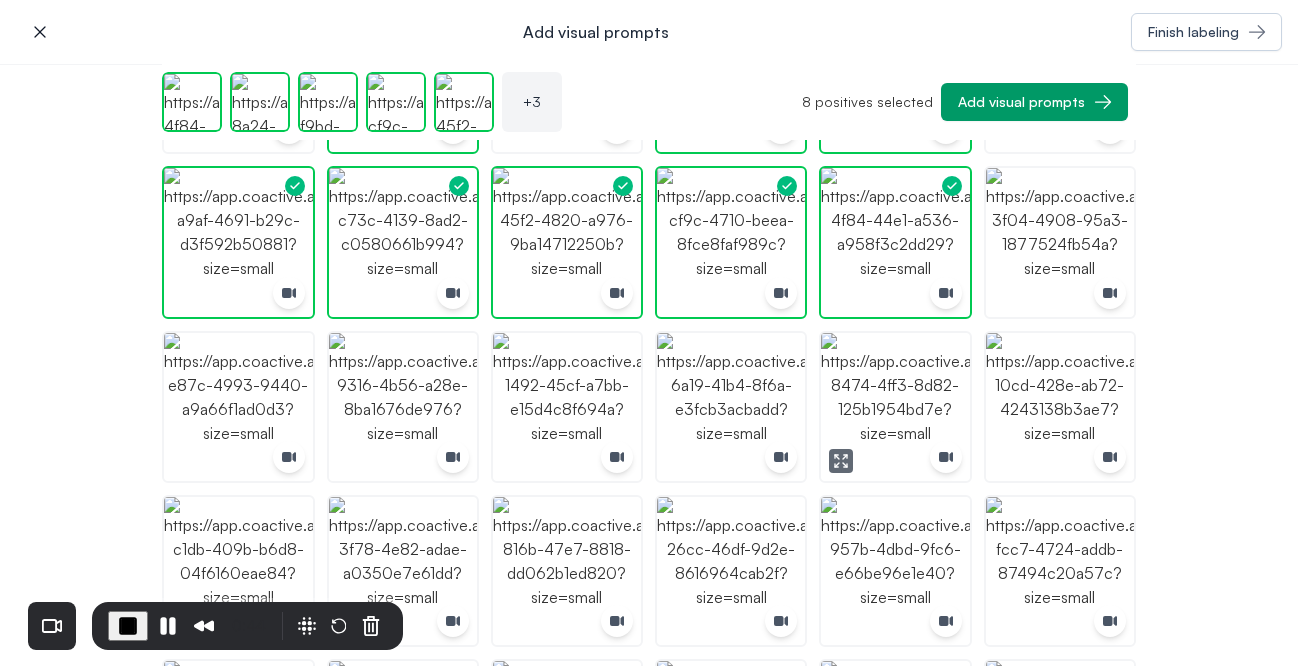 click at bounding box center (895, 407) 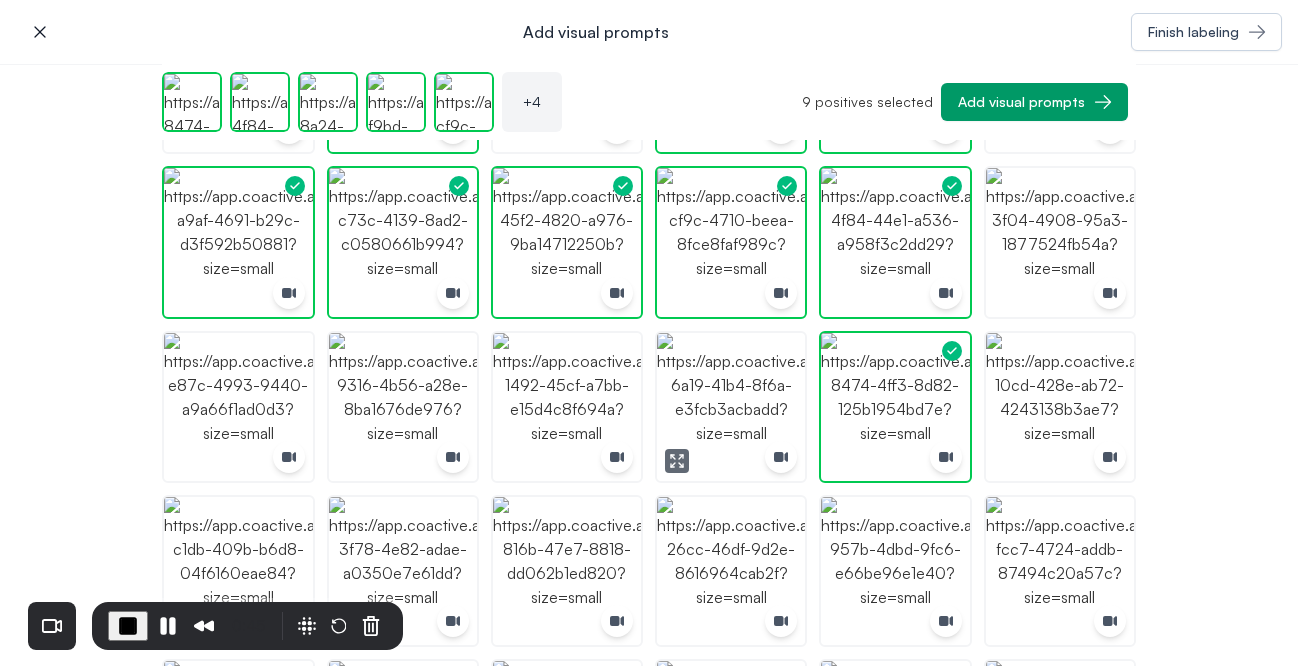 click at bounding box center [731, 407] 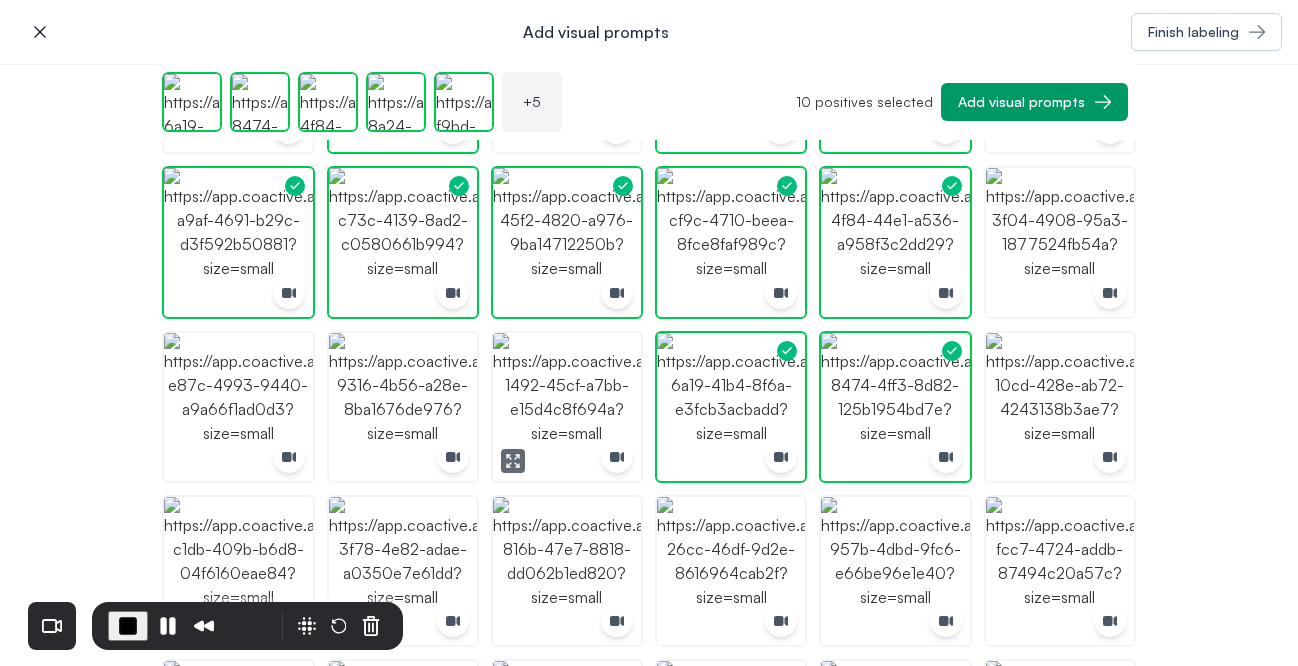 click at bounding box center [567, 407] 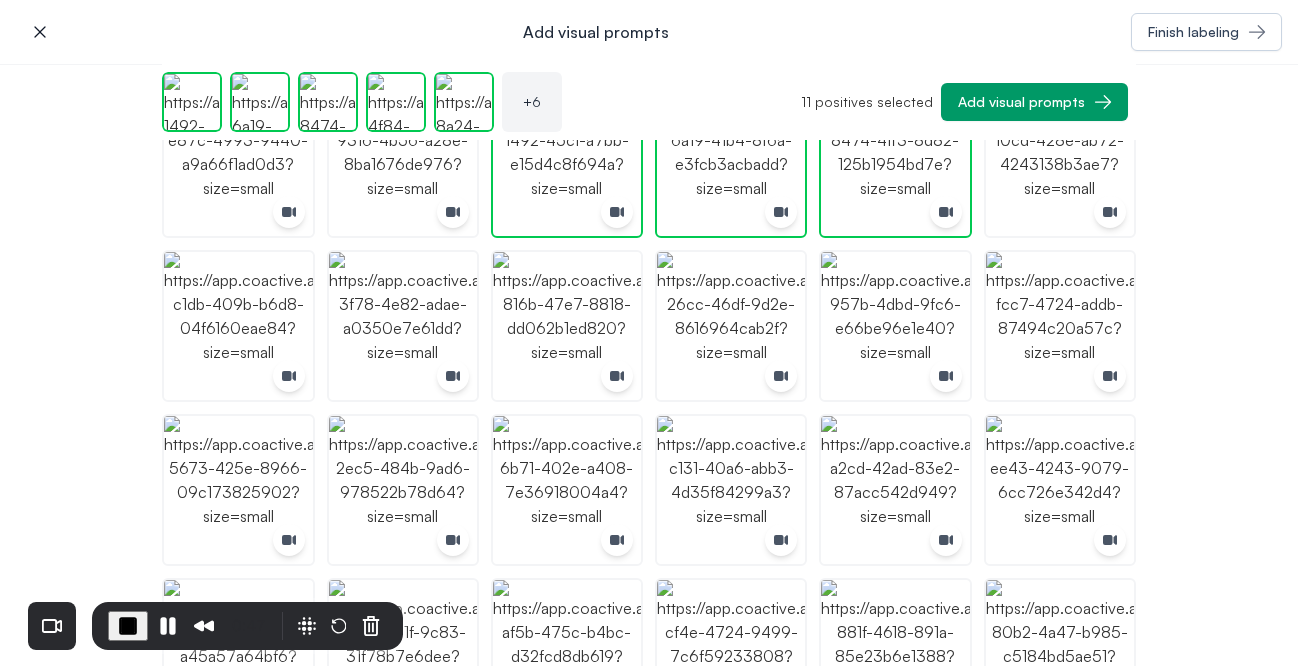scroll, scrollTop: 611, scrollLeft: 0, axis: vertical 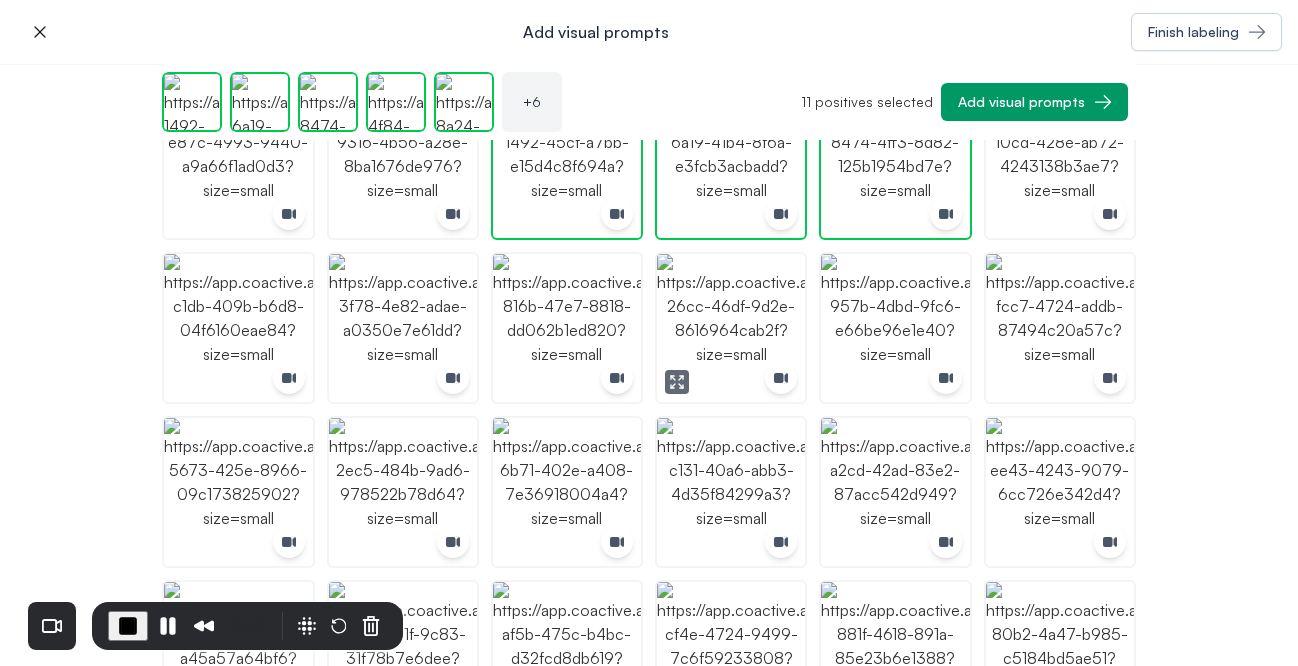 click at bounding box center [731, 328] 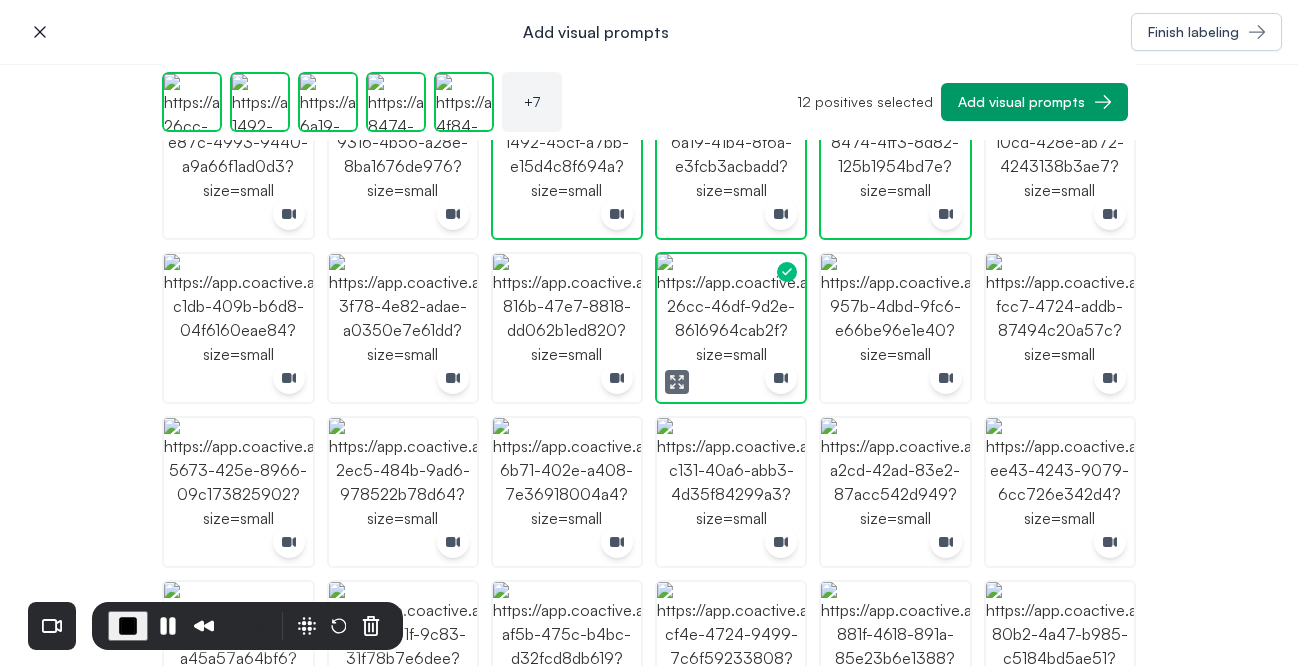 click at bounding box center (731, 328) 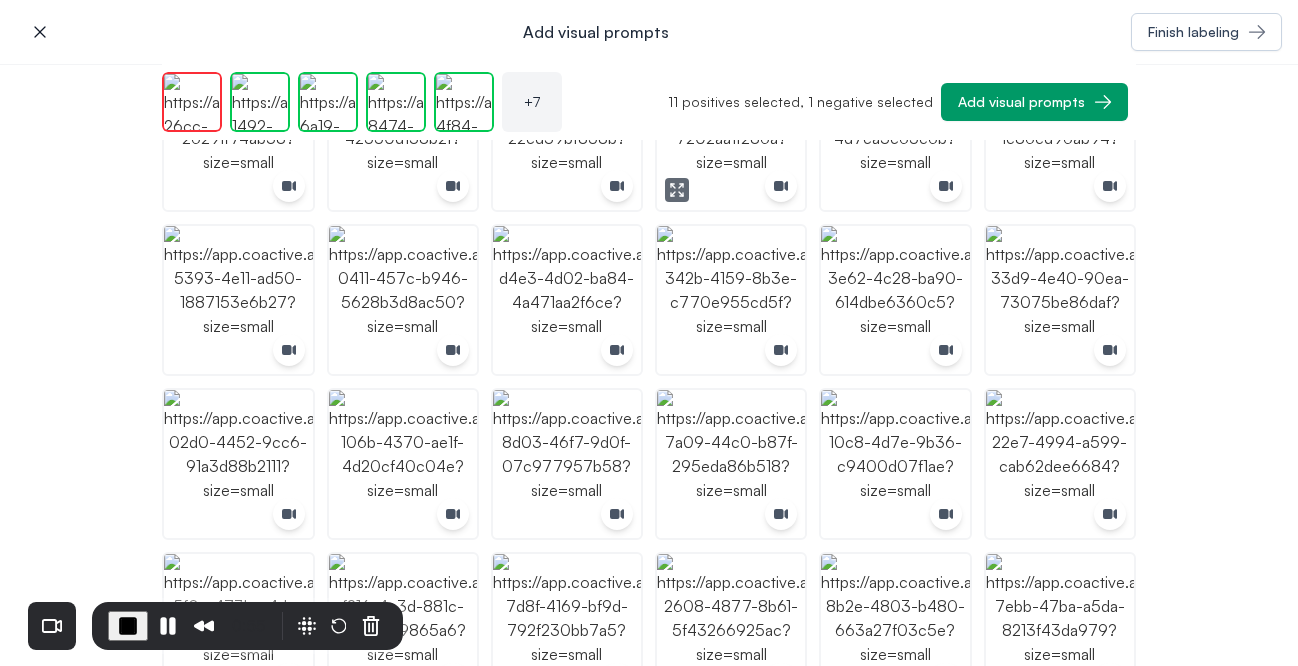 scroll, scrollTop: 1304, scrollLeft: 0, axis: vertical 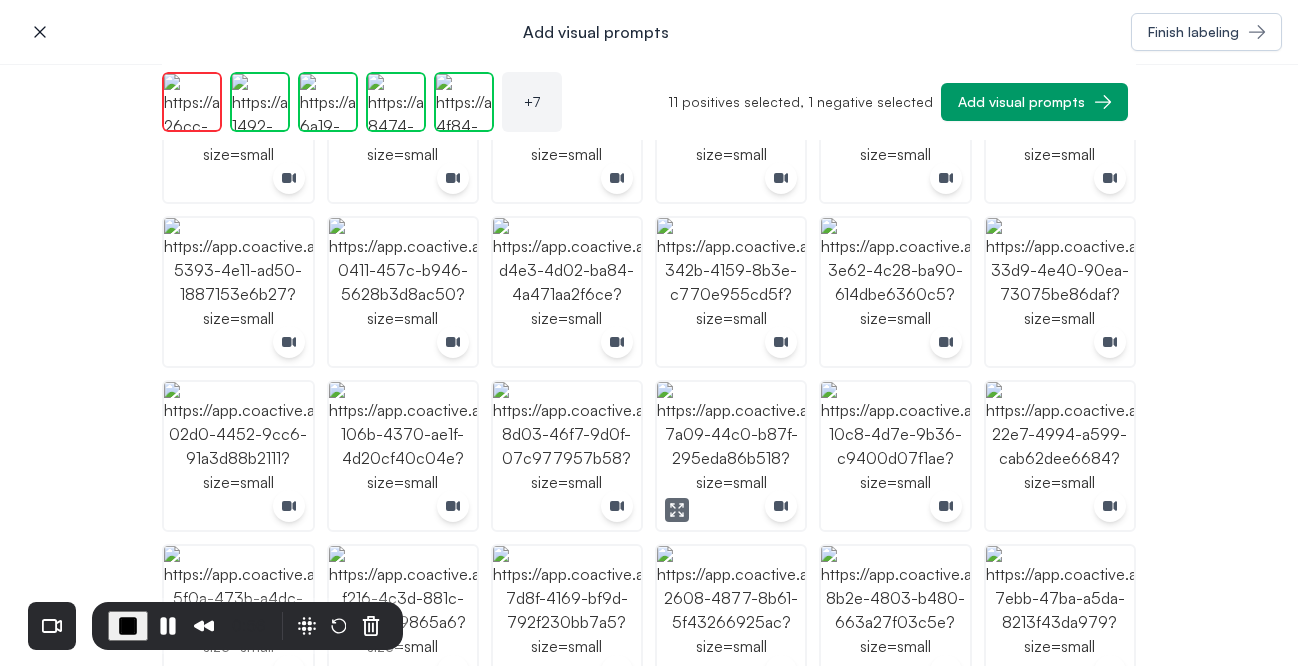 click at bounding box center [731, 456] 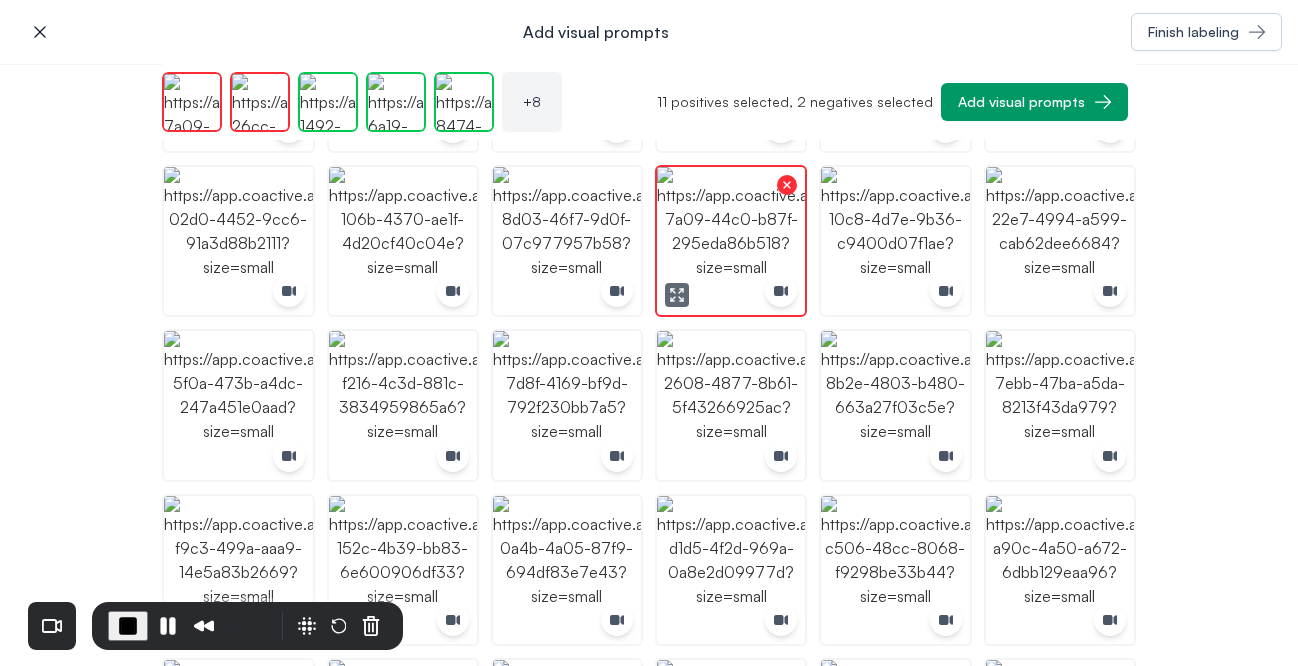 scroll, scrollTop: 1561, scrollLeft: 0, axis: vertical 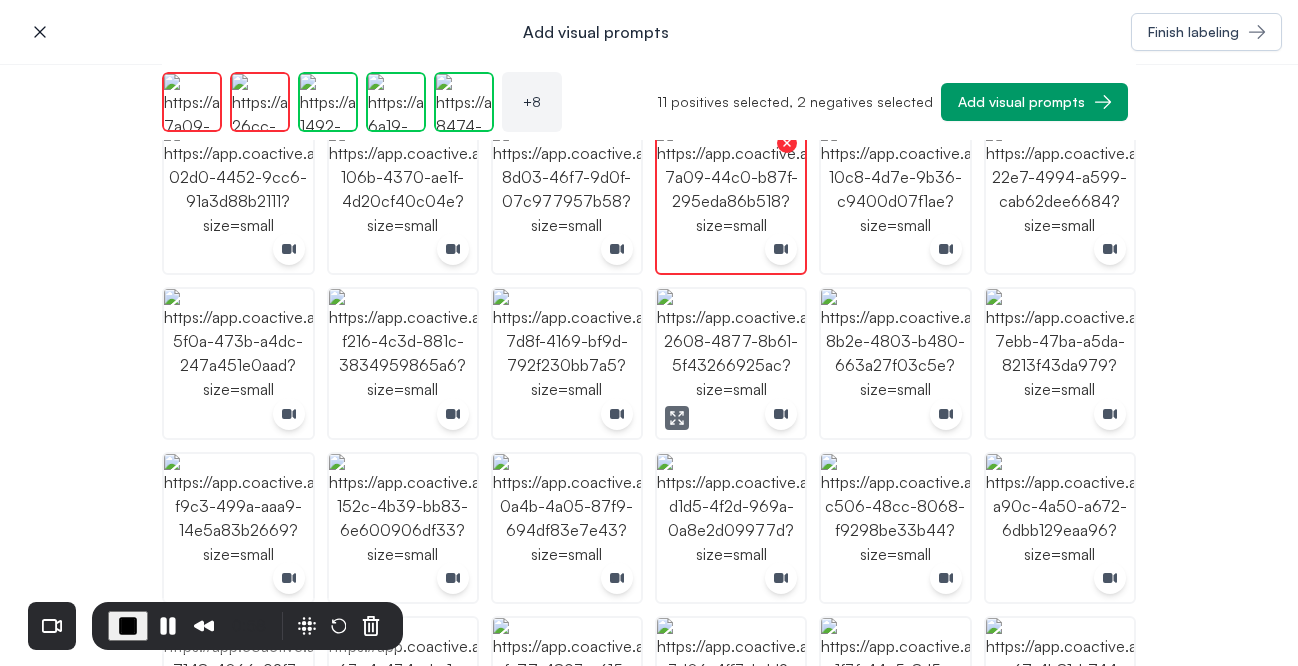 click at bounding box center (731, 363) 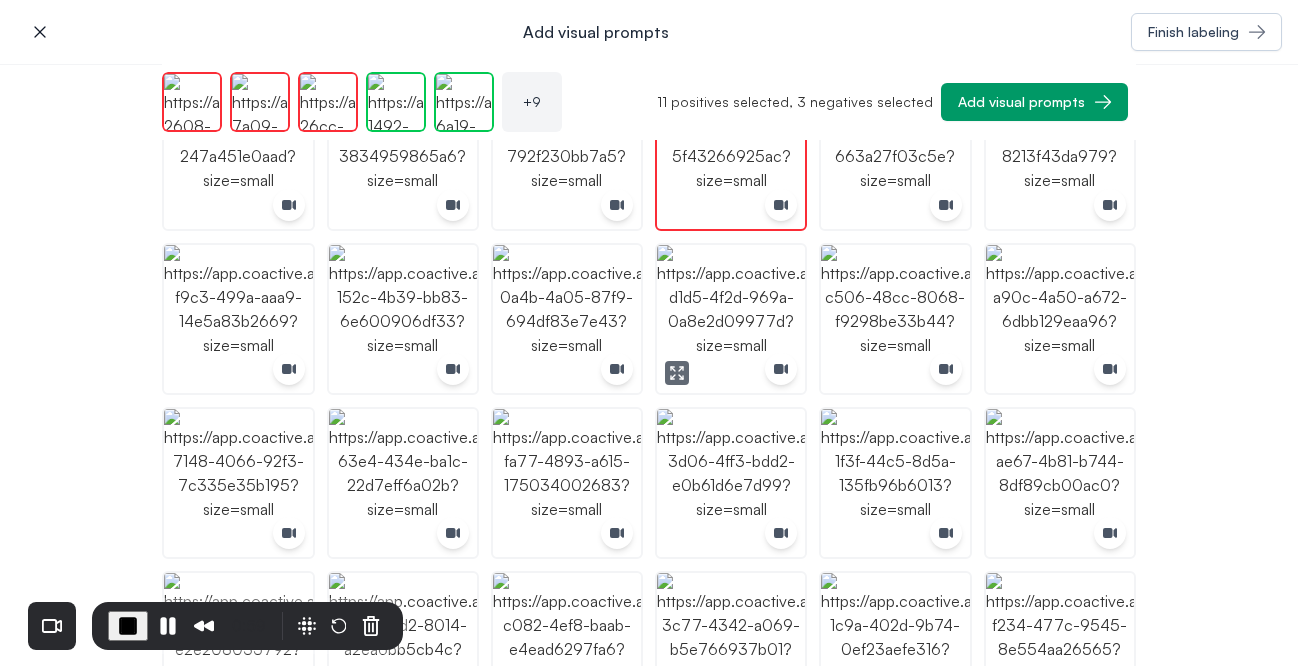scroll, scrollTop: 1790, scrollLeft: 0, axis: vertical 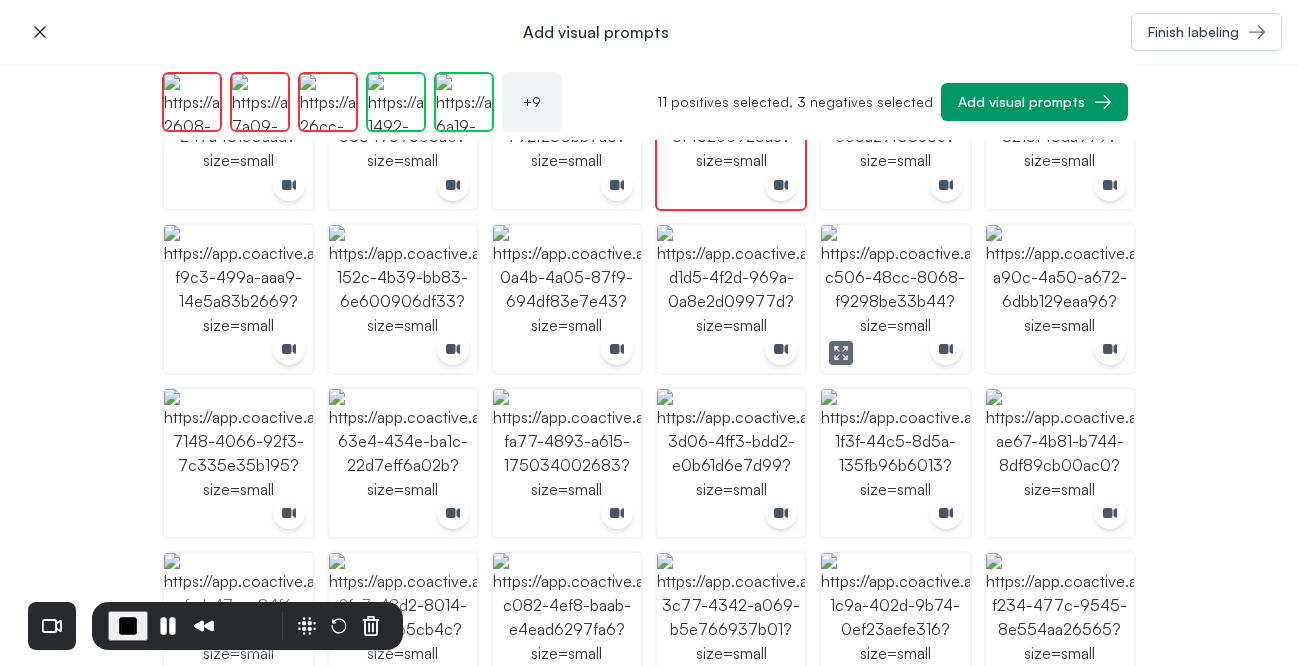 click at bounding box center [895, 299] 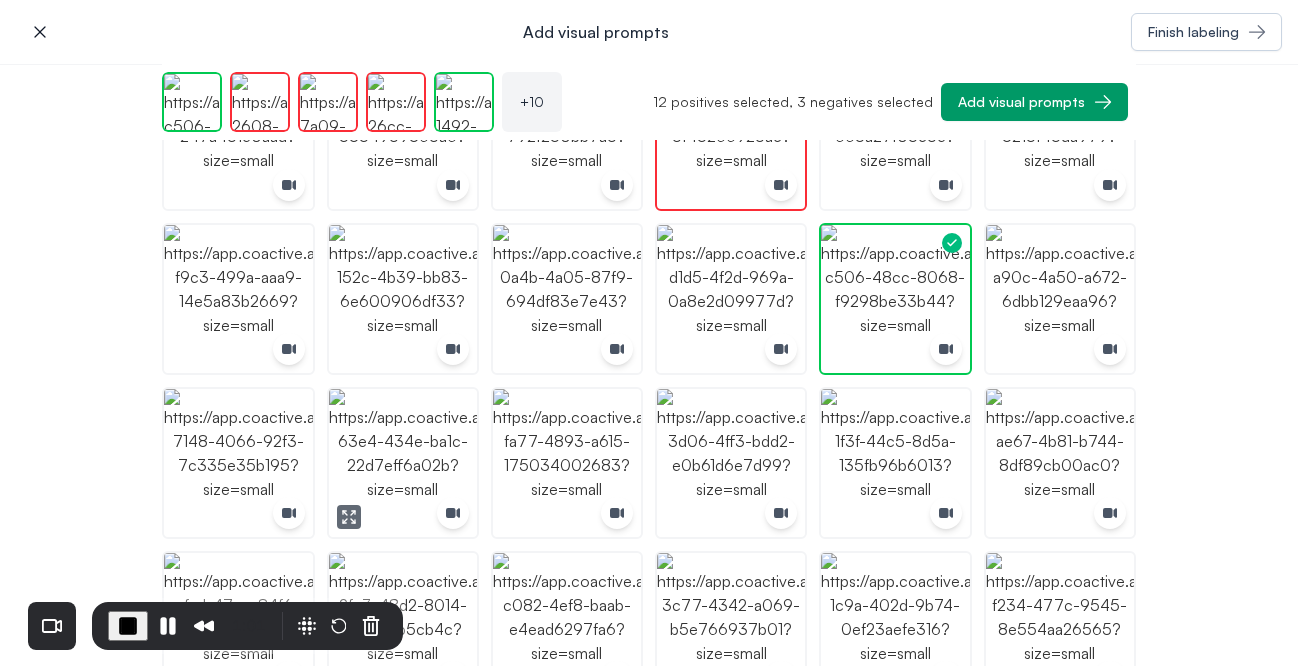 click at bounding box center (403, 463) 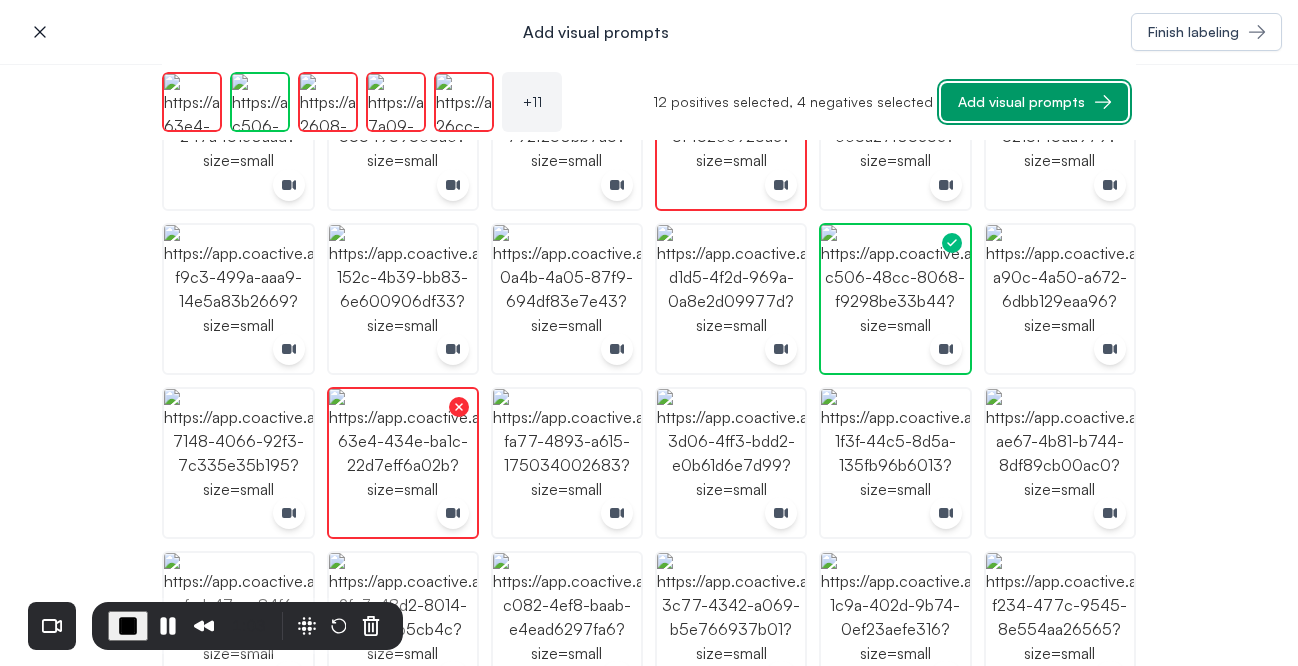 click on "Add visual prompts" at bounding box center (1021, 102) 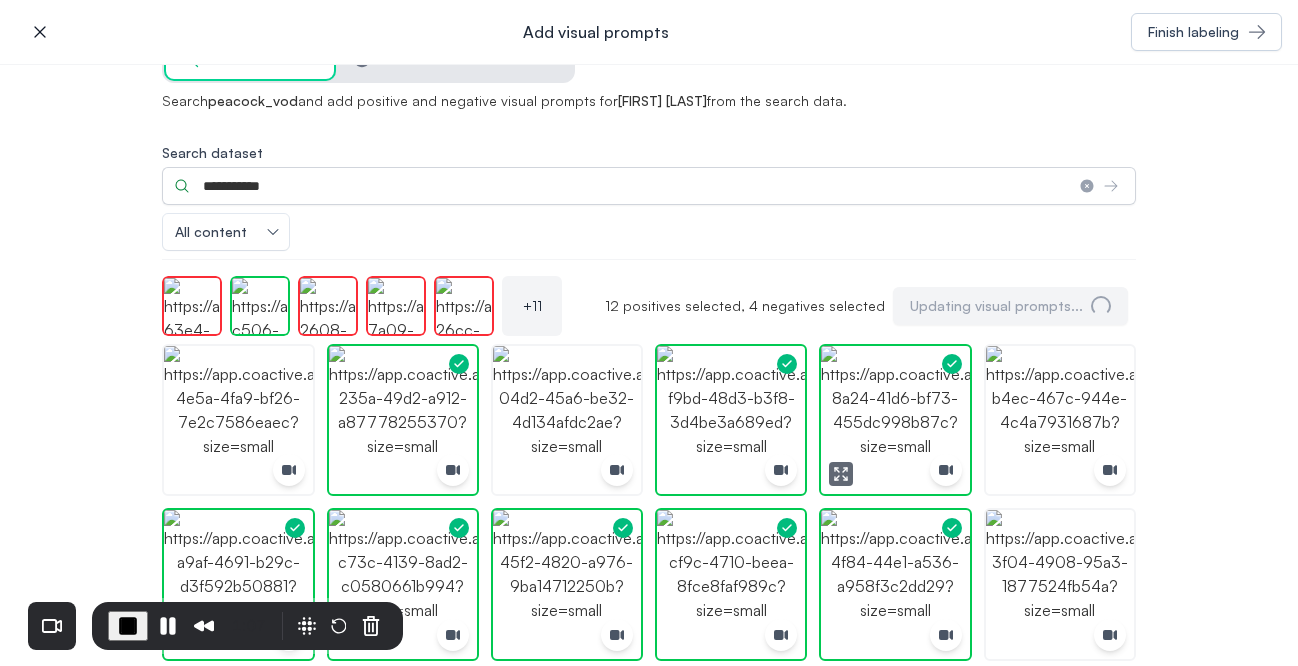 scroll, scrollTop: 0, scrollLeft: 0, axis: both 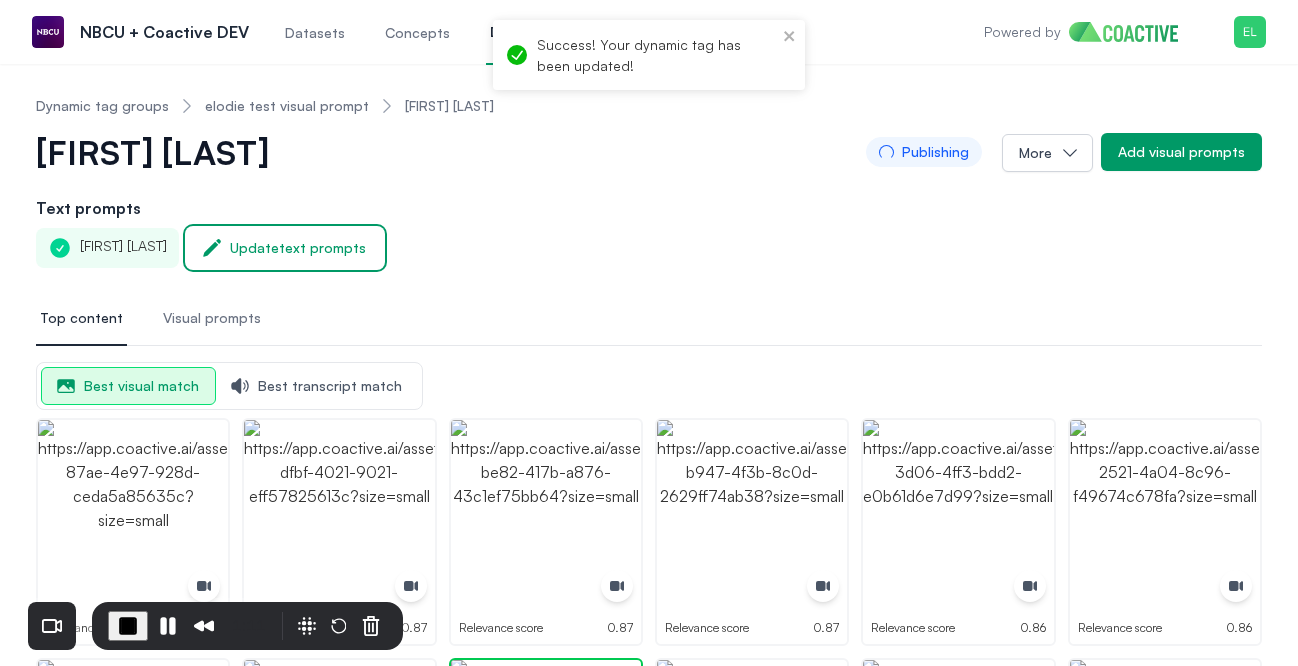 click on "Update  text prompts" at bounding box center [298, 248] 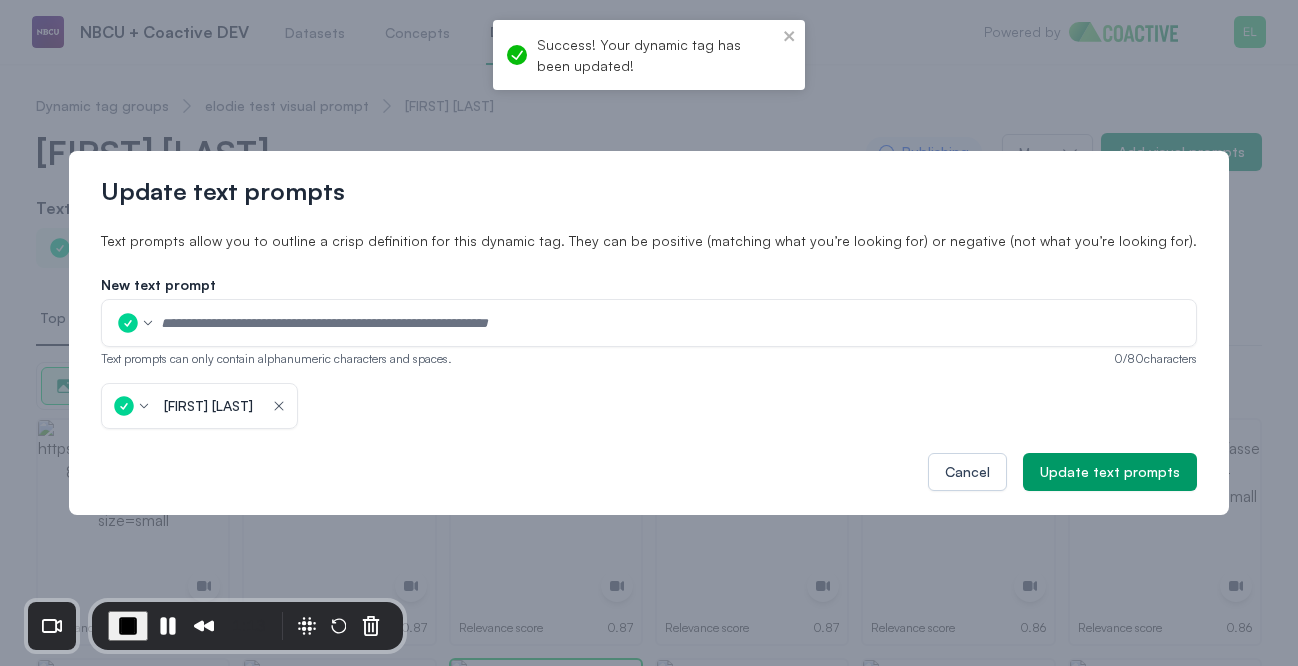 click 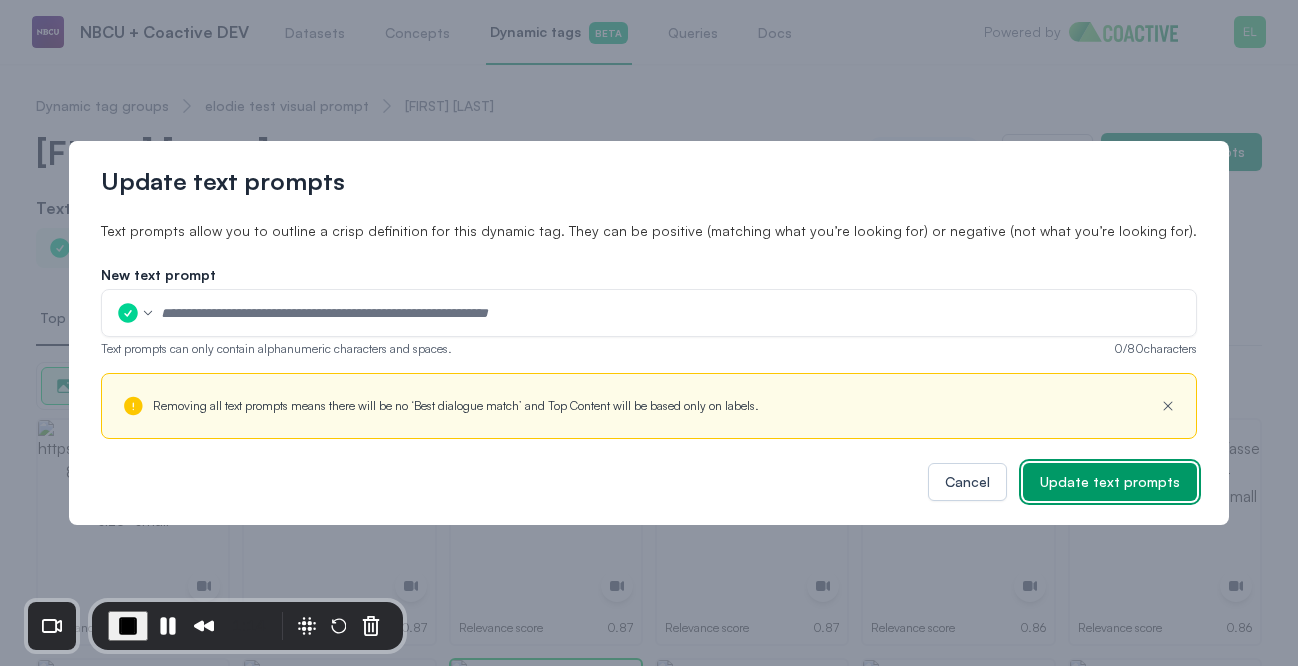 click on "Update text prompts" at bounding box center [1110, 482] 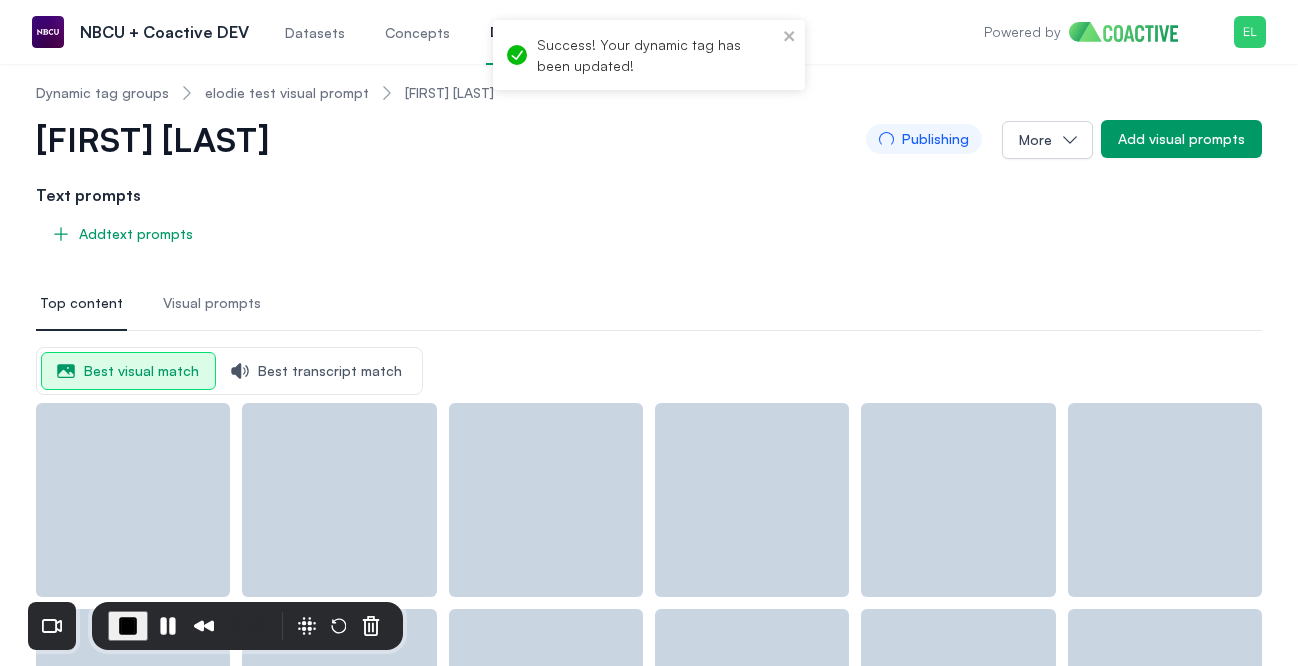scroll, scrollTop: 14, scrollLeft: 0, axis: vertical 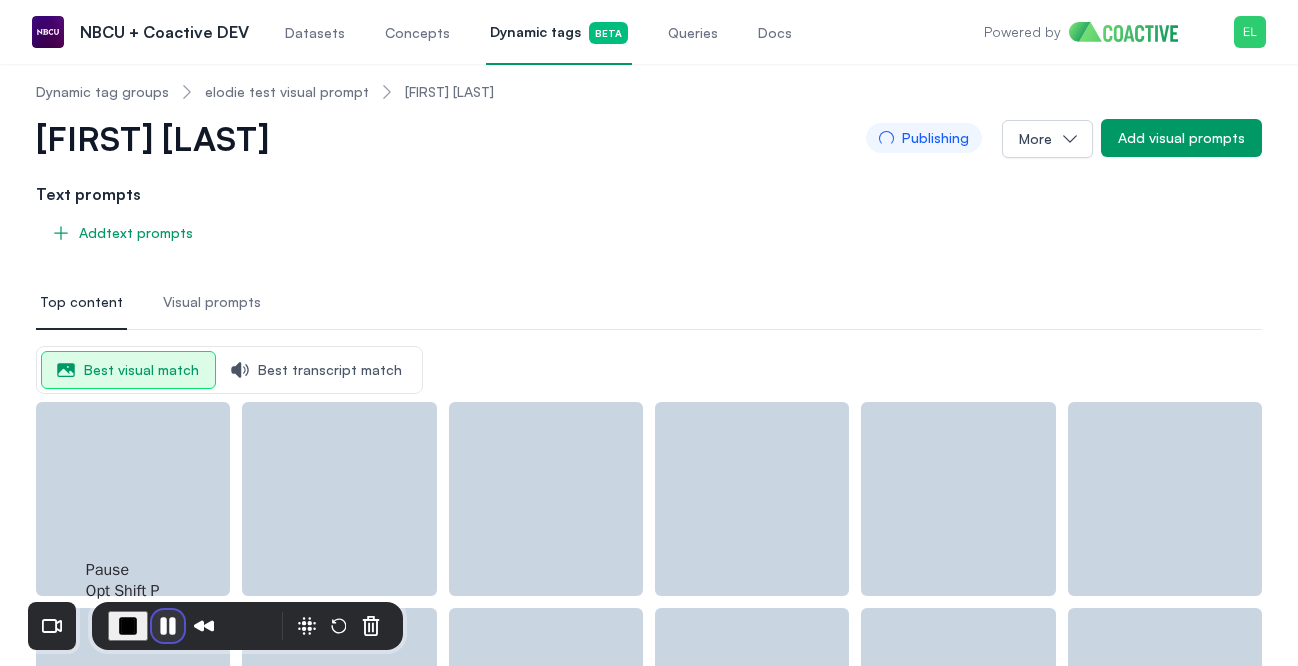 click at bounding box center (168, 626) 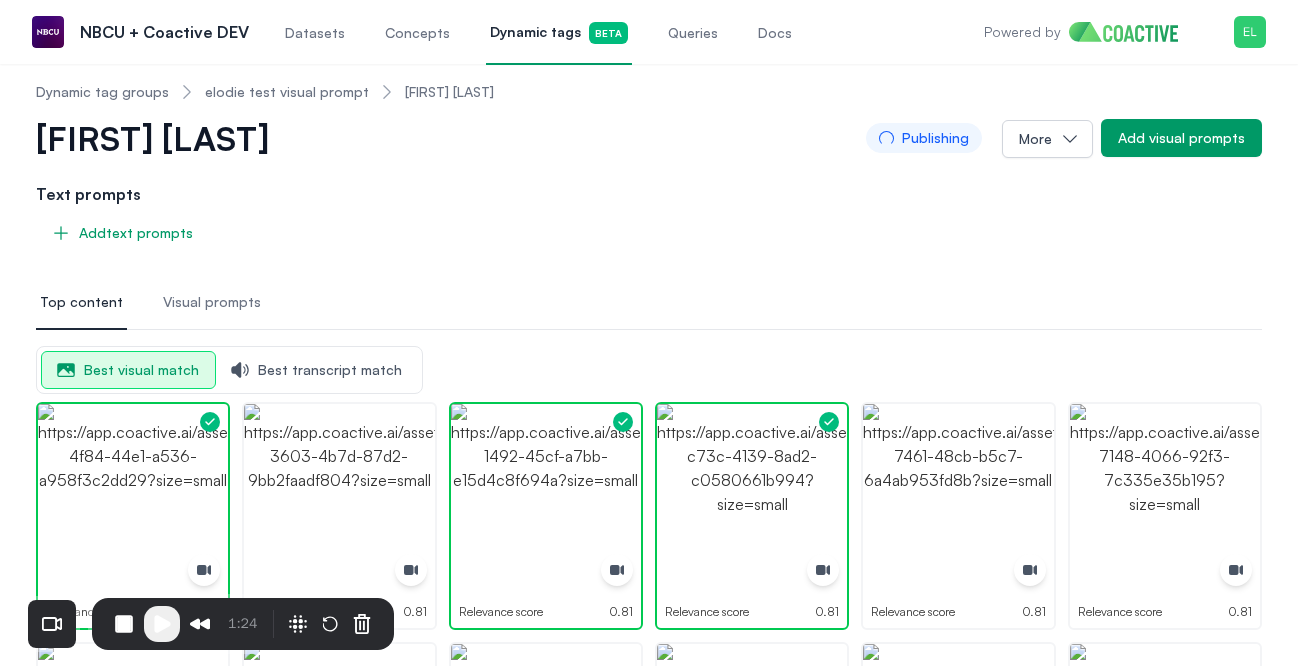 click on "elodie test visual prompt" at bounding box center (287, 92) 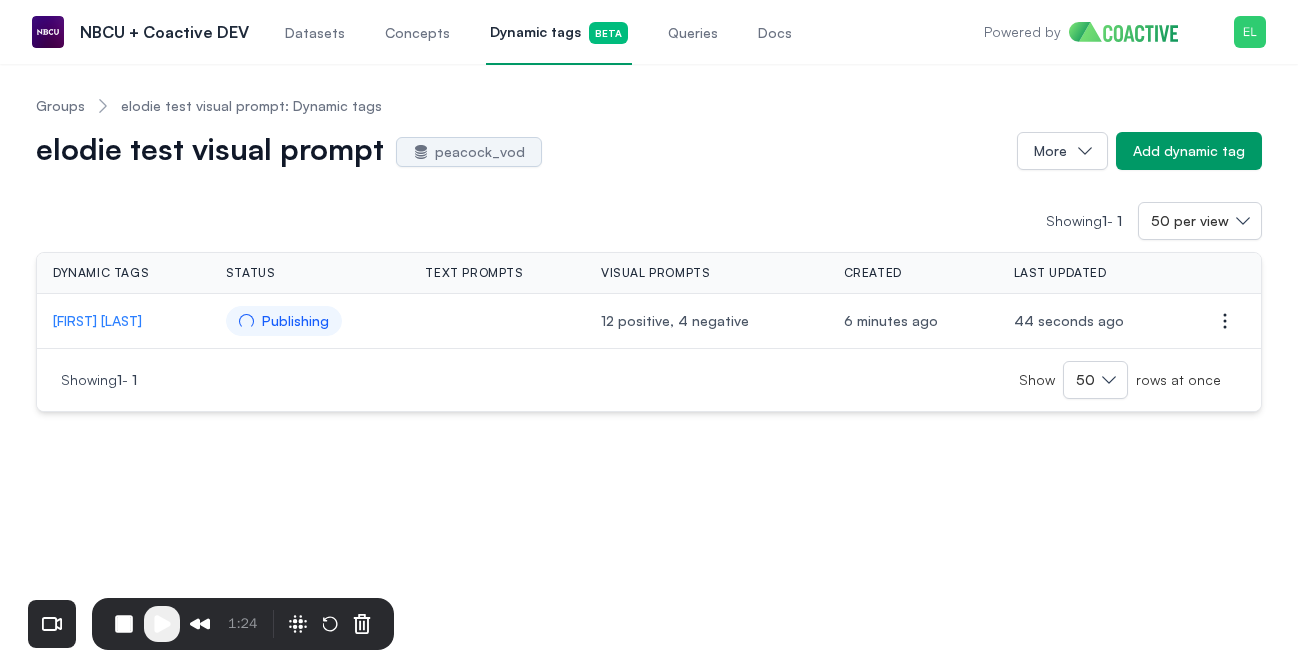 click on "Groups" at bounding box center (60, 106) 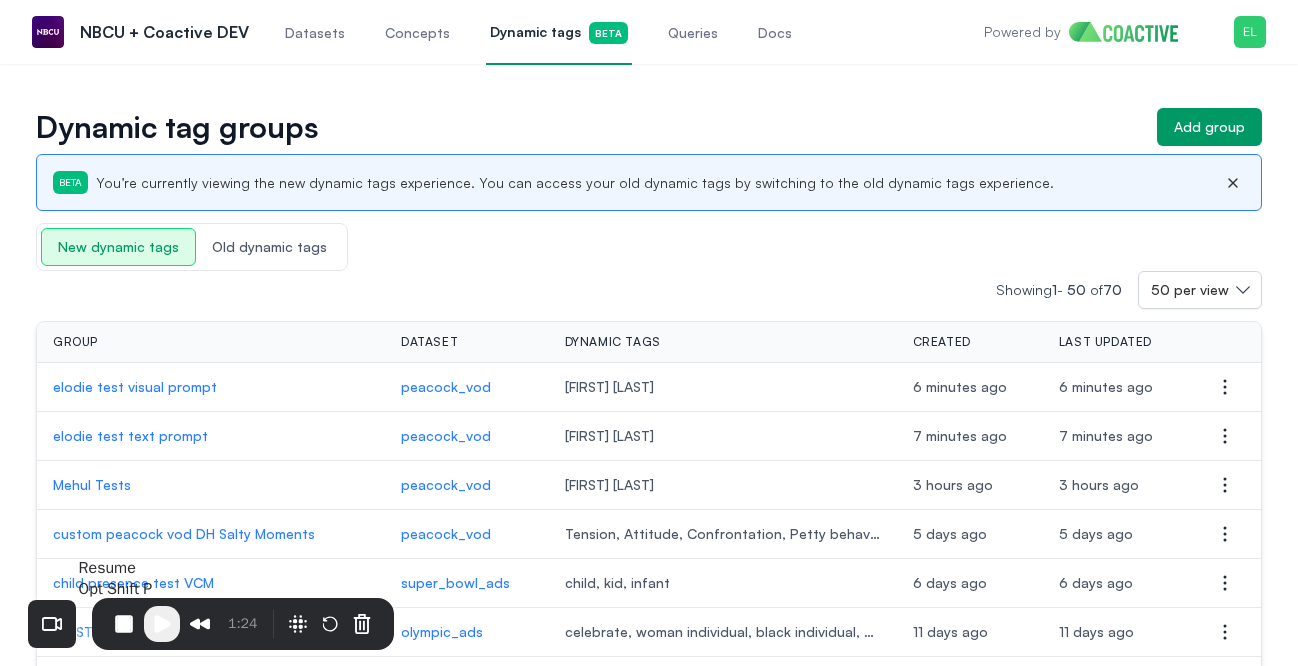 click at bounding box center (162, 624) 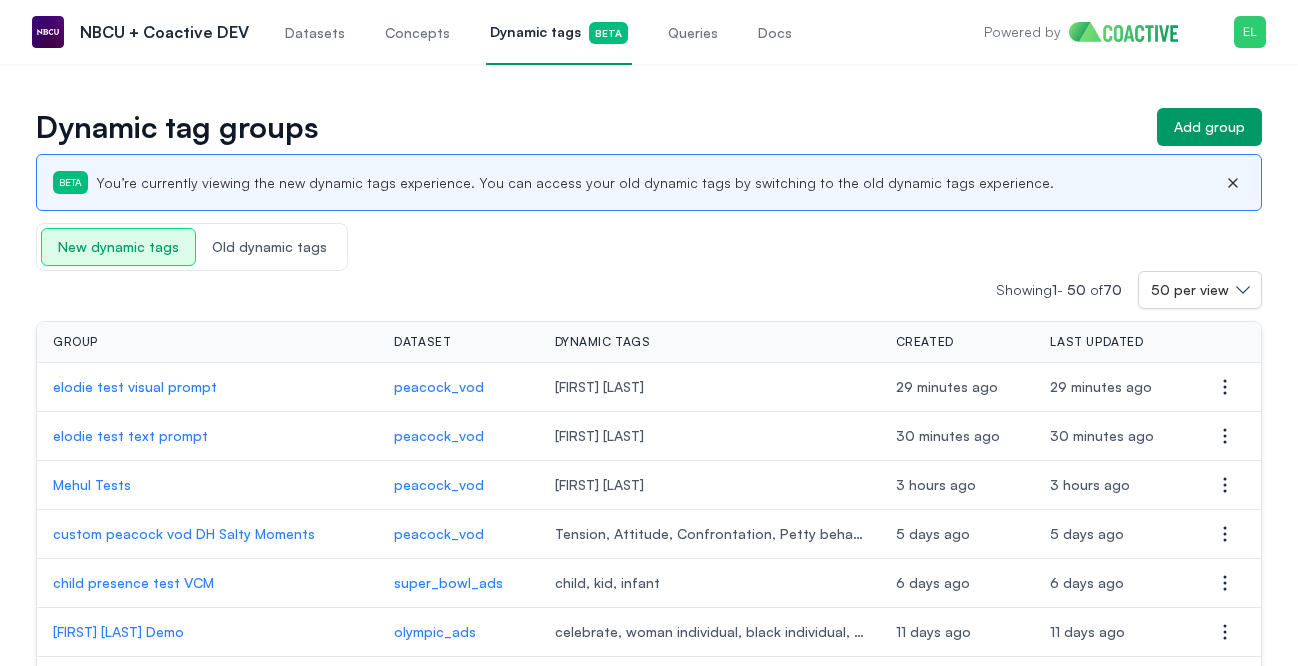 click on "elodie test visual prompt" at bounding box center (207, 387) 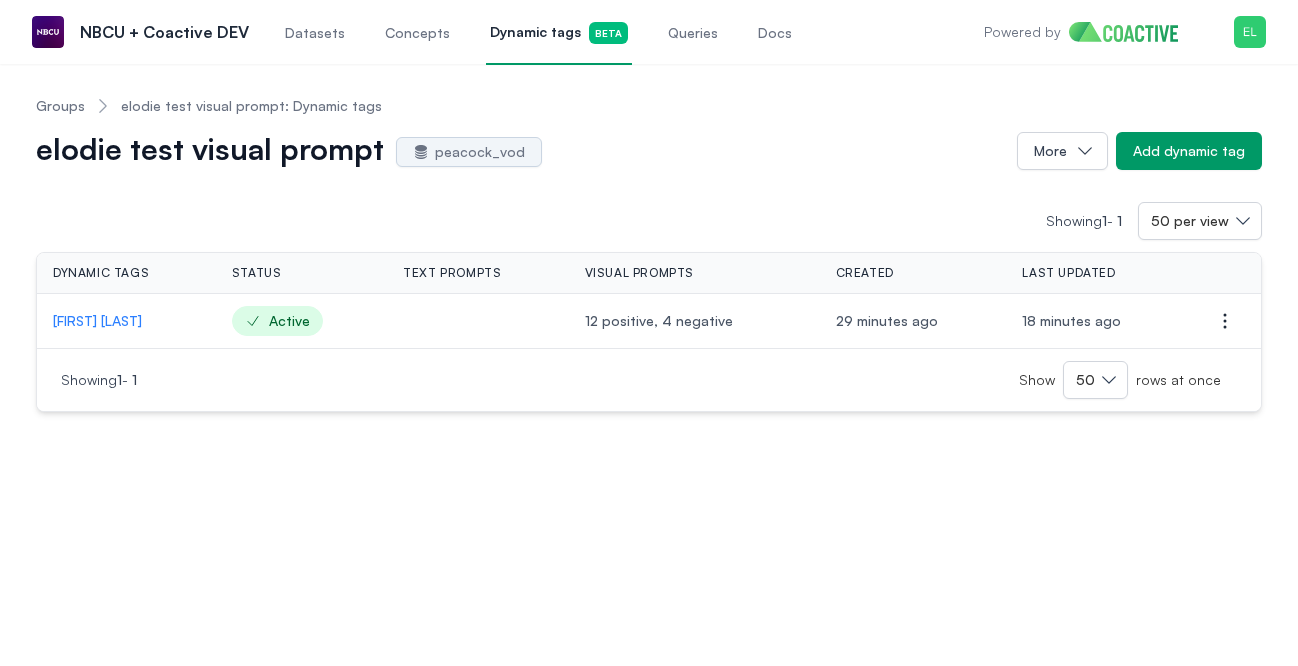 click on "[FIRST] [LAST]" at bounding box center [126, 321] 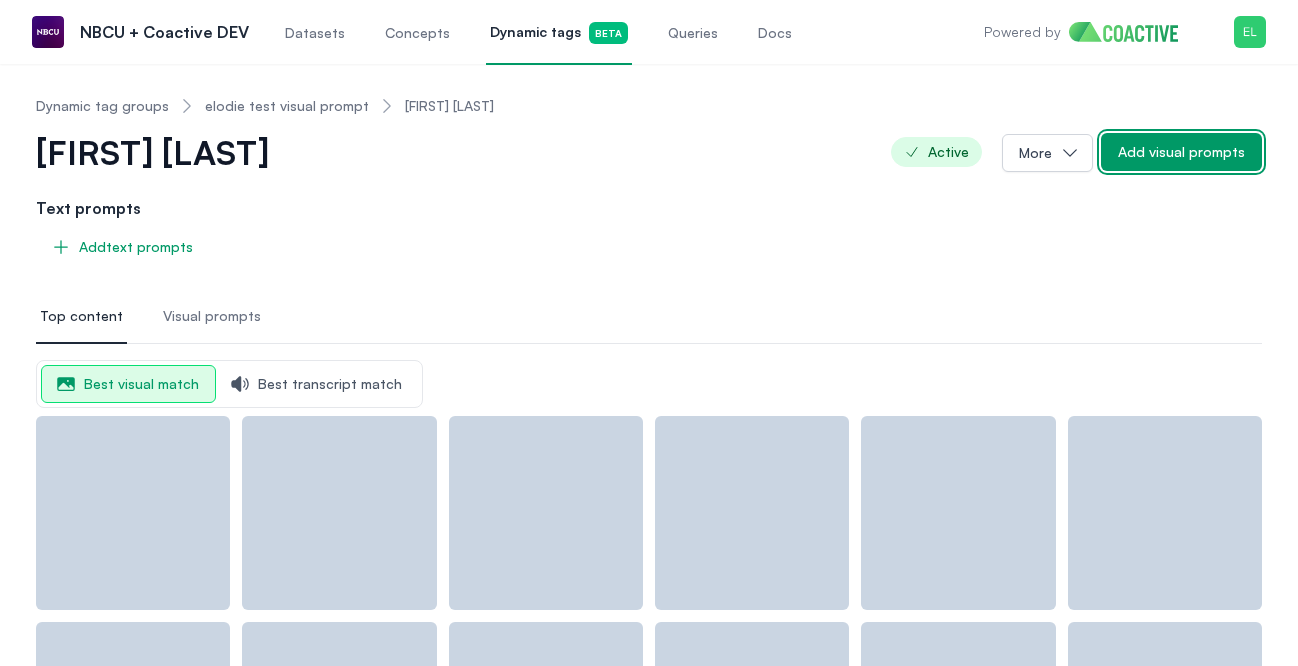 click on "Add visual prompts" at bounding box center [1181, 152] 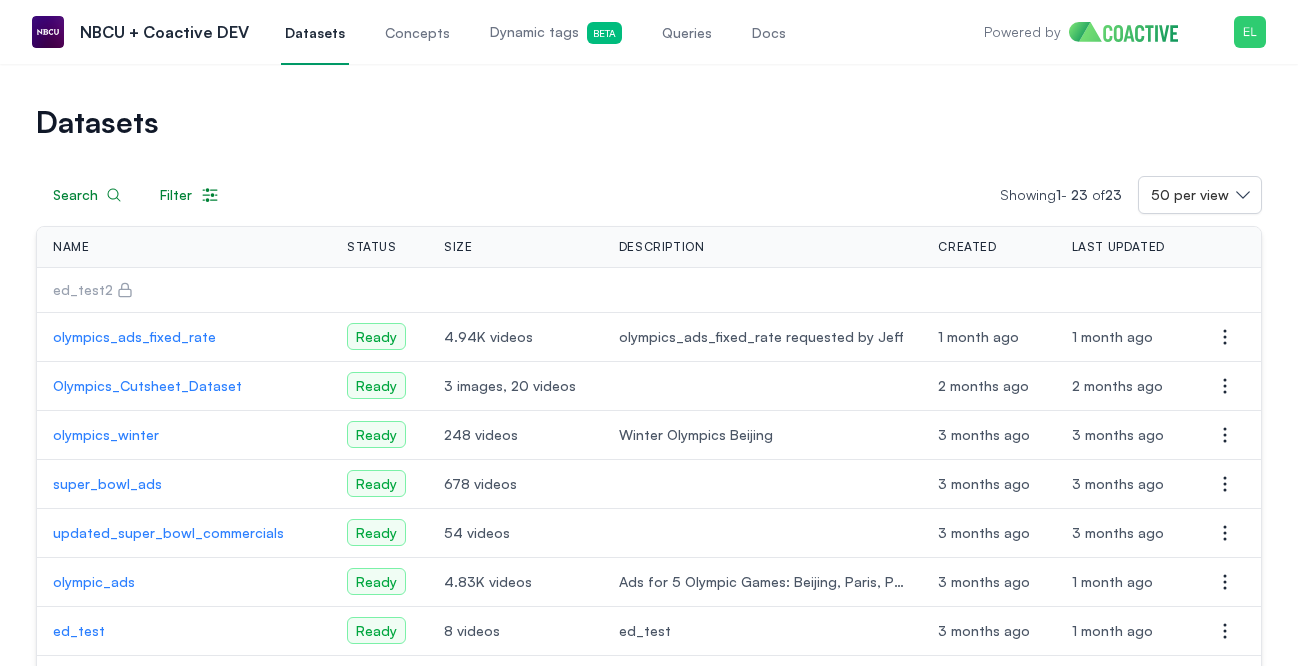 scroll, scrollTop: 0, scrollLeft: 0, axis: both 